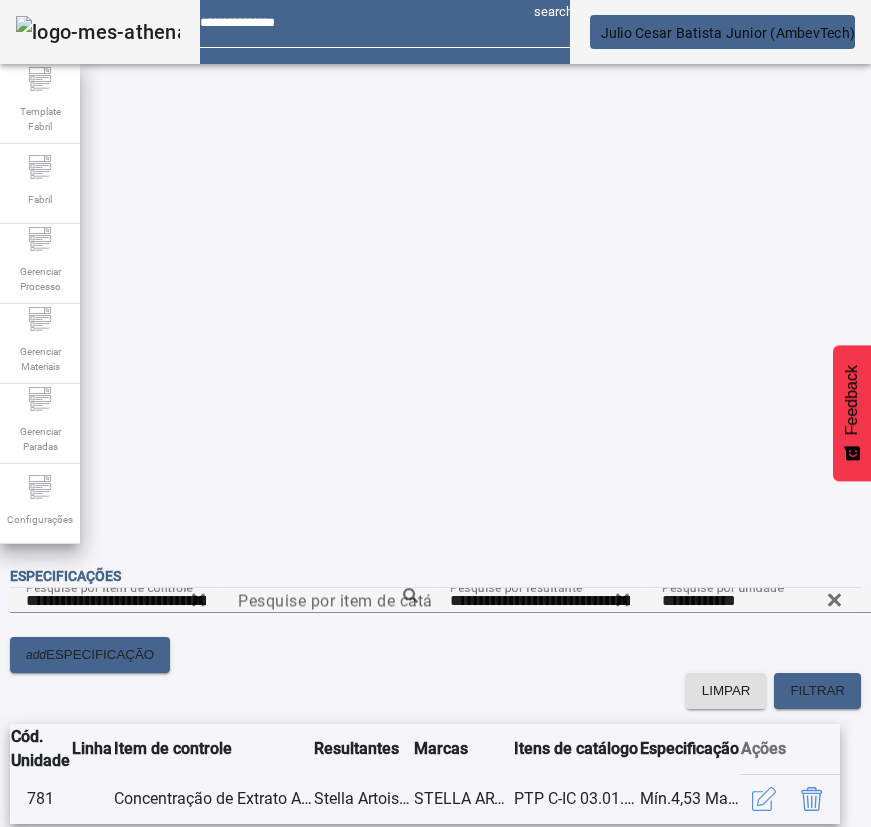 scroll, scrollTop: 0, scrollLeft: 0, axis: both 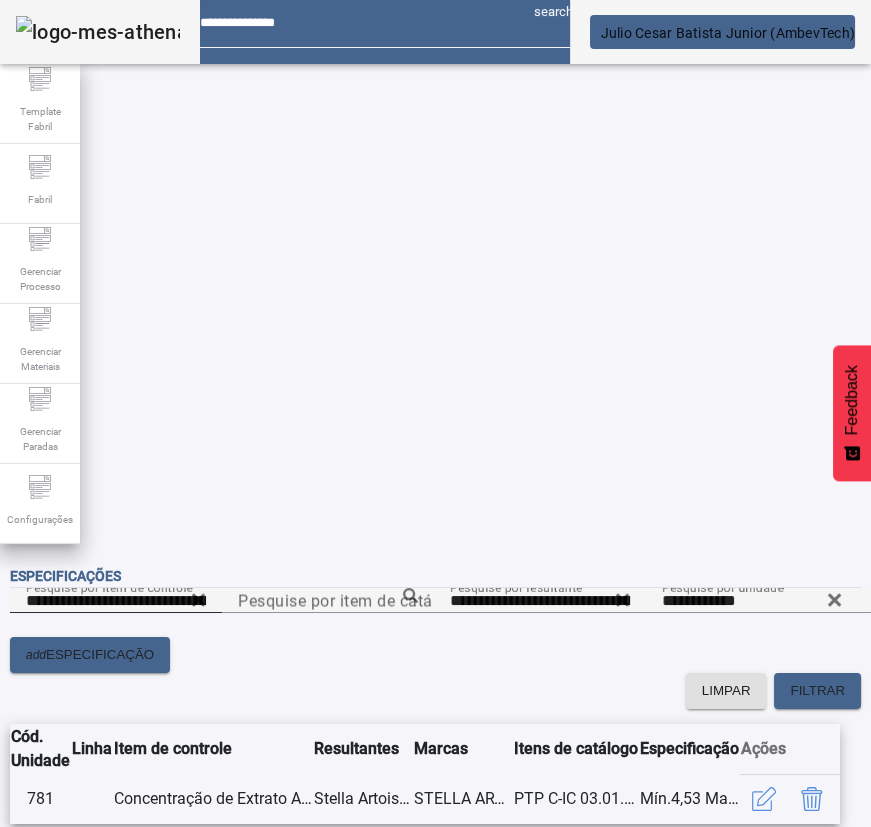 click 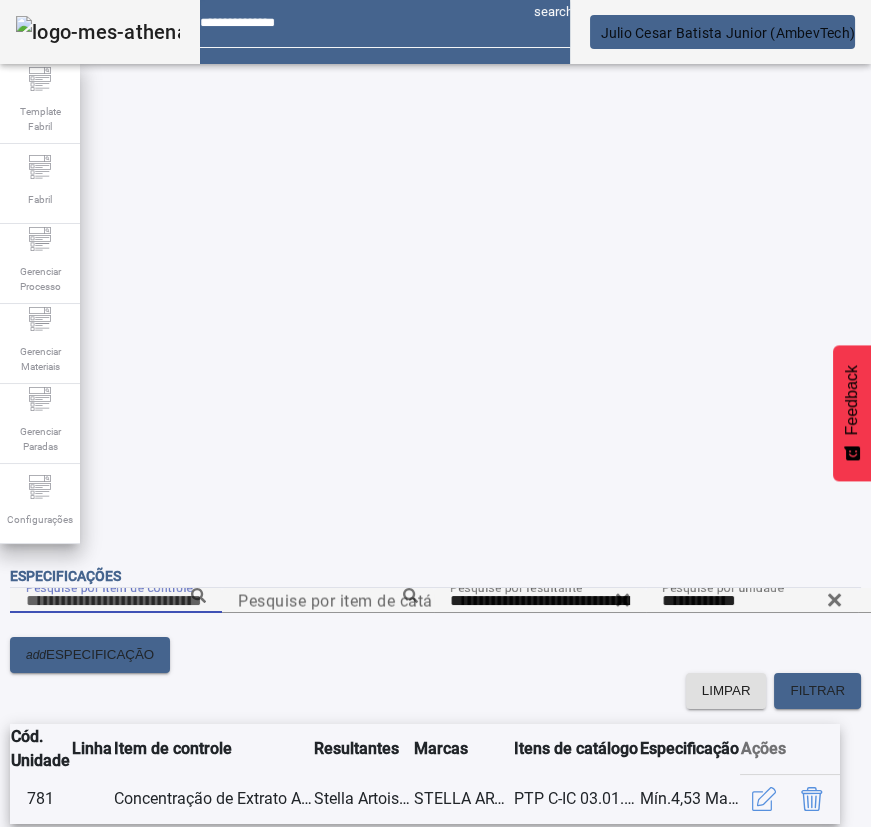 paste on "**********" 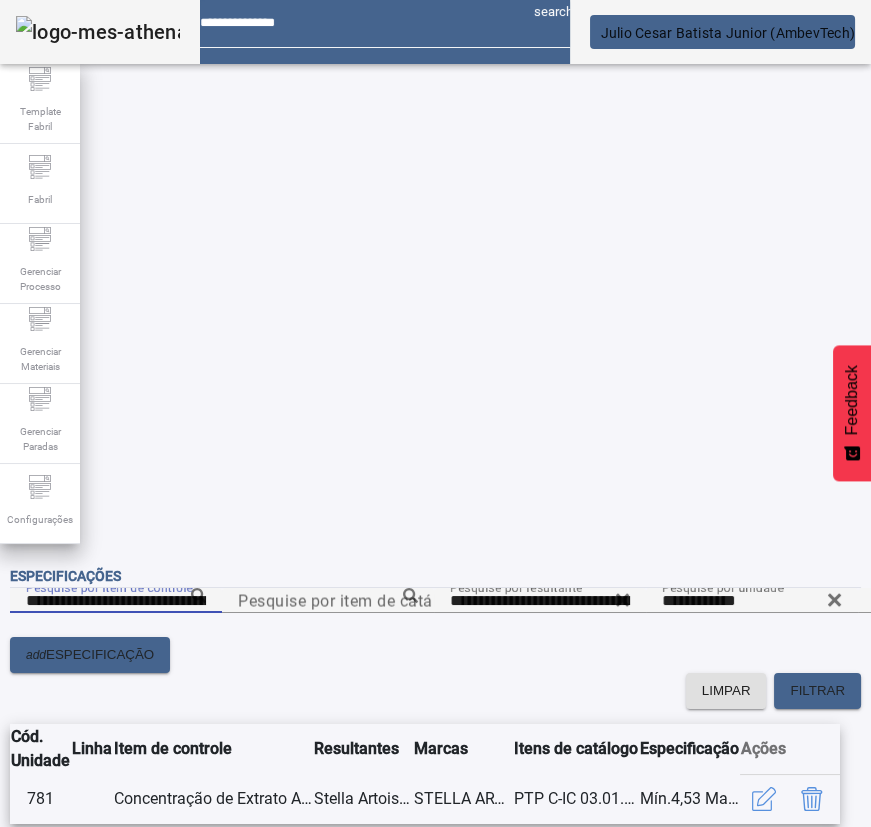 scroll, scrollTop: 0, scrollLeft: 8, axis: horizontal 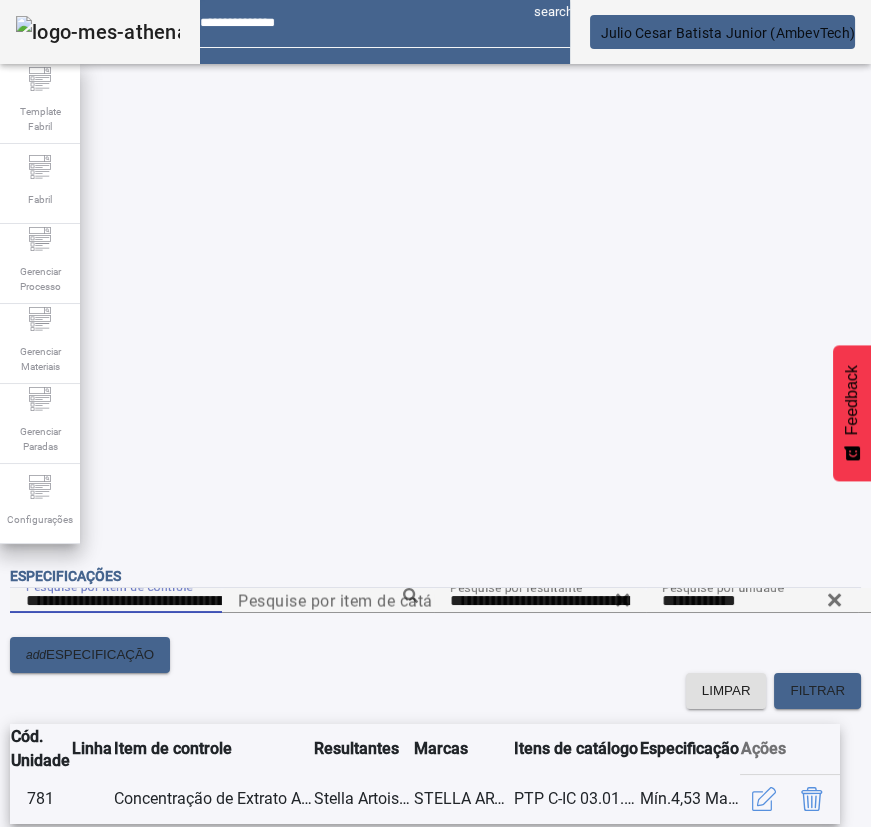 type on "**********" 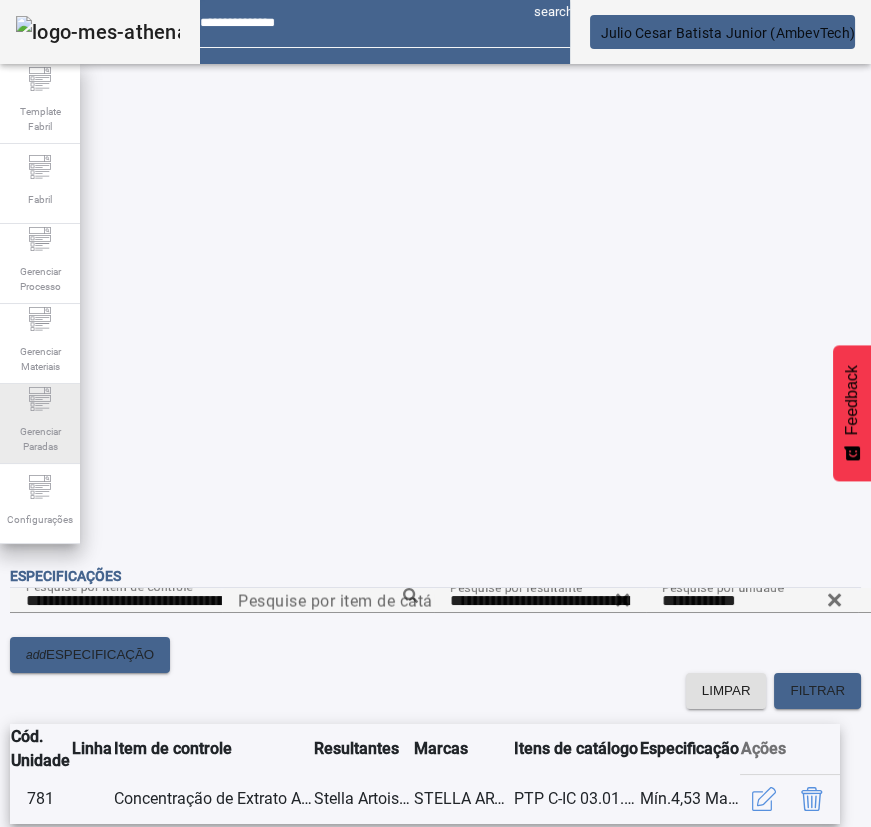 scroll, scrollTop: 0, scrollLeft: 0, axis: both 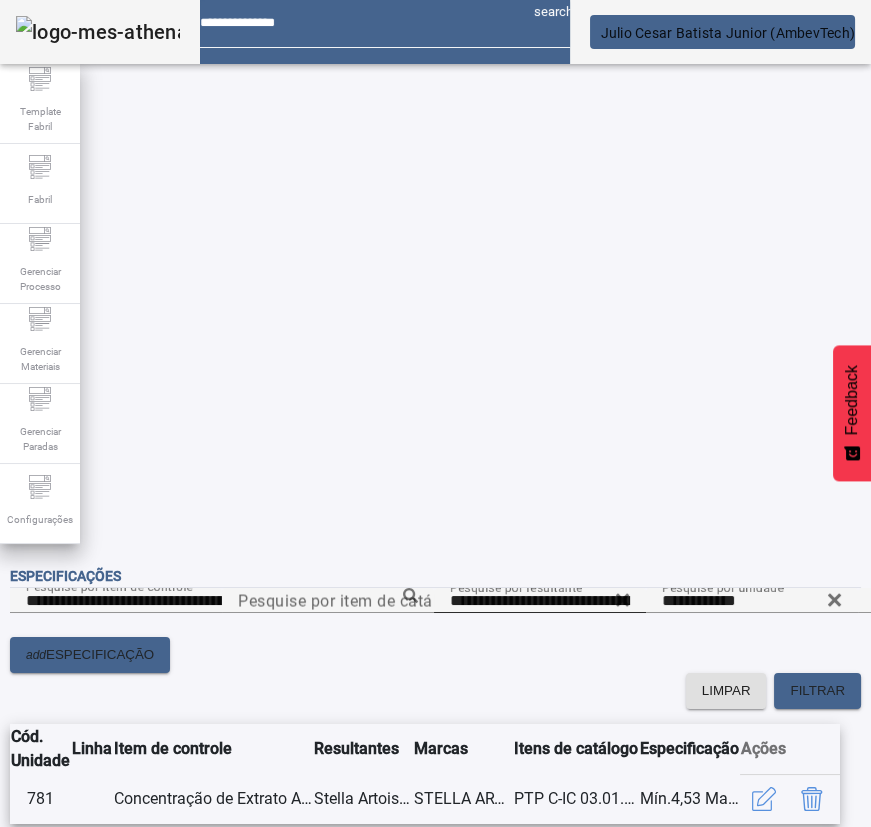 click 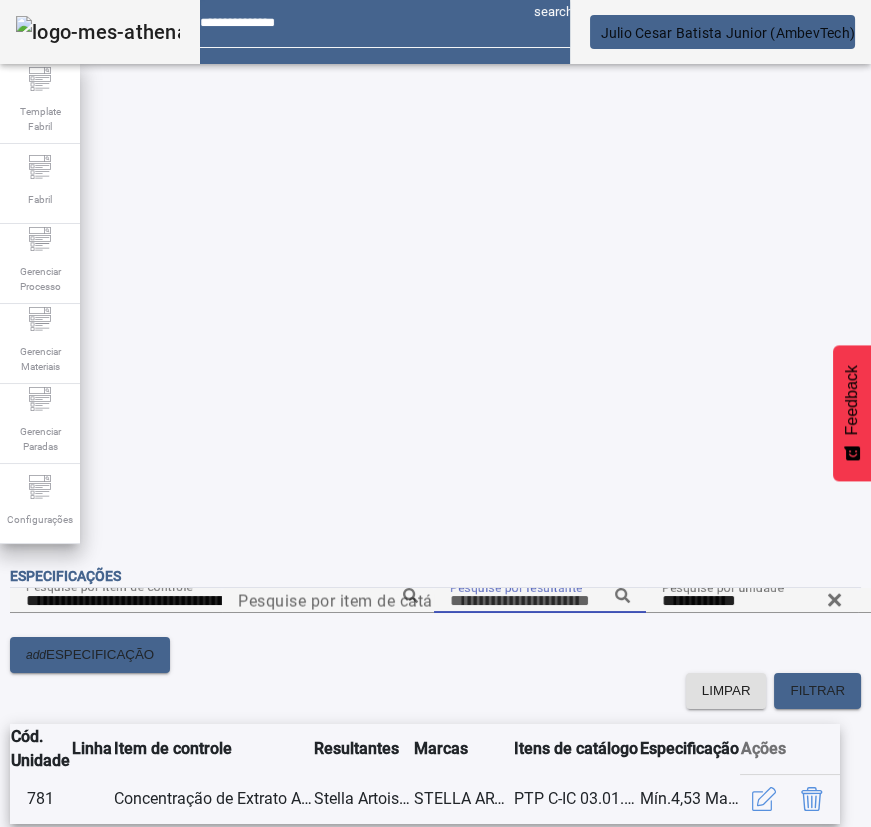 click on "Pesquise por resultante" at bounding box center [540, 601] 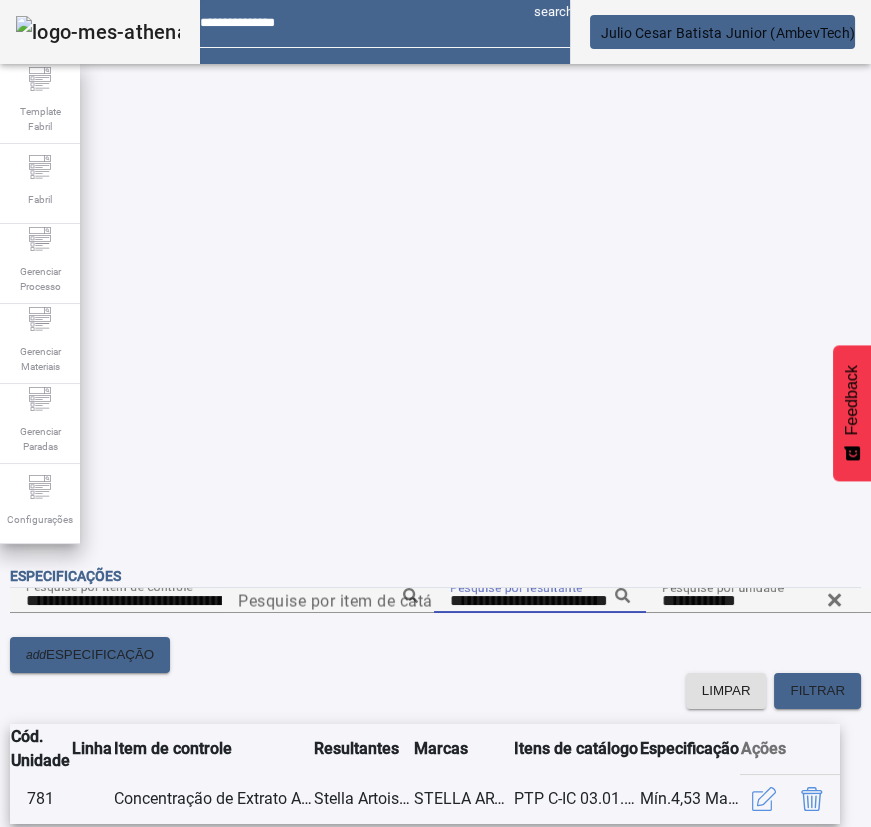 type on "**********" 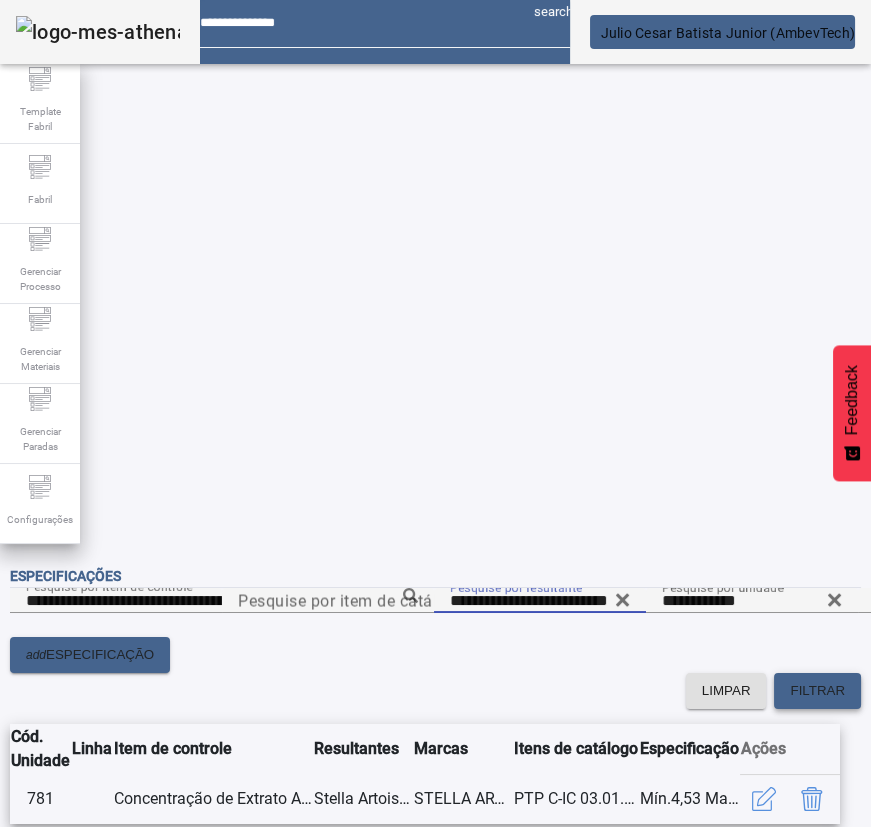 click on "FILTRAR" 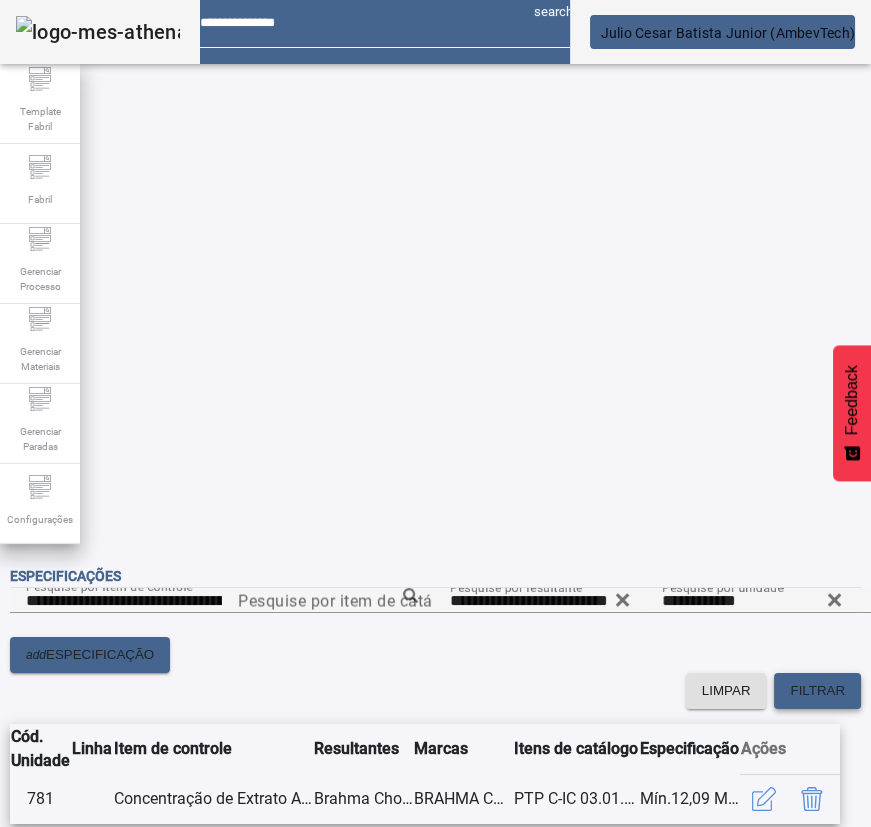 scroll, scrollTop: 0, scrollLeft: 132, axis: horizontal 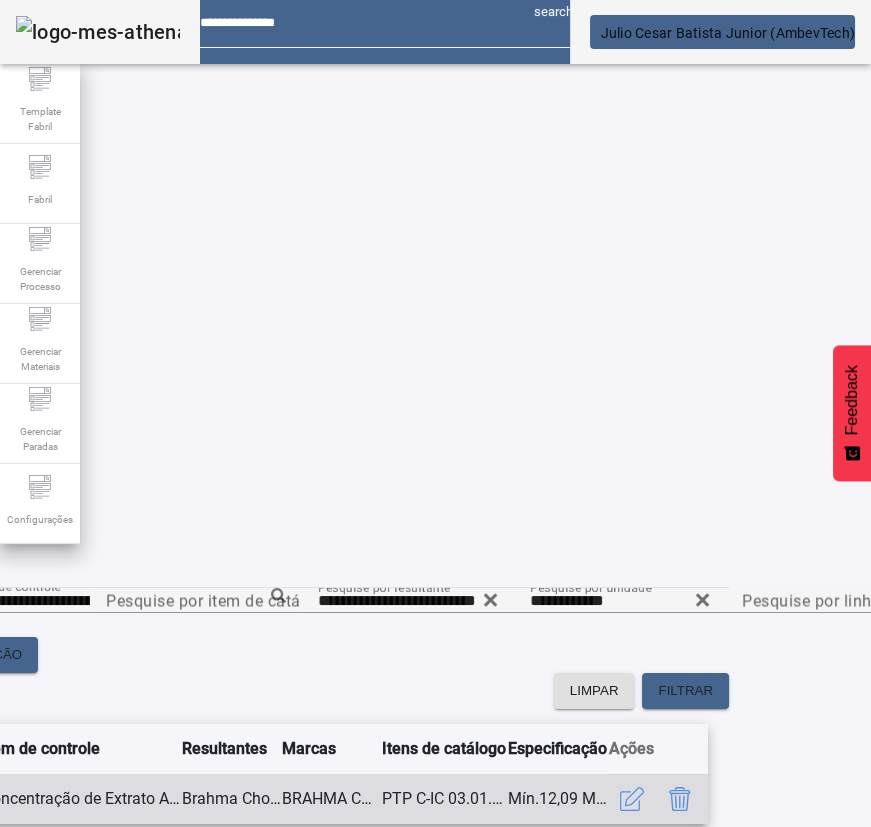 click at bounding box center (632, 799) 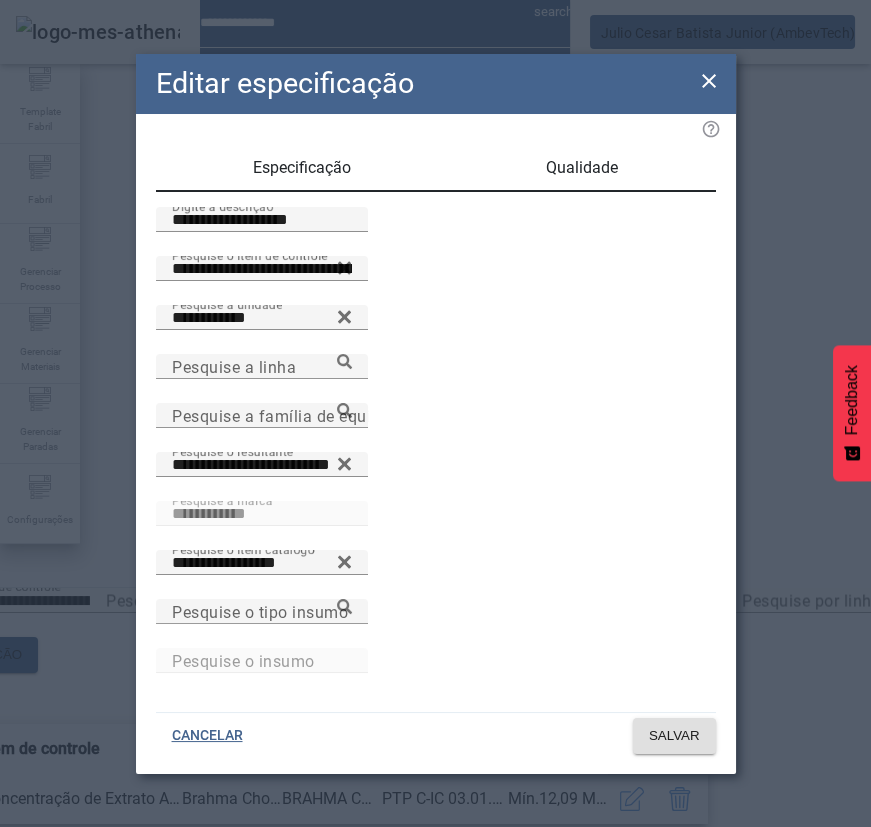 click on "Qualidade" at bounding box center [582, 168] 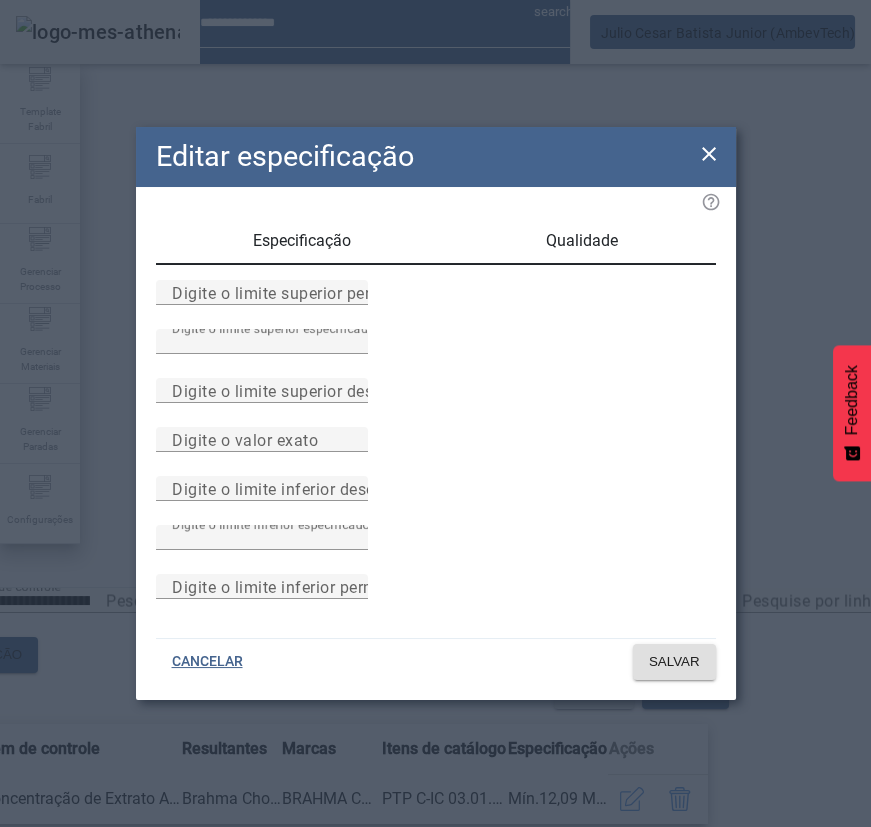 click on "Especificação" at bounding box center [302, 241] 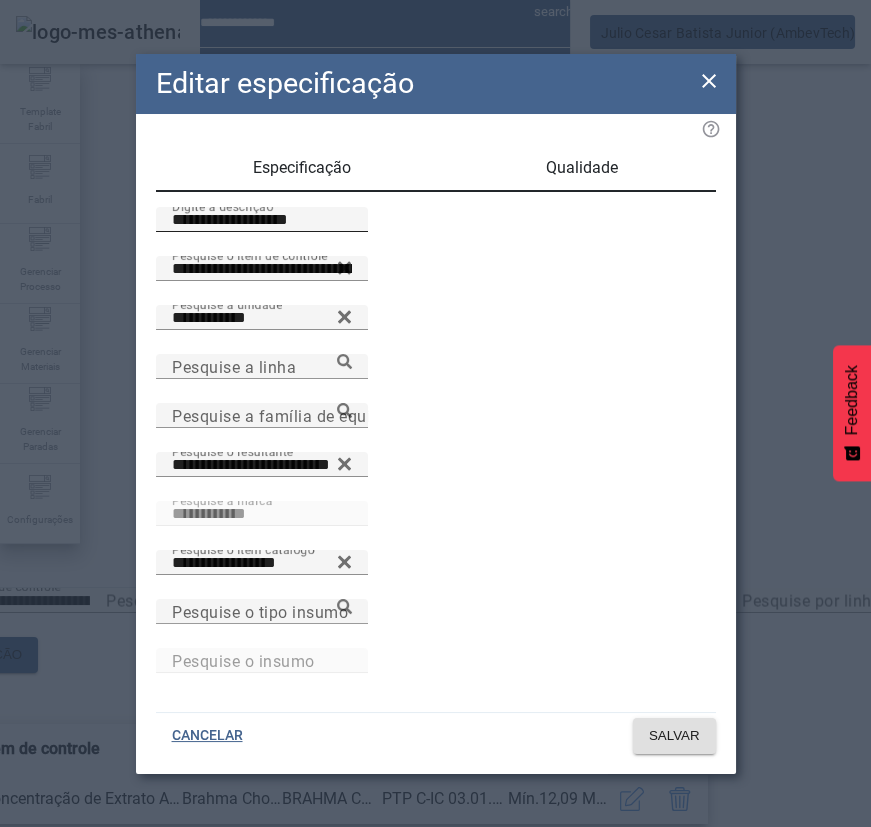 click on "**********" at bounding box center (262, 220) 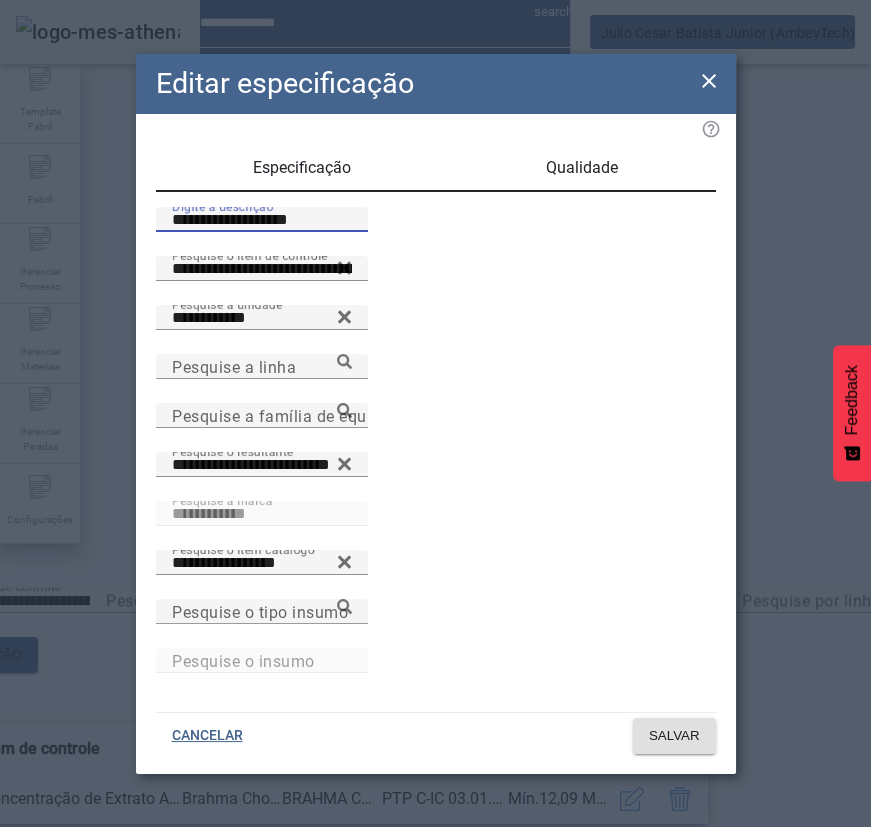 paste 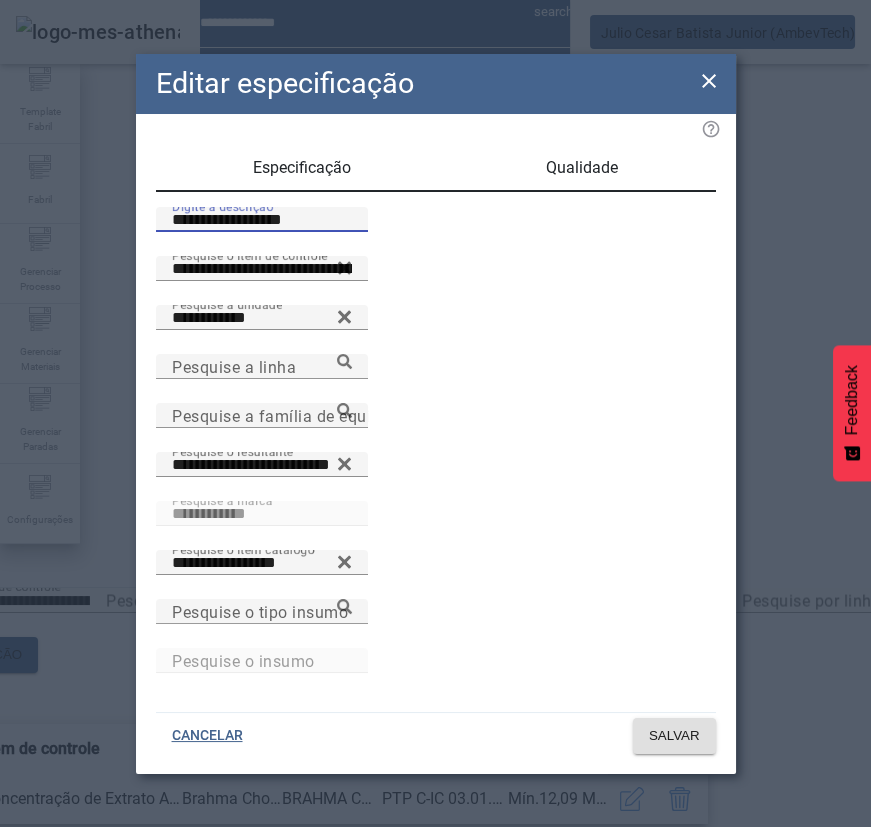 type on "**********" 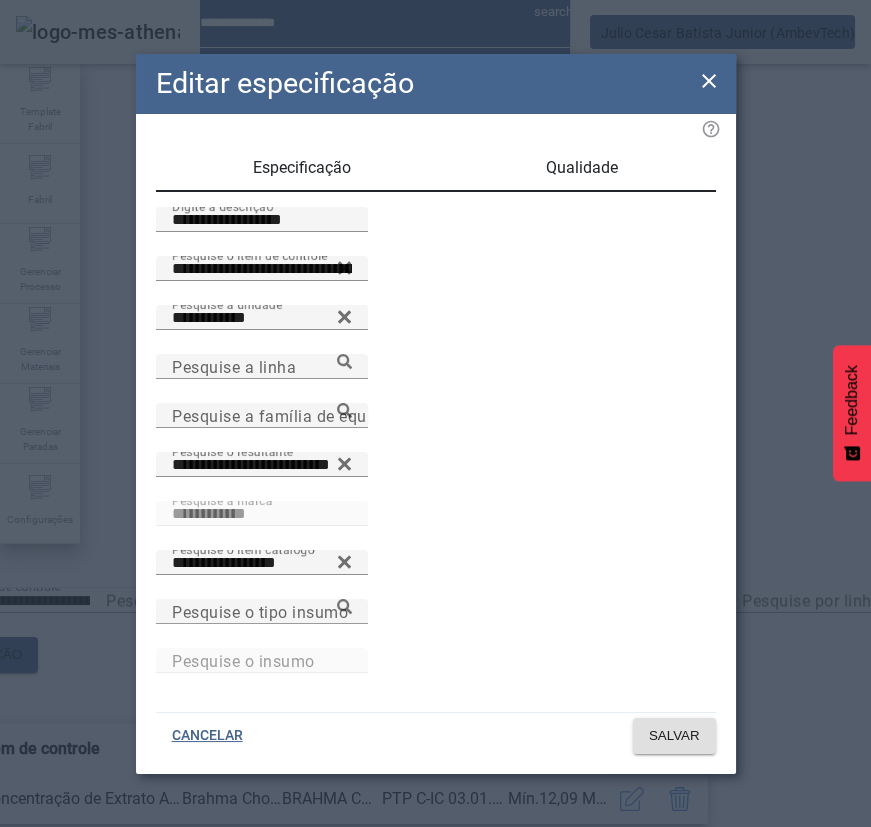click on "Qualidade" at bounding box center [582, 168] 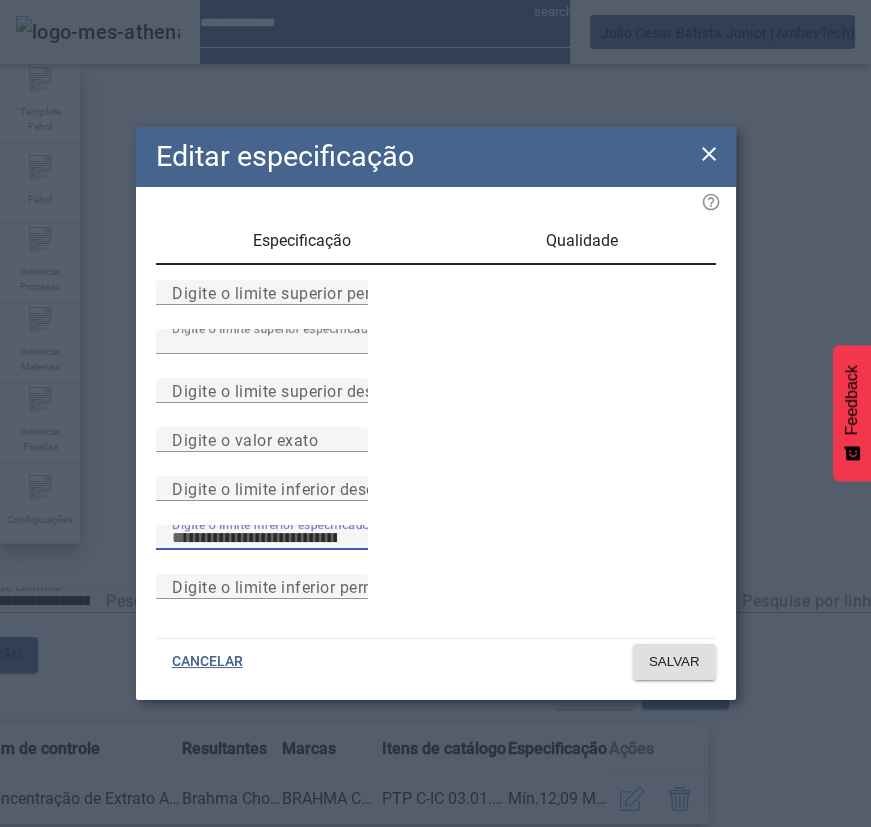 drag, startPoint x: 307, startPoint y: 606, endPoint x: 260, endPoint y: 607, distance: 47.010635 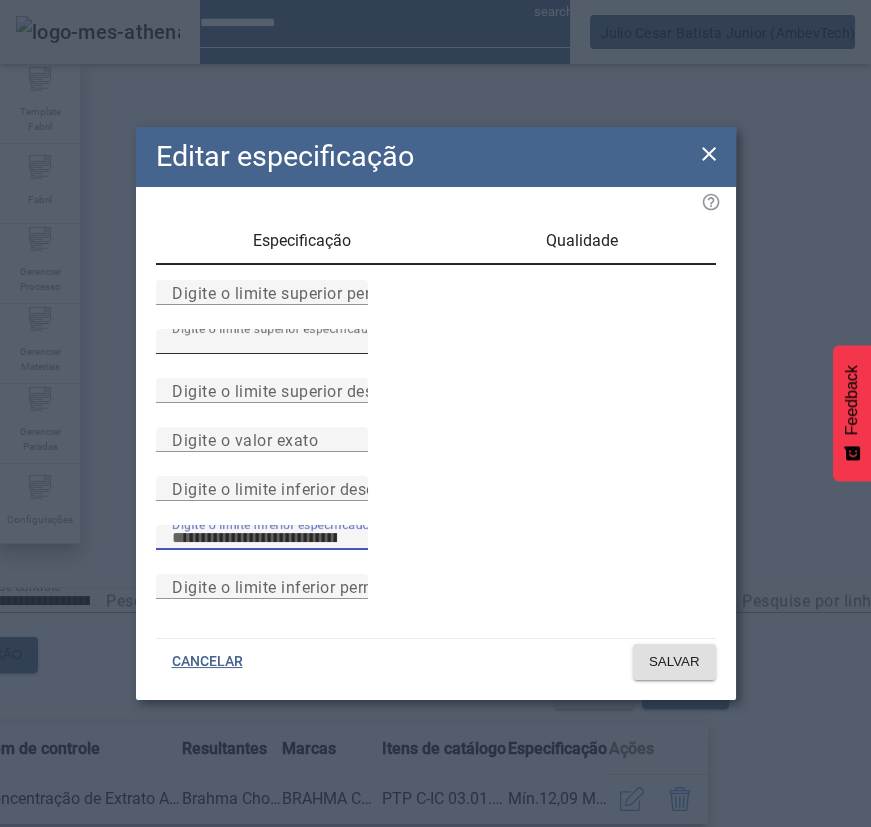 type on "****" 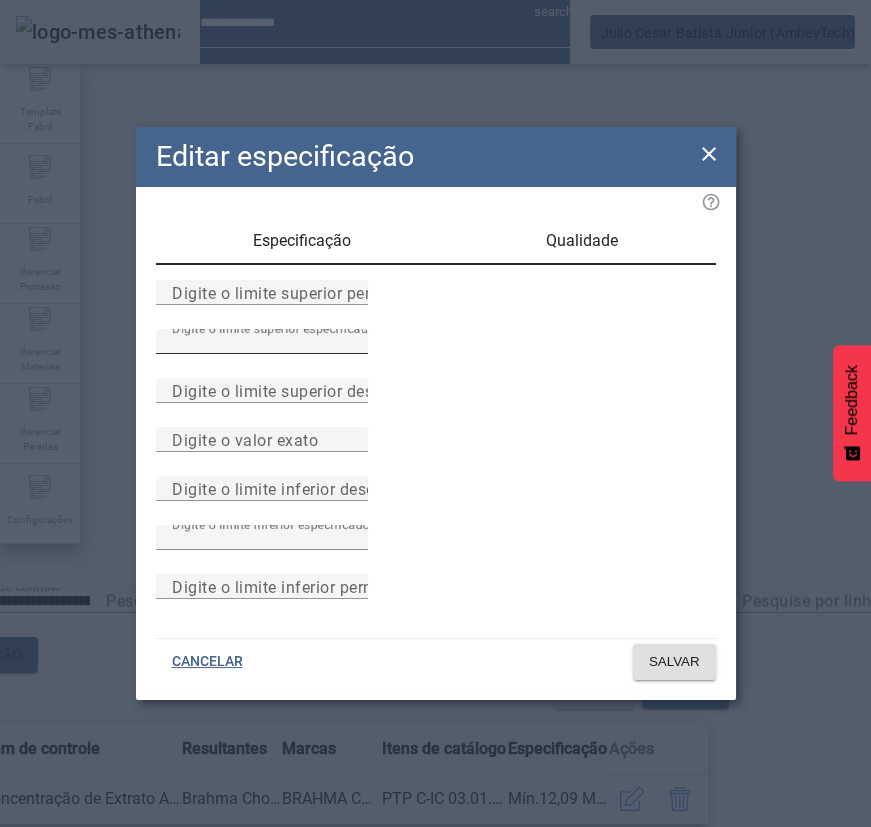 click on "Digite o limite superior especificado *****" at bounding box center [262, 341] 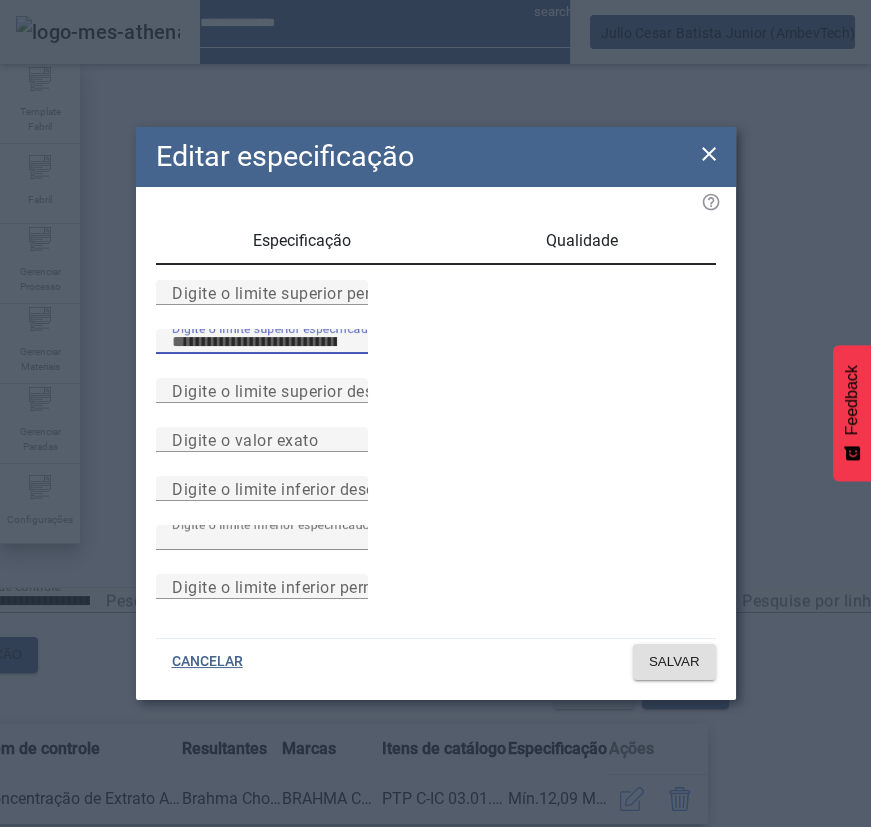 click on "Especificação" at bounding box center (302, 241) 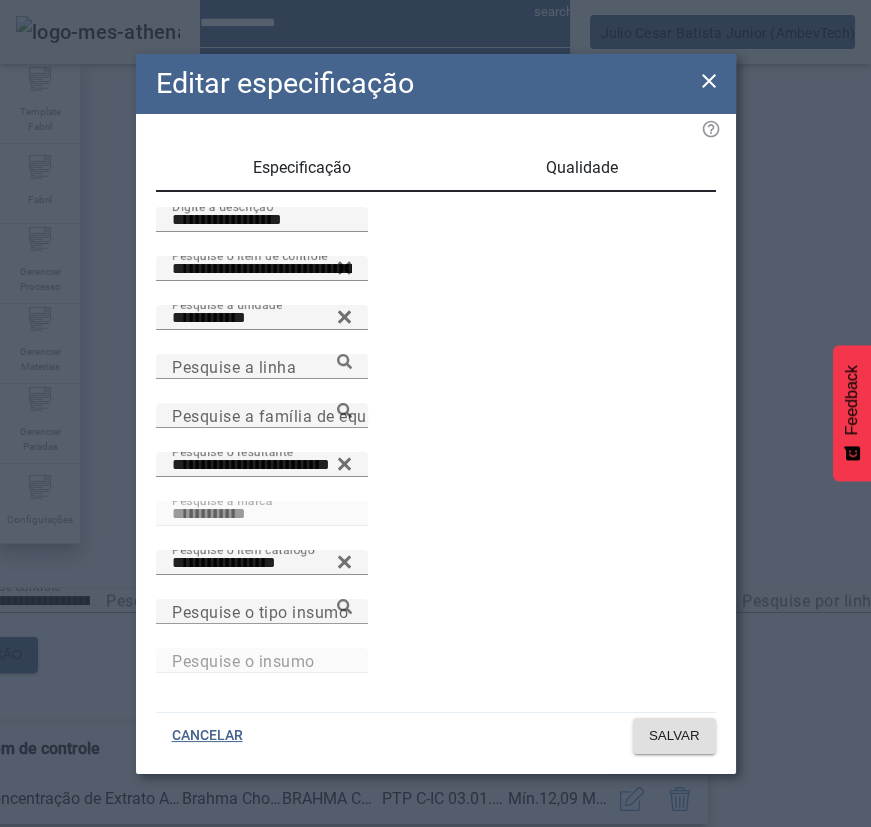 click on "Qualidade" at bounding box center (582, 168) 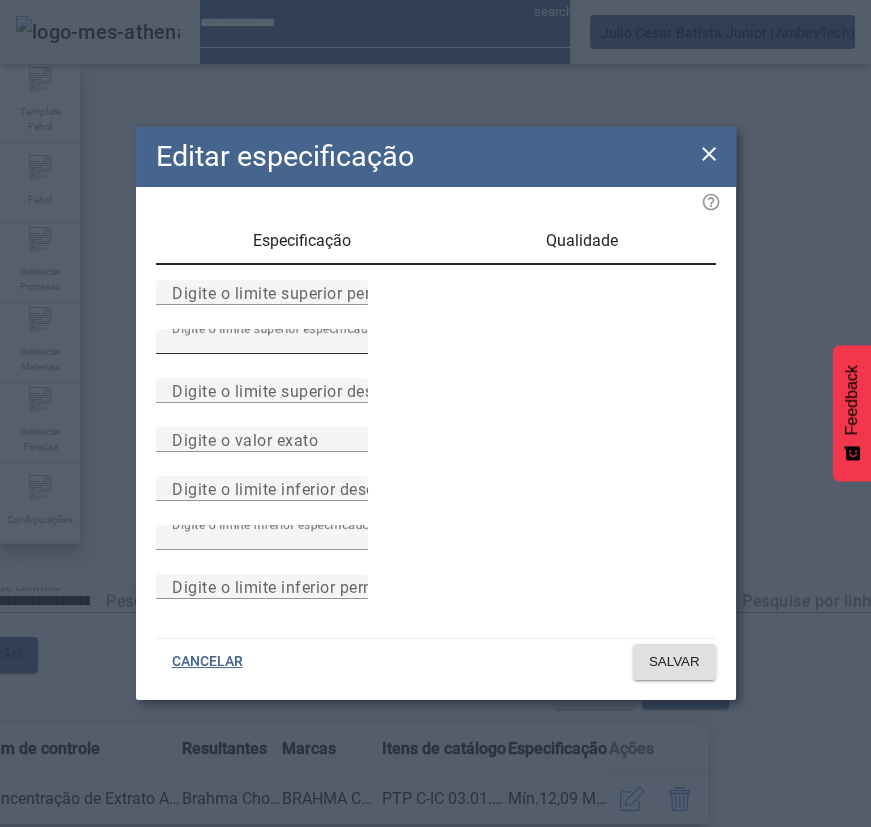 click on "*****" at bounding box center [262, 342] 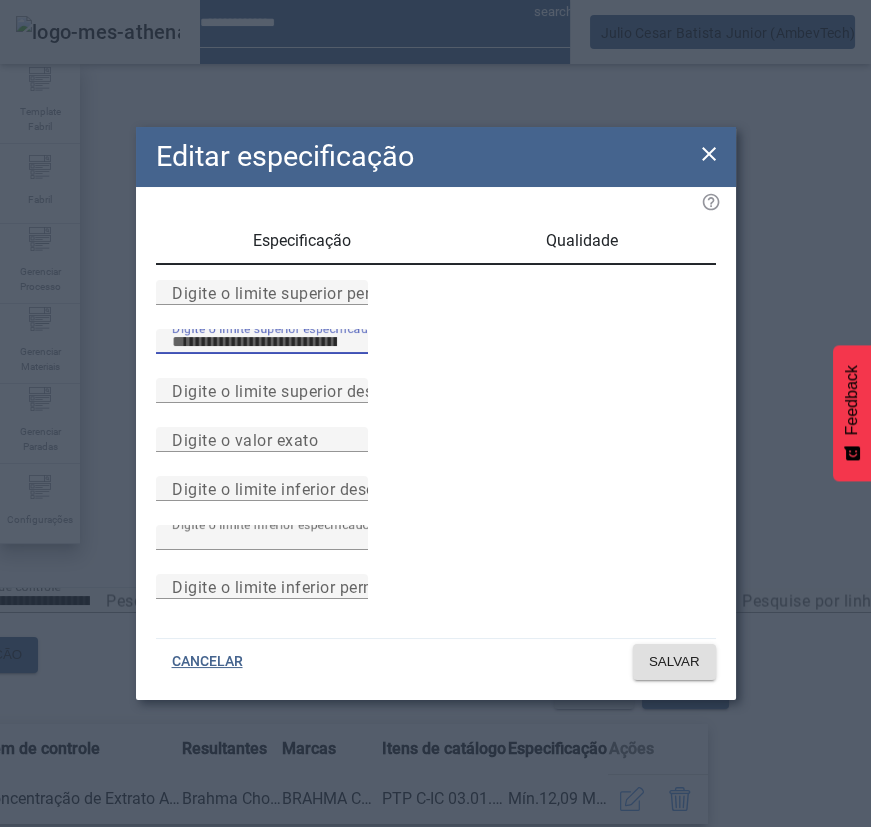 drag, startPoint x: 338, startPoint y: 297, endPoint x: 157, endPoint y: 310, distance: 181.46625 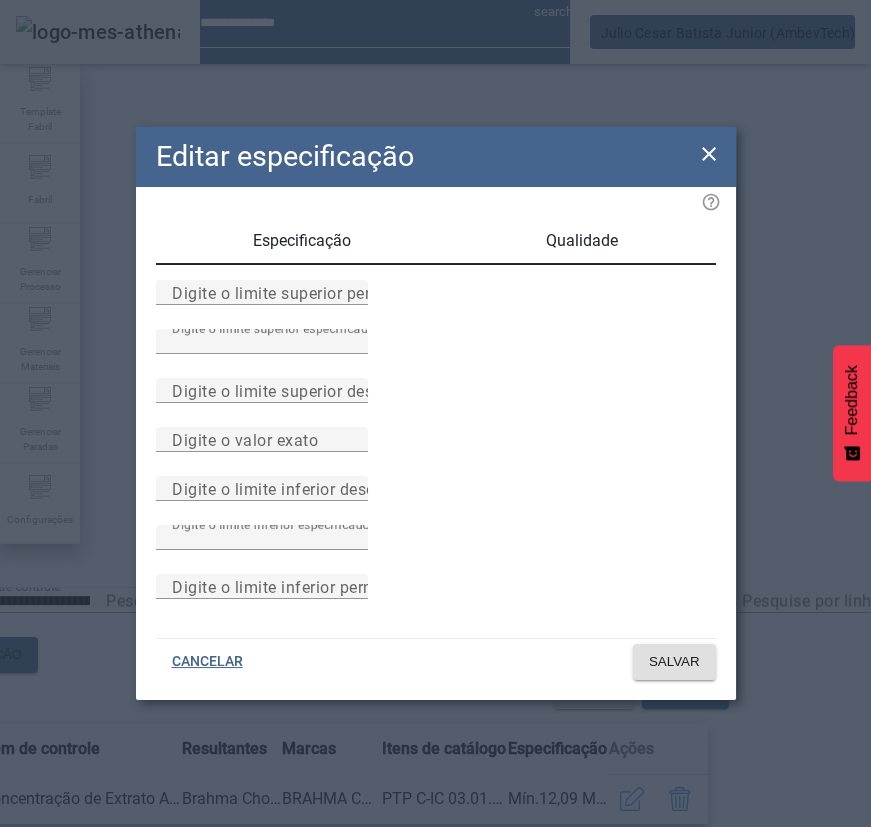 click on "Especificação" at bounding box center [302, 241] 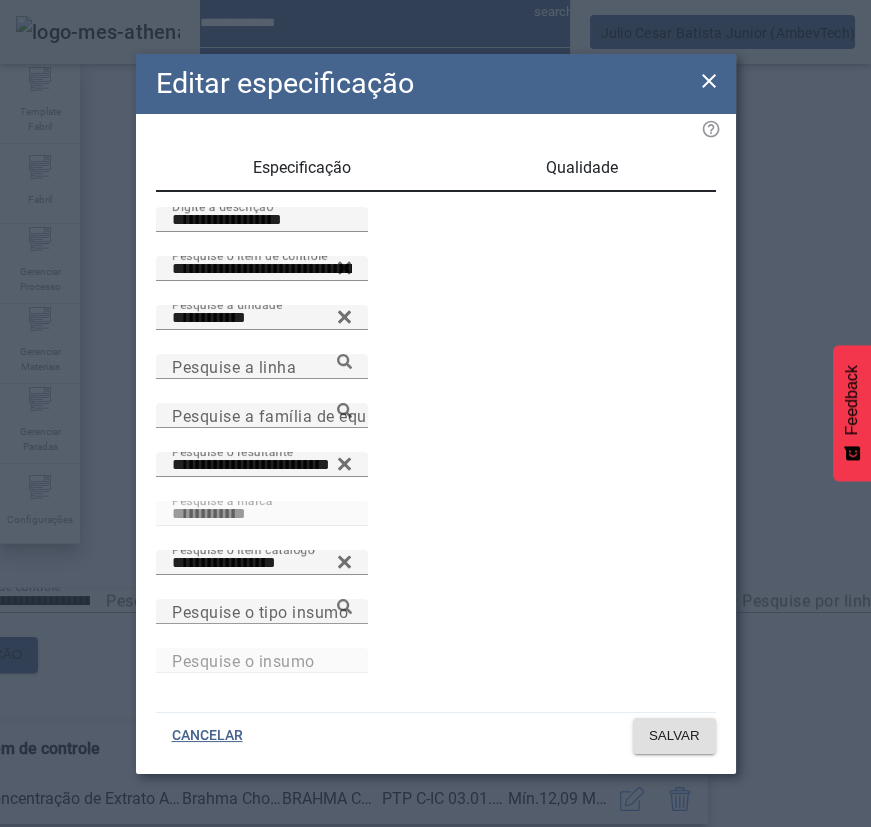 click on "Qualidade" at bounding box center [582, 168] 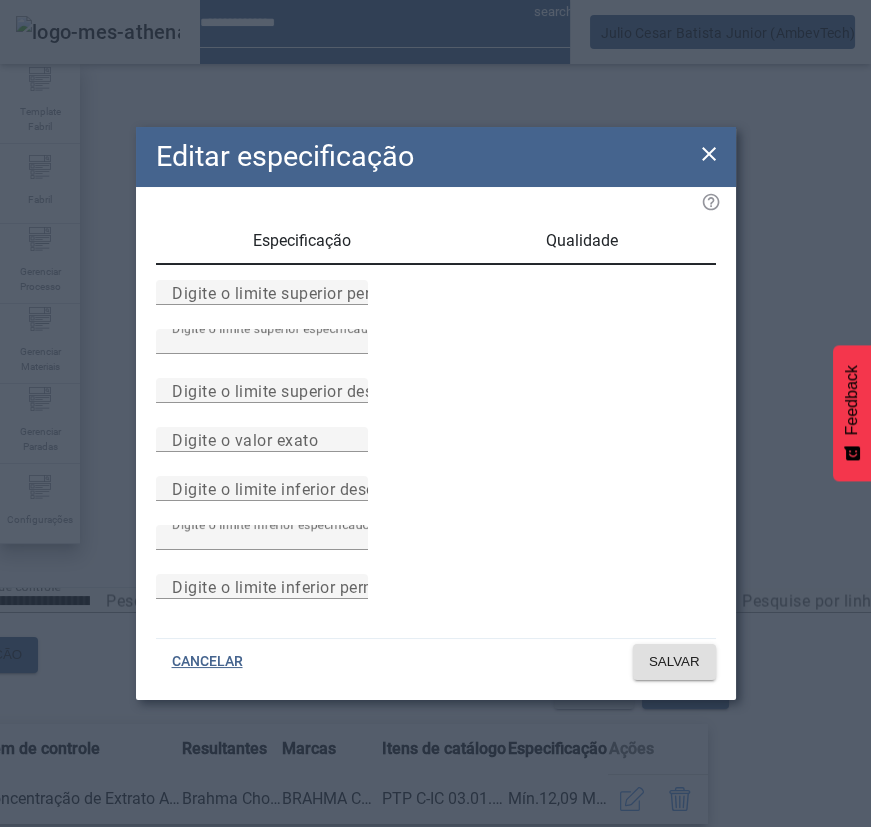 click on "Especificação" at bounding box center (302, 241) 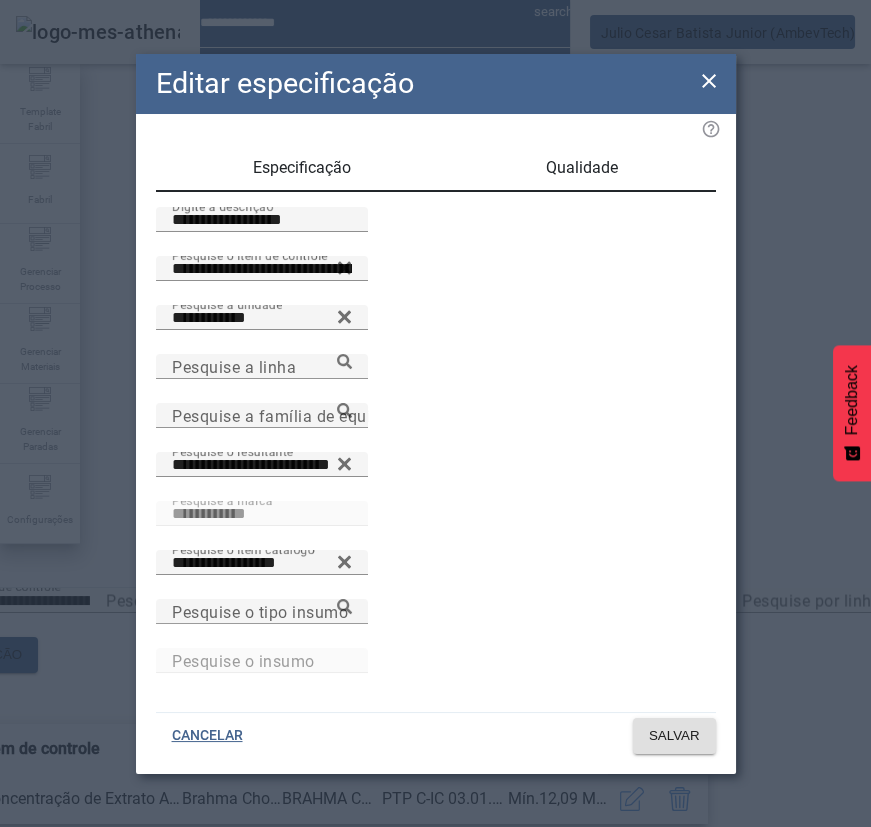 click on "Qualidade" at bounding box center (582, 168) 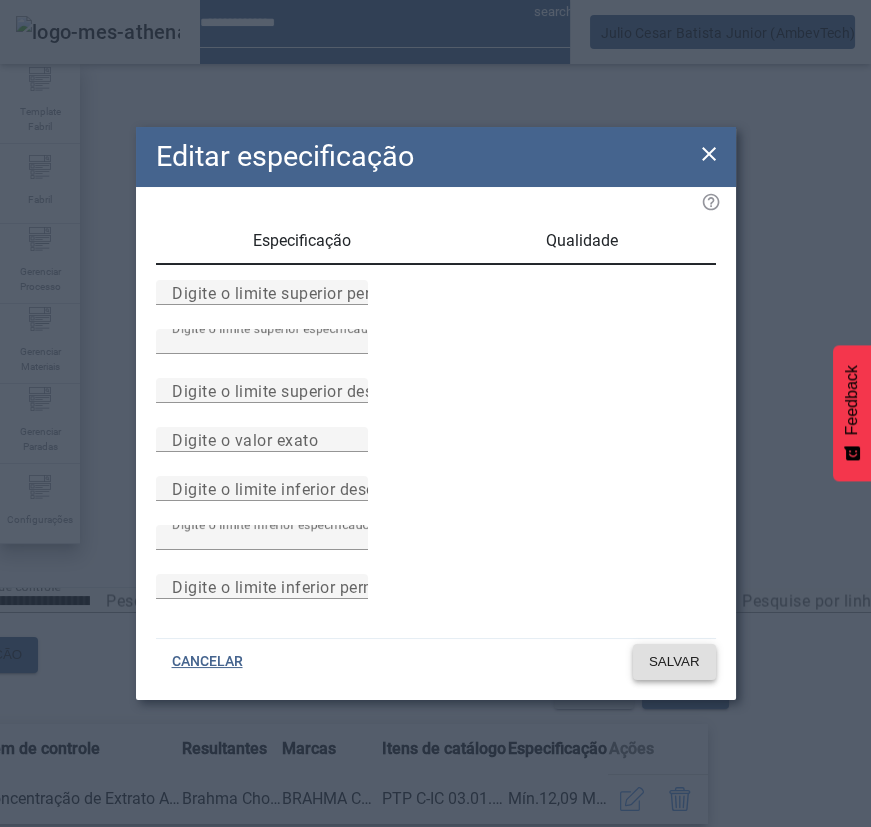 click on "SALVAR" 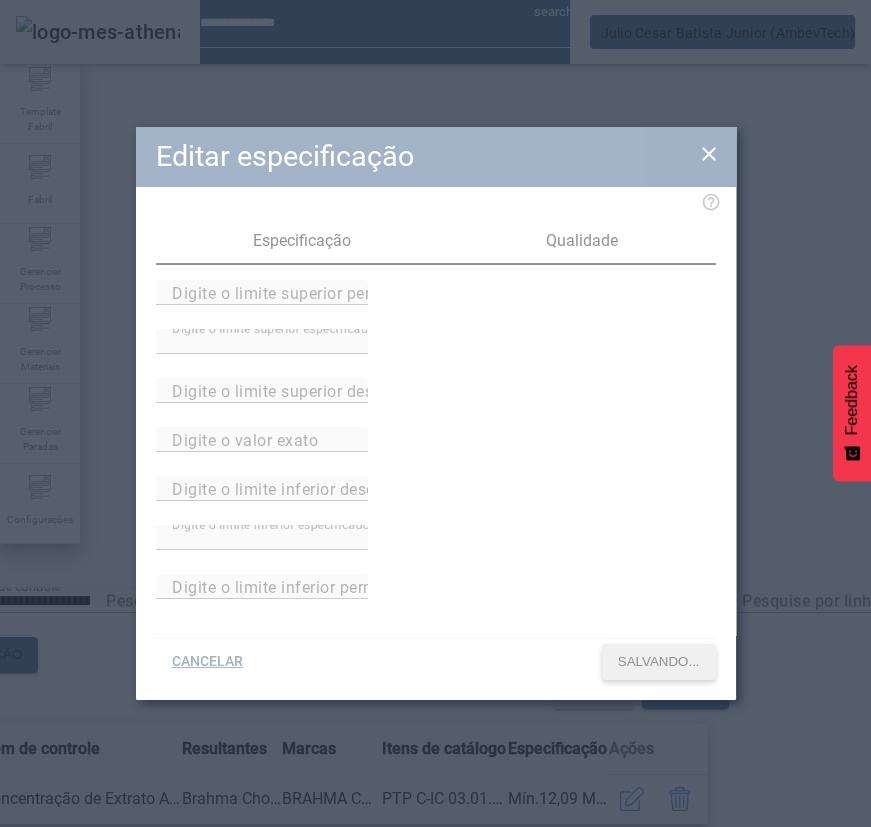 scroll, scrollTop: 0, scrollLeft: 0, axis: both 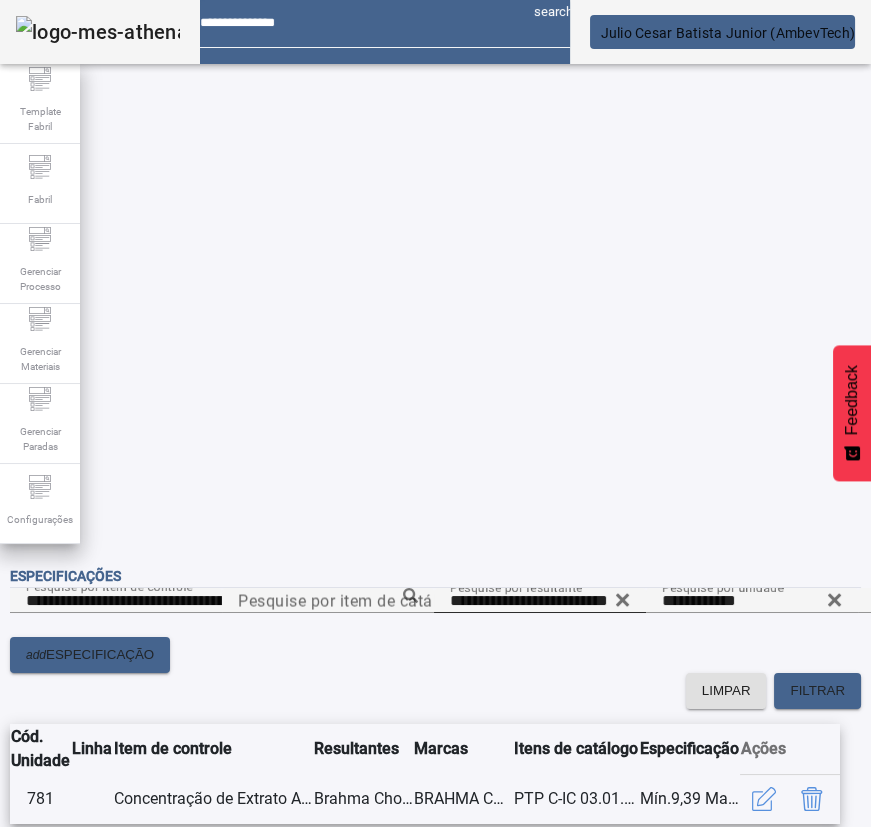 click 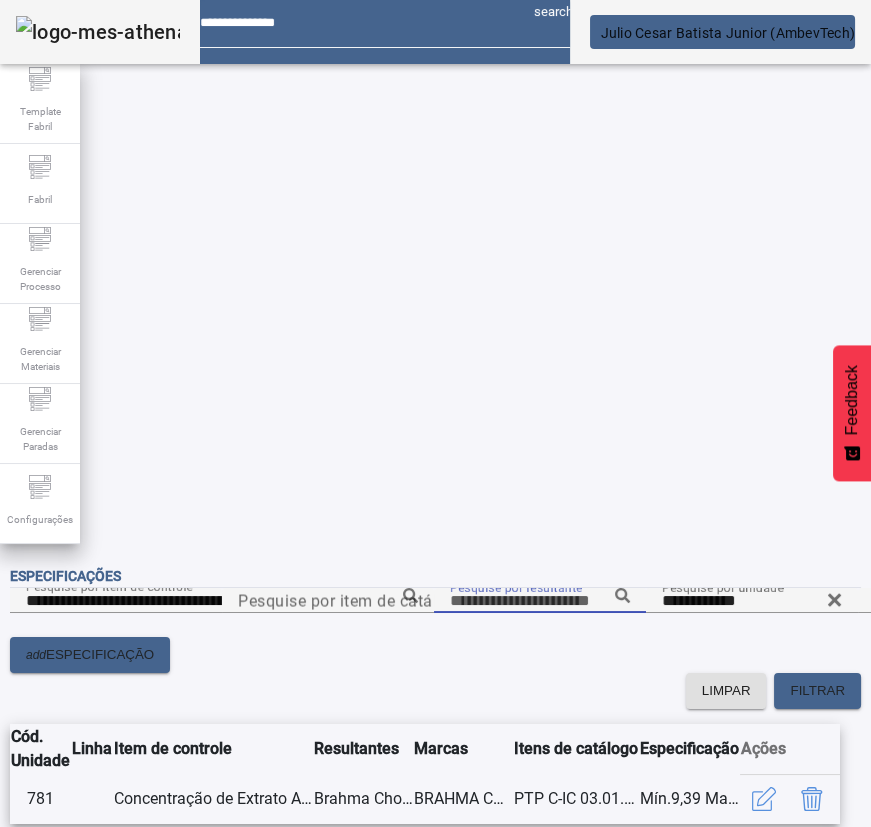 paste on "**********" 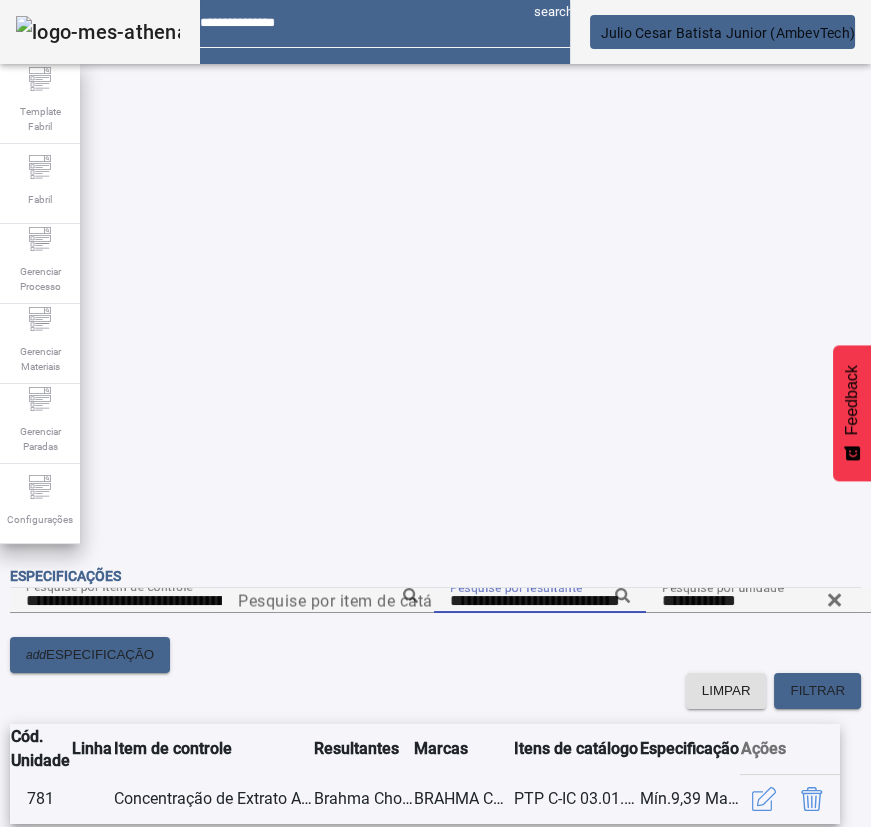type on "**********" 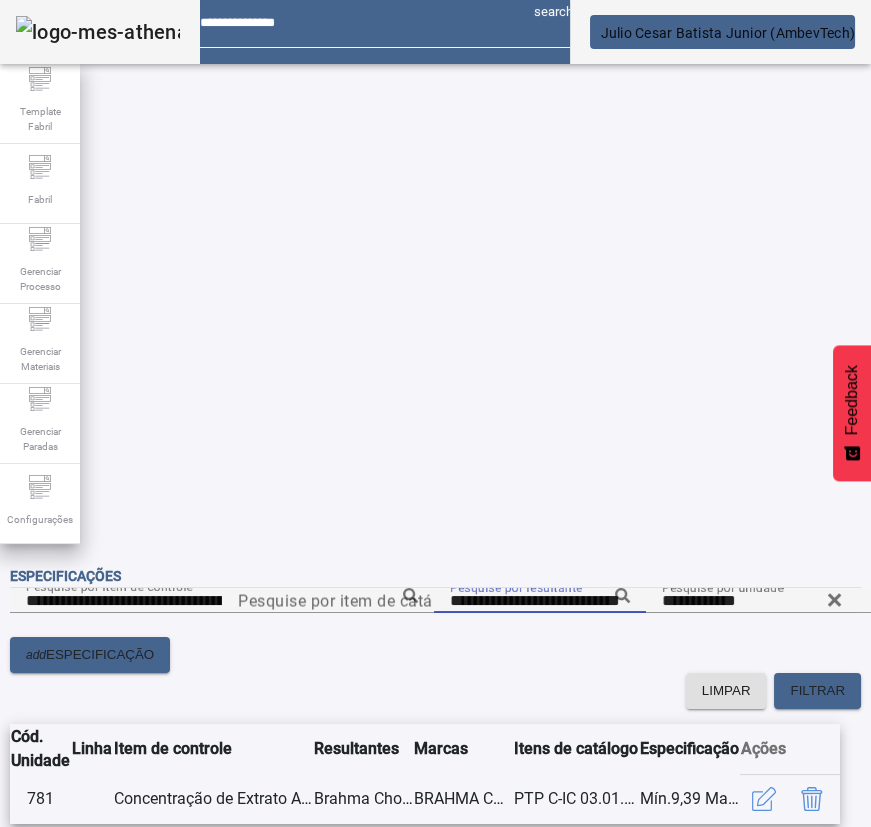 click on "Especial Clara Fermentada HG" at bounding box center [174, 1075] 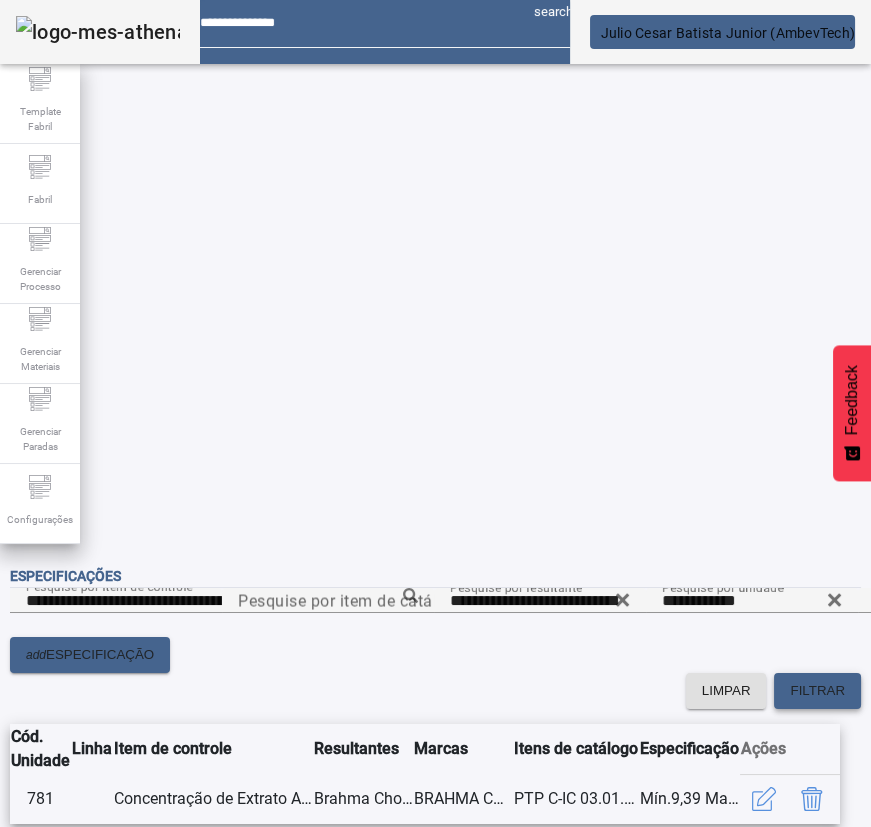 click on "FILTRAR" 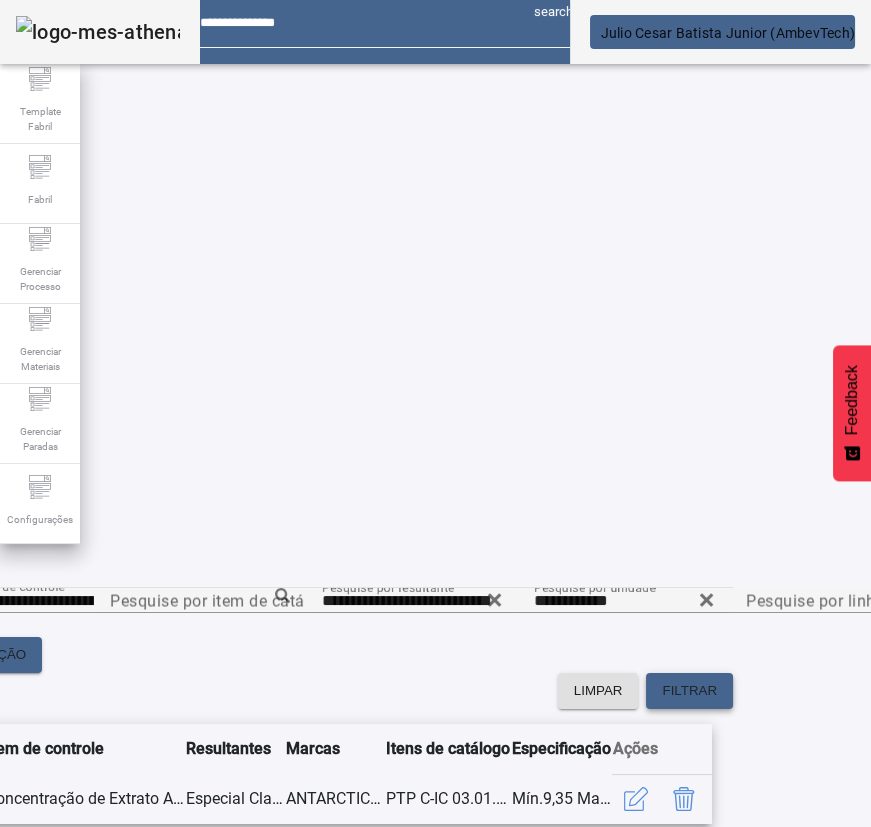 scroll, scrollTop: 0, scrollLeft: 132, axis: horizontal 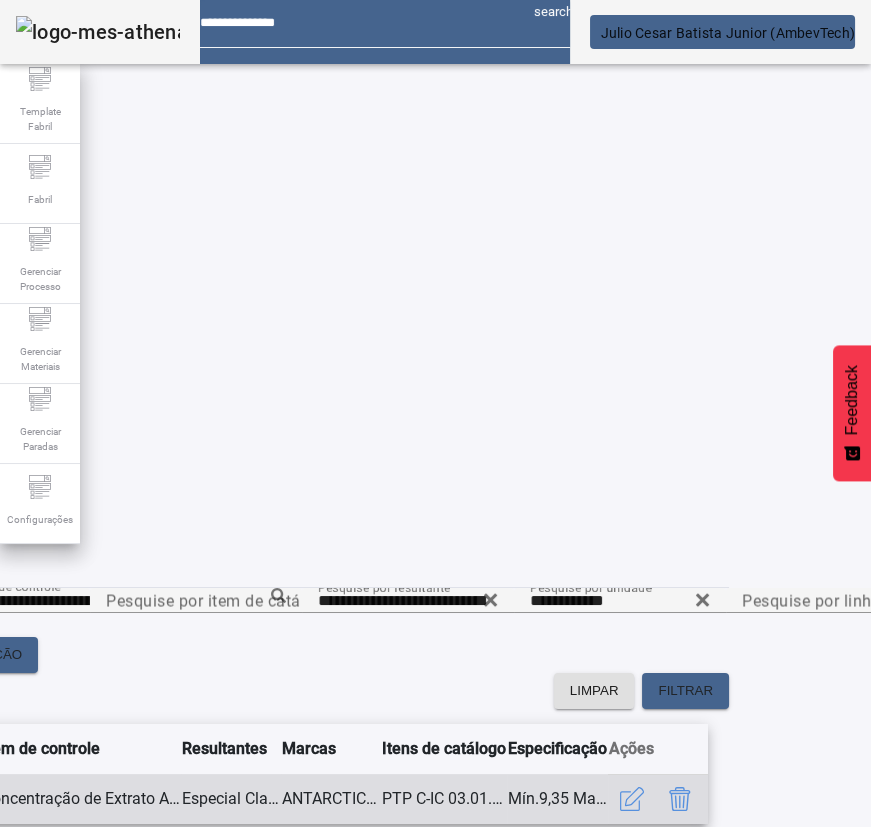 click 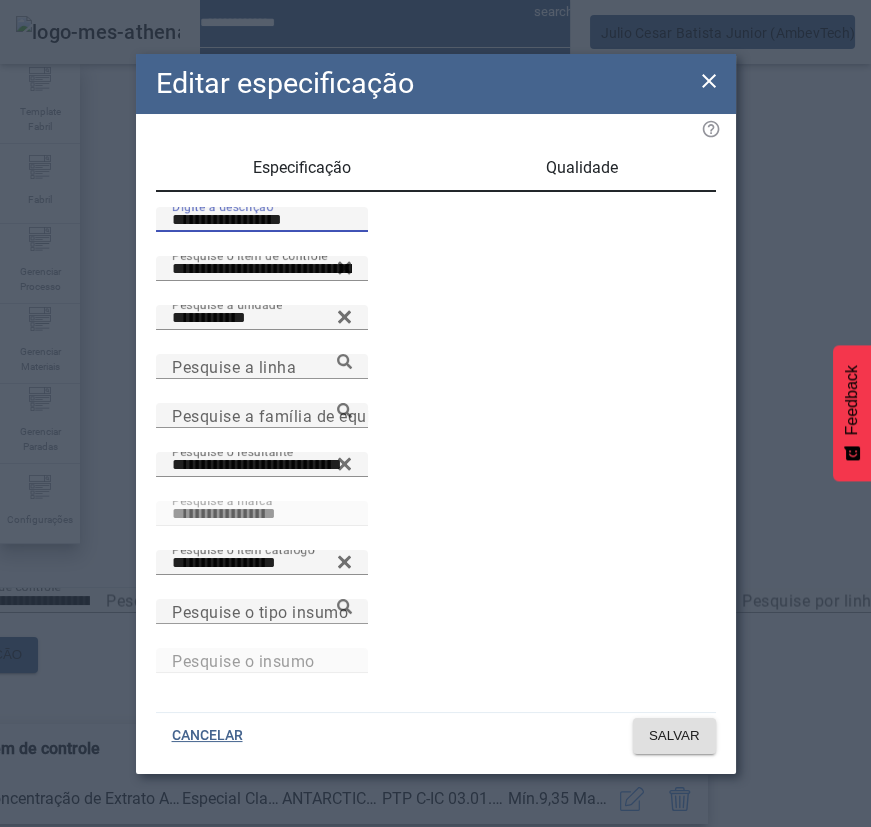 click on "**********" at bounding box center [262, 220] 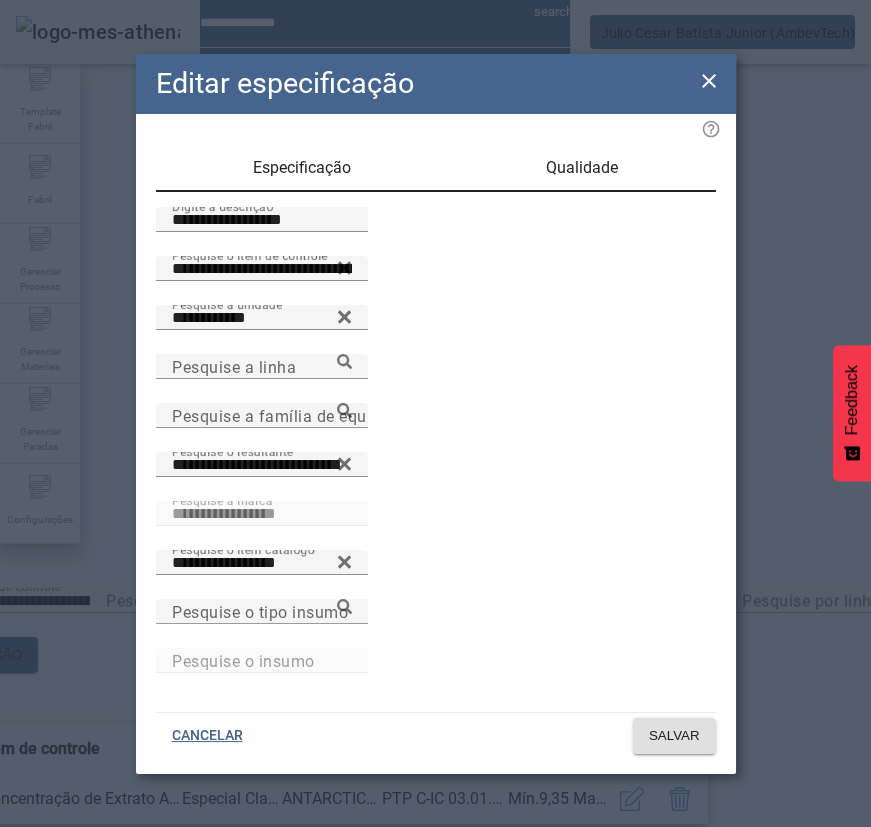 click on "Qualidade" at bounding box center [582, 168] 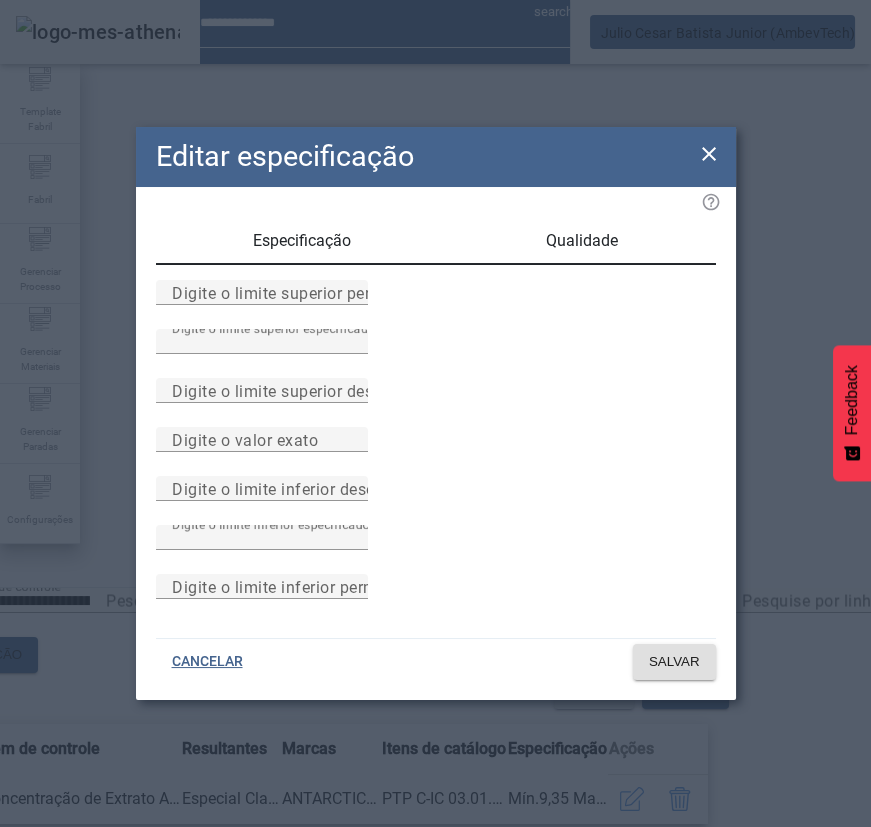 click on "Especificação" at bounding box center (302, 241) 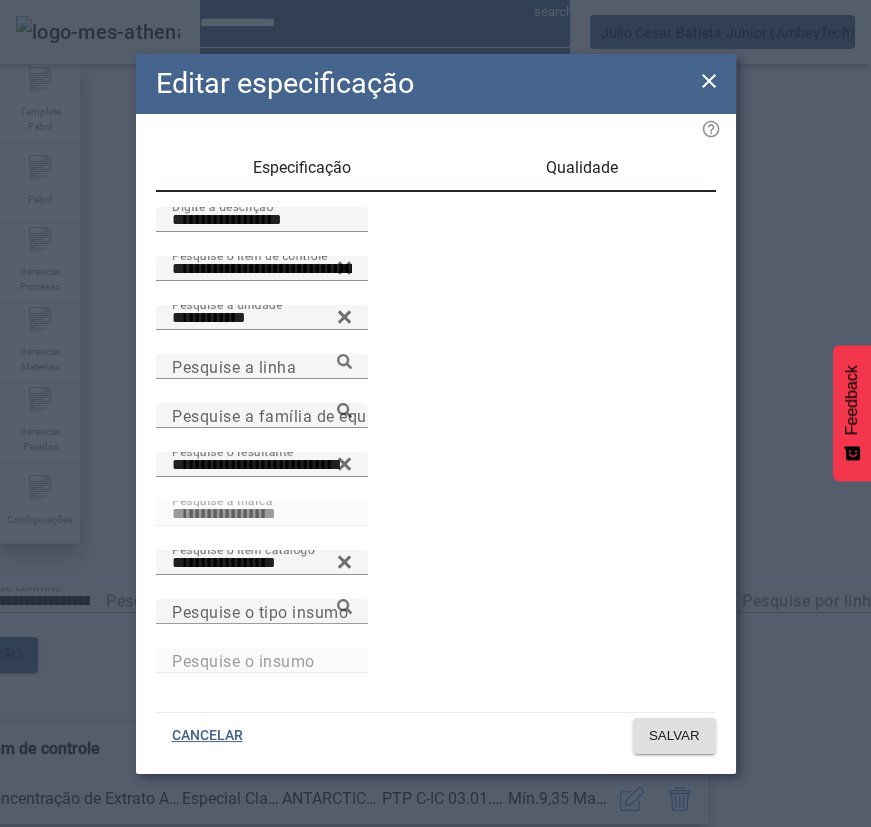 click on "Qualidade" at bounding box center [582, 168] 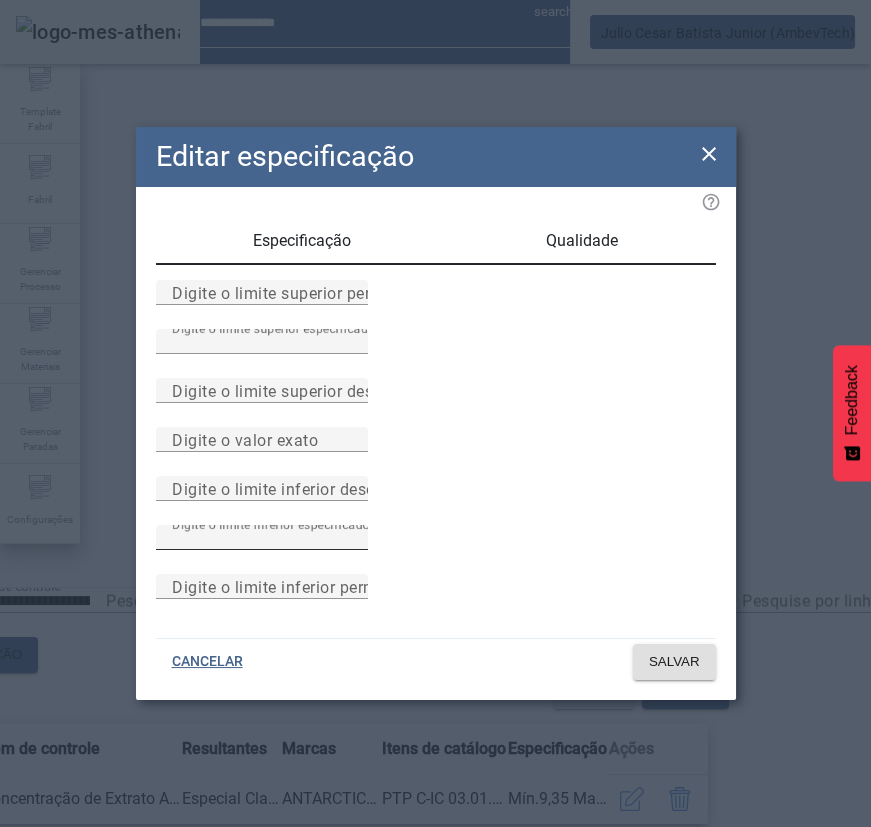 click on "****" at bounding box center [262, 538] 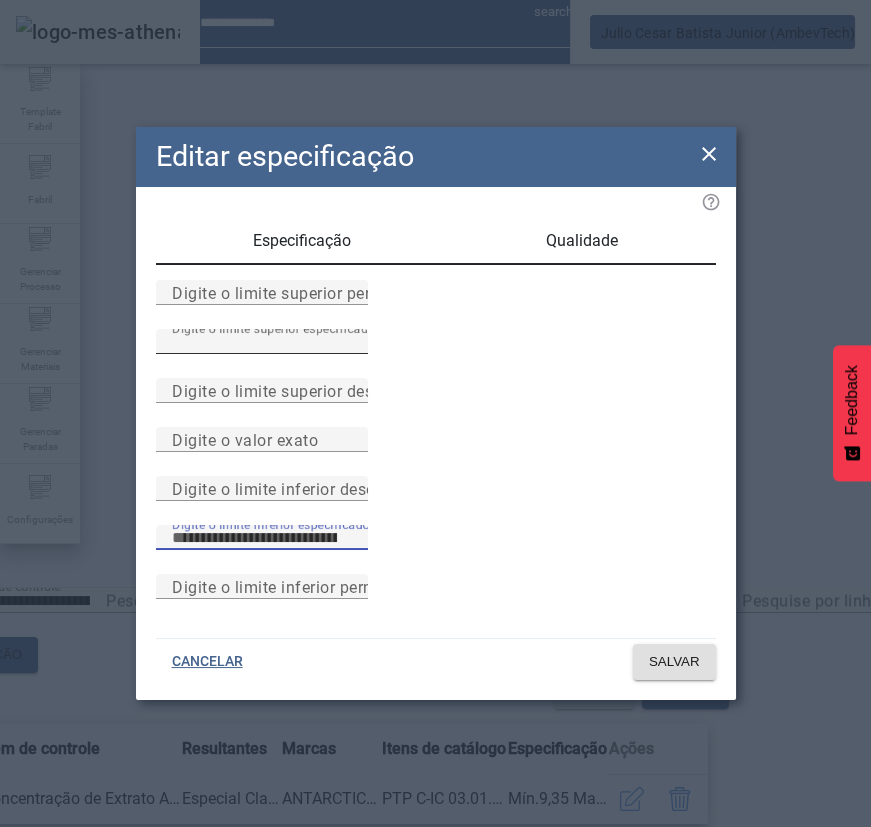 type on "****" 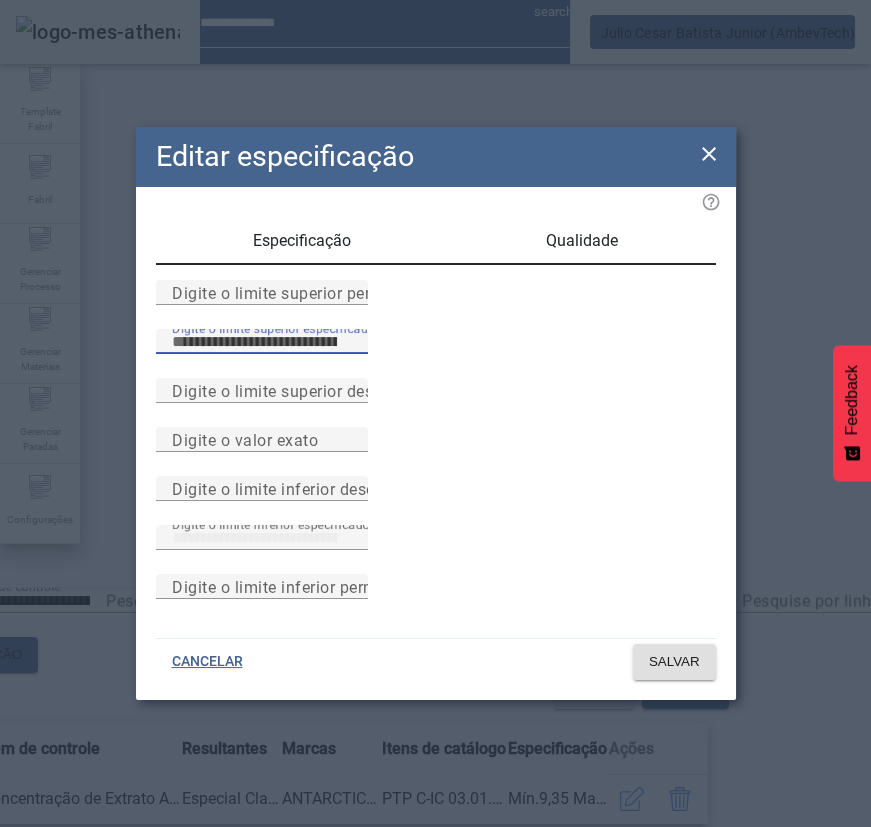 type on "*****" 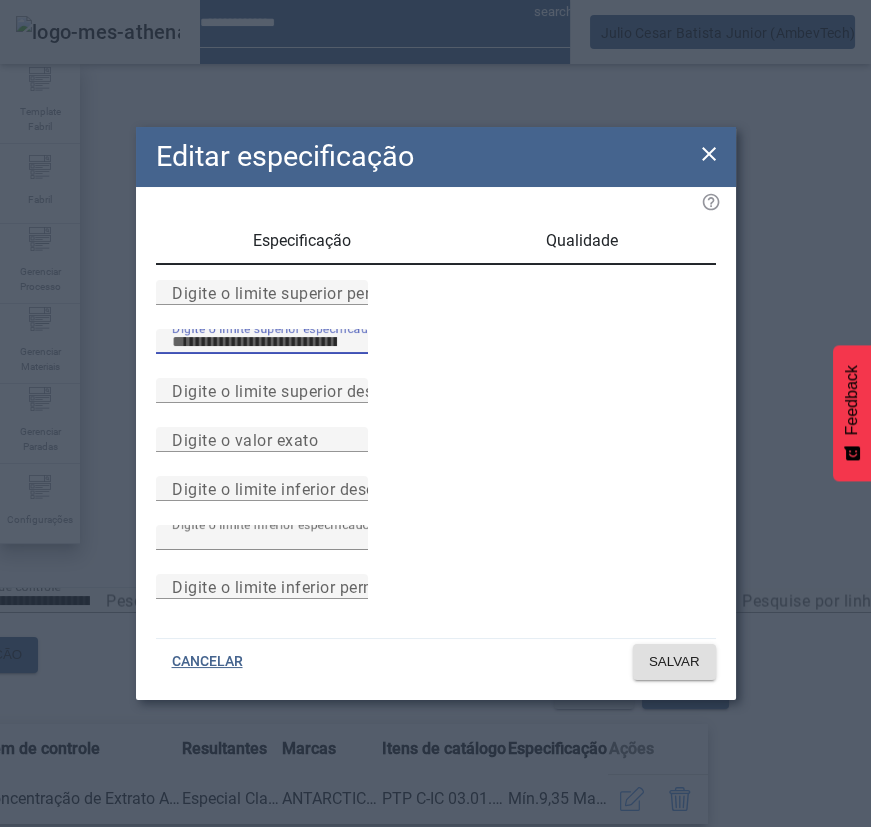 click on "Especificação" at bounding box center [302, 241] 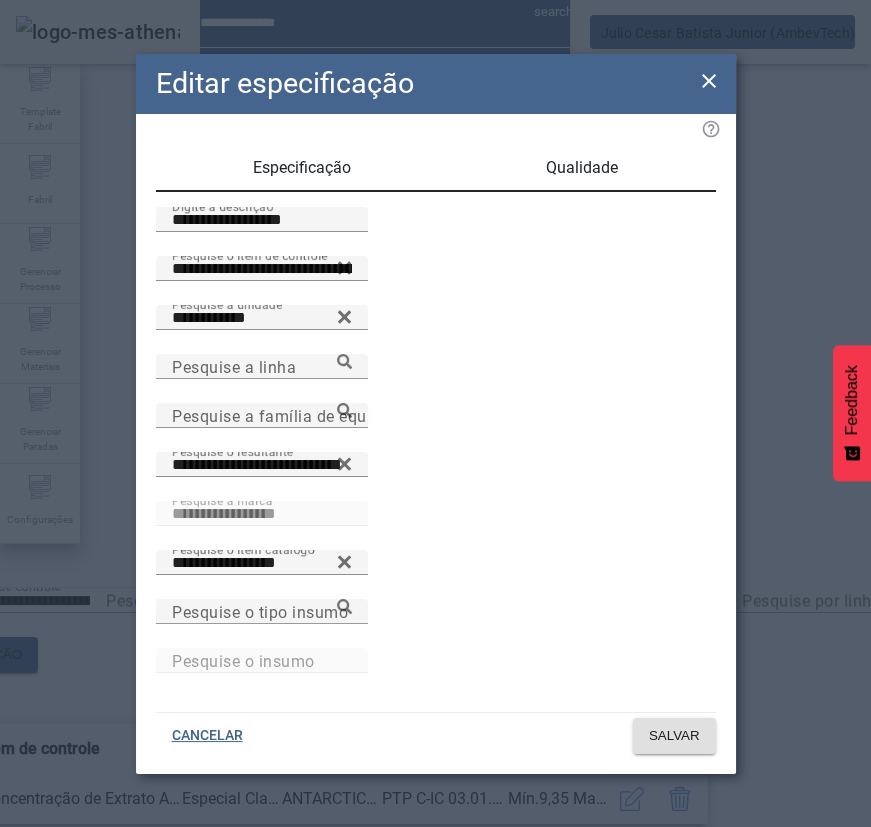 click on "Qualidade" at bounding box center (582, 168) 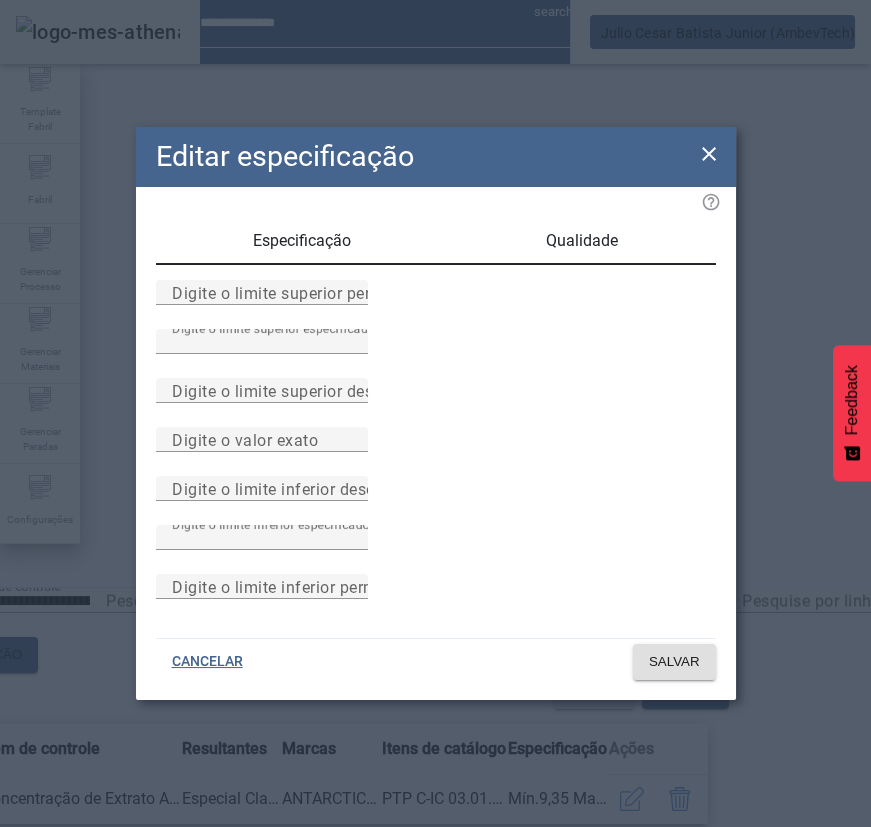click on "Especificação" at bounding box center [302, 241] 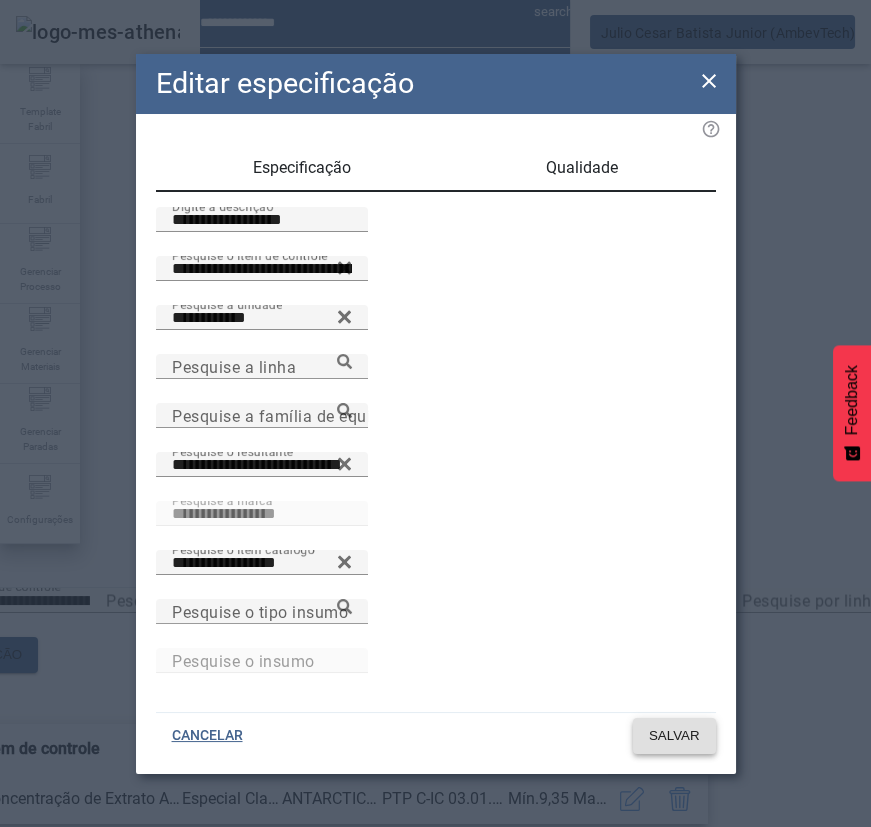 click on "SALVAR" 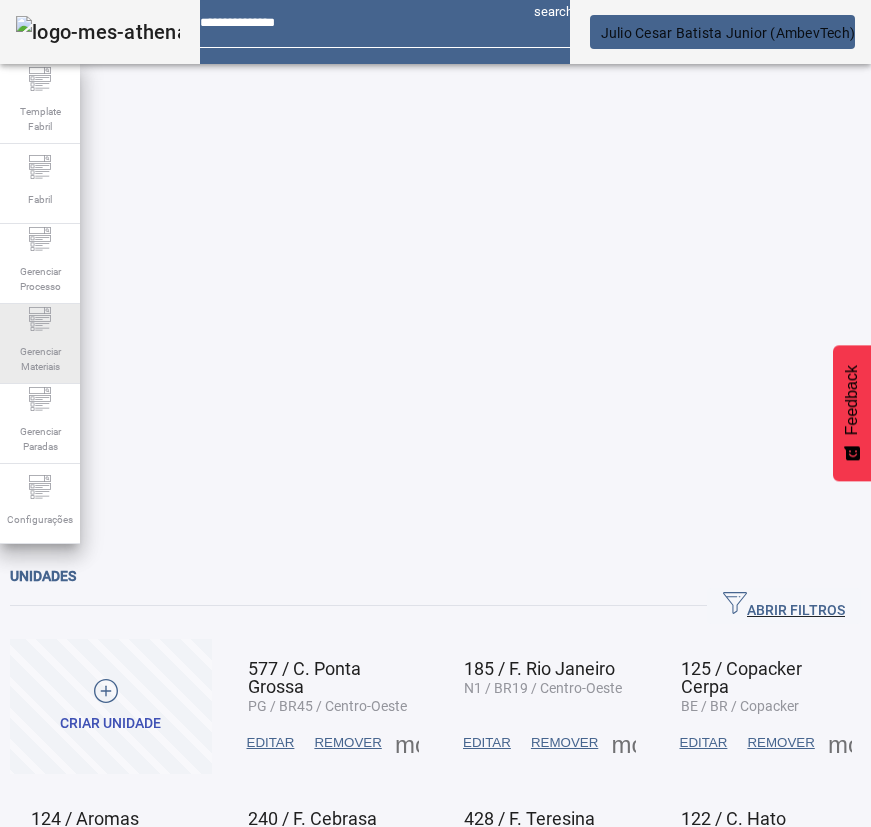 scroll, scrollTop: 0, scrollLeft: 0, axis: both 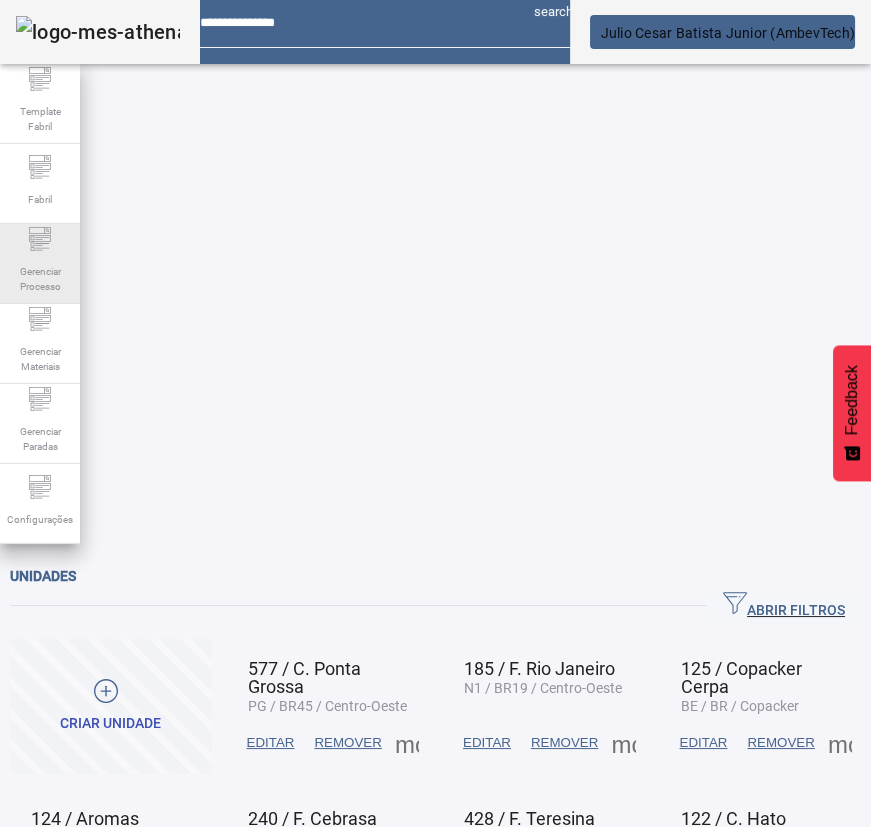 click on "Gerenciar Processo" 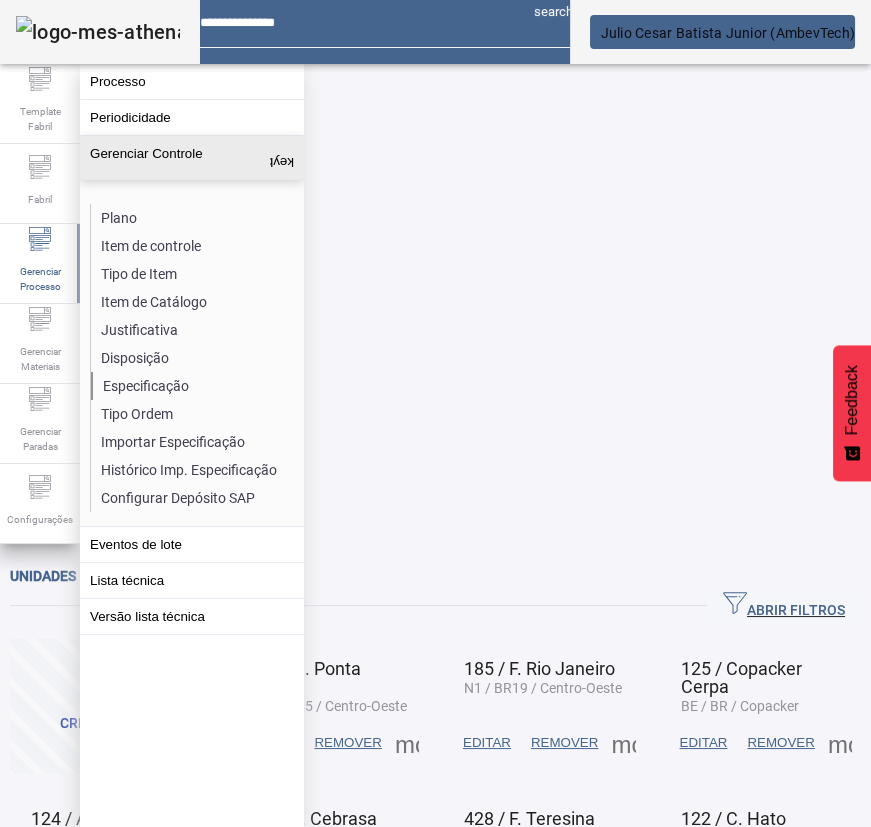 click on "Especificação" 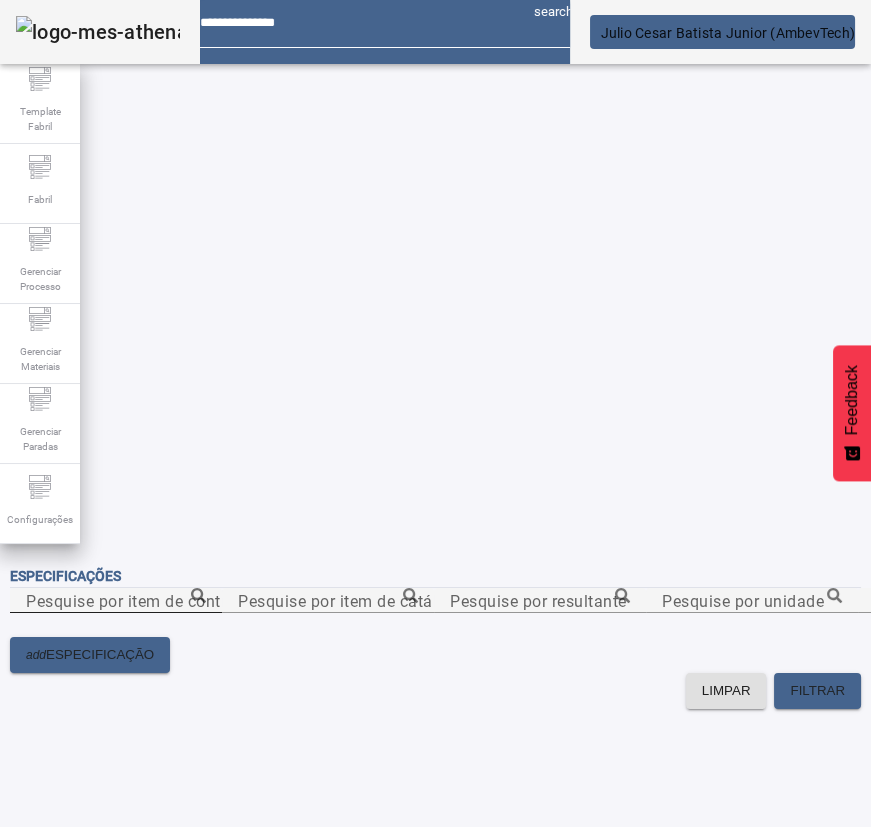 click on "Pesquise por item de controle" at bounding box center [137, 600] 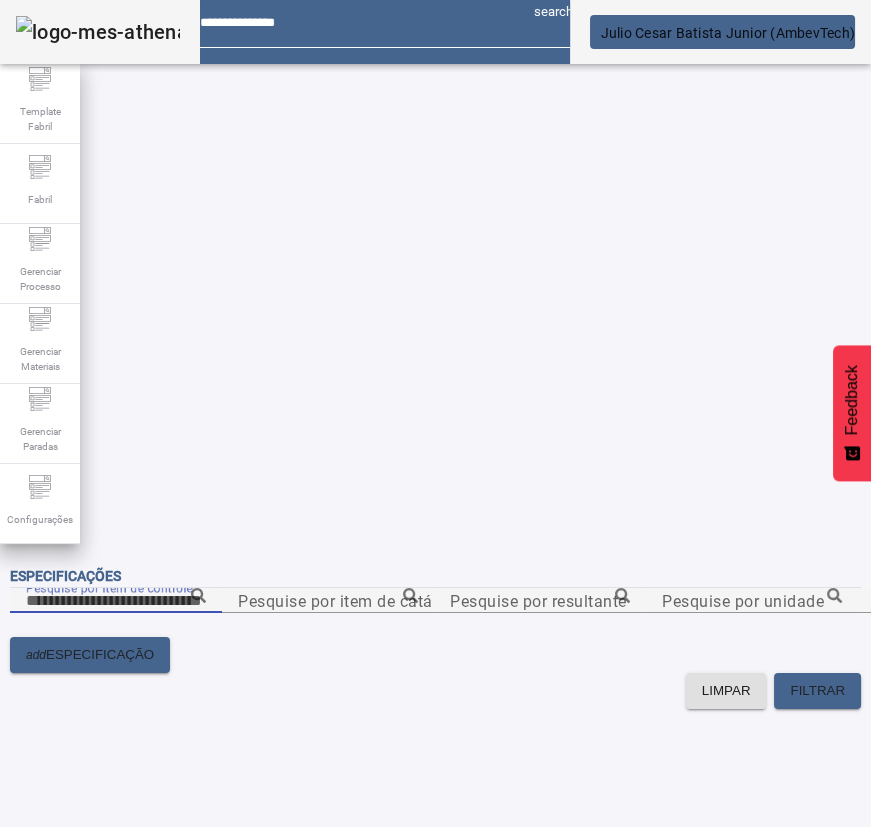 paste on "**********" 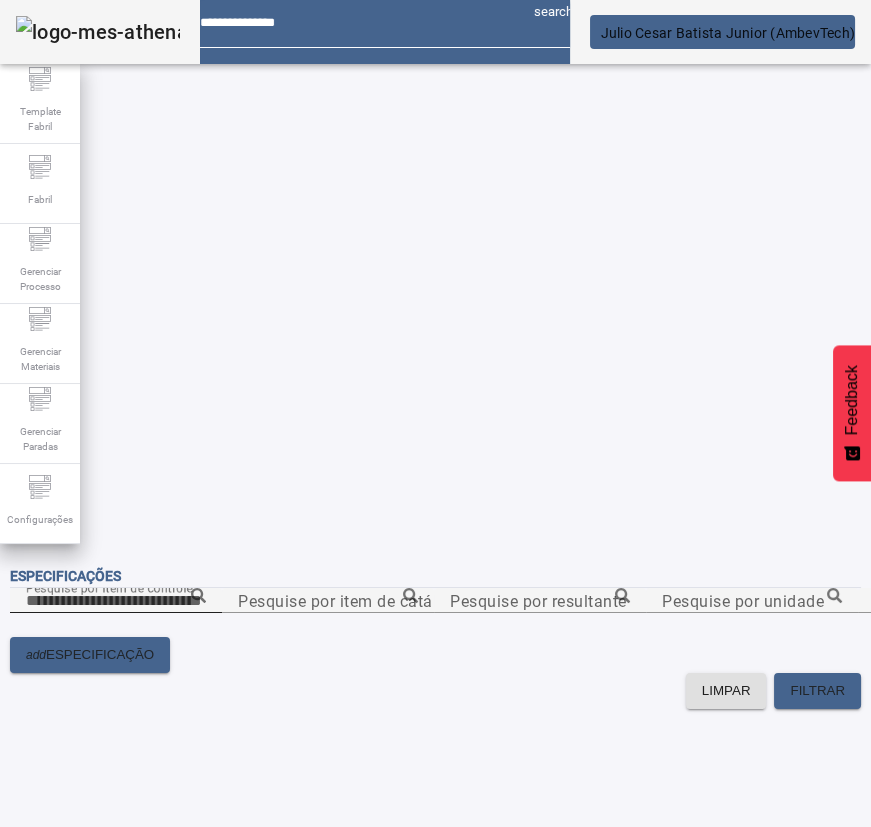 click on "Pesquise por item de controle" at bounding box center [116, 601] 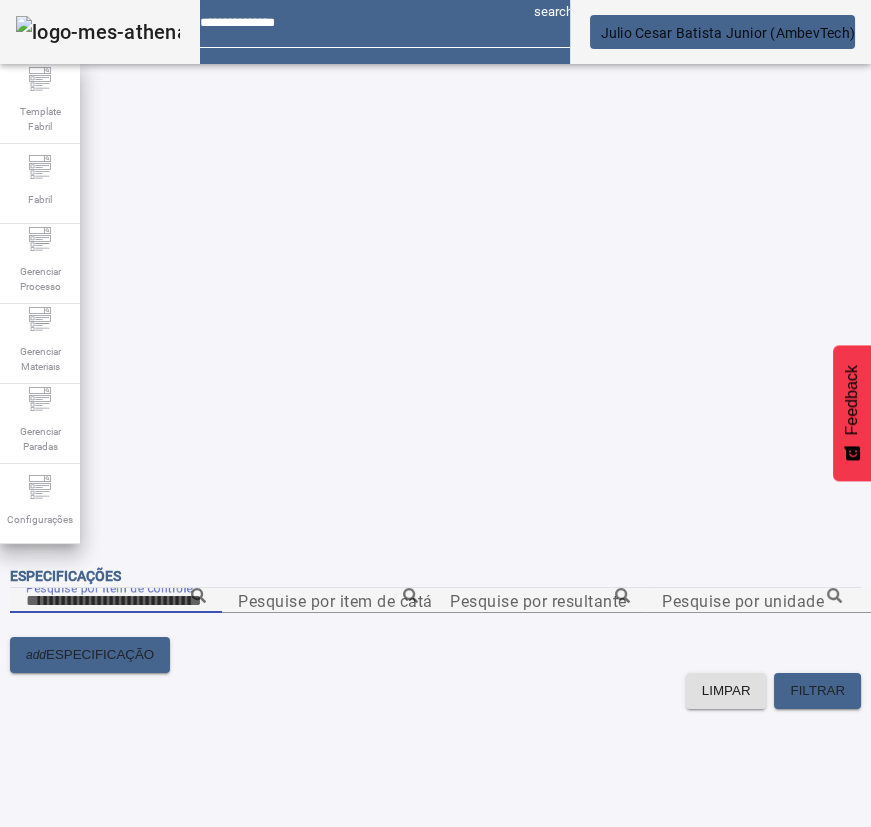 paste on "**********" 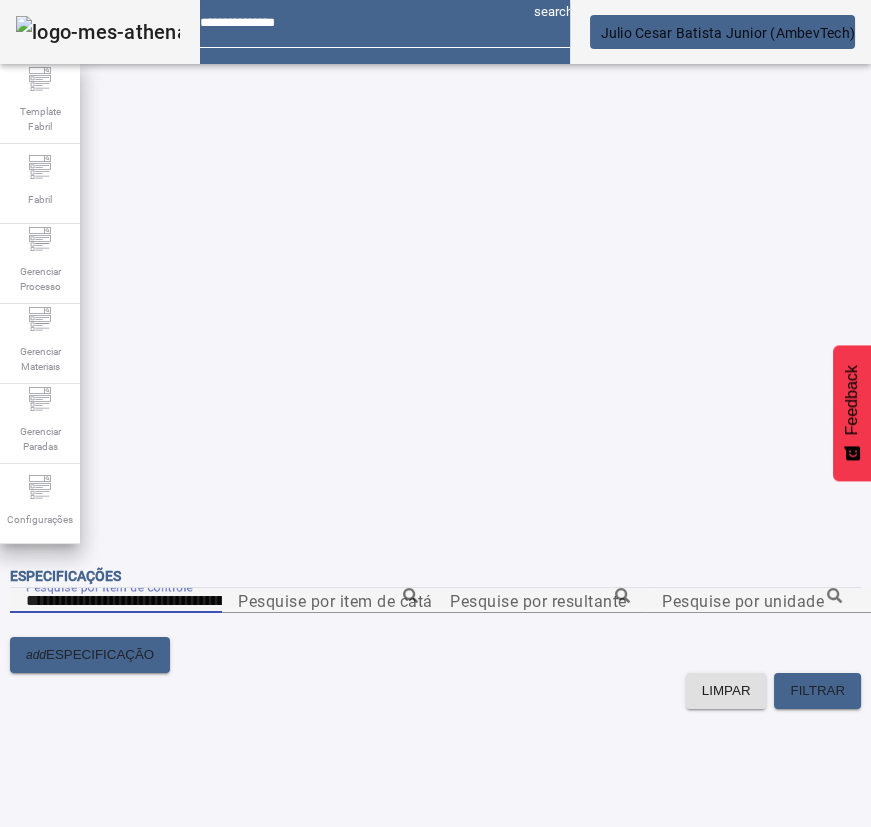 click 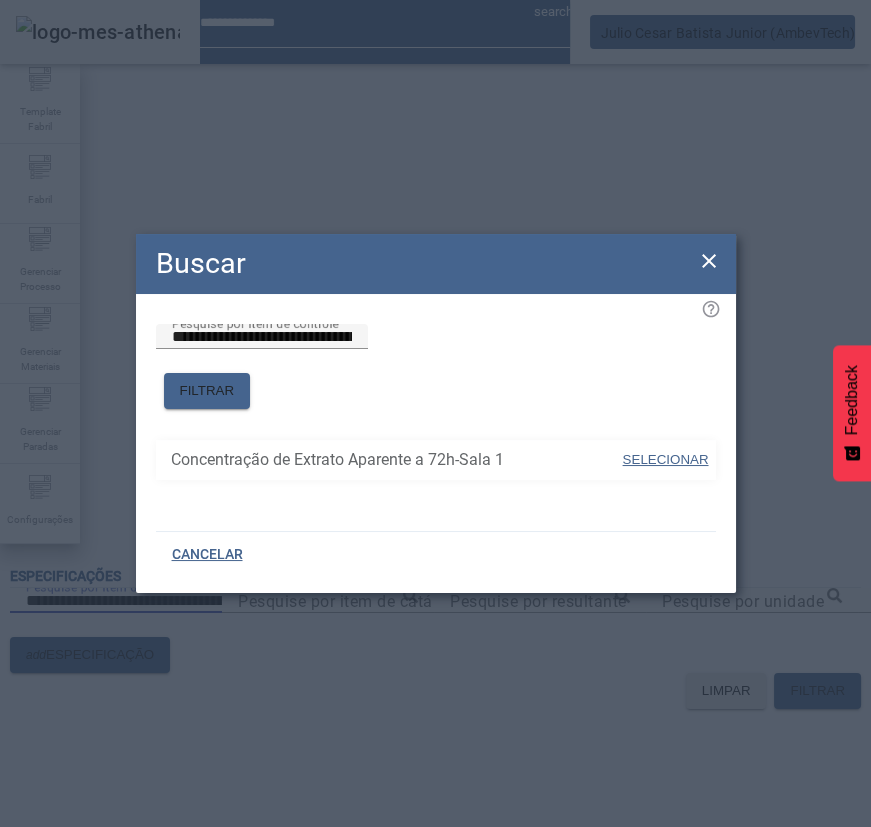 click on "SELECIONAR" at bounding box center [666, 459] 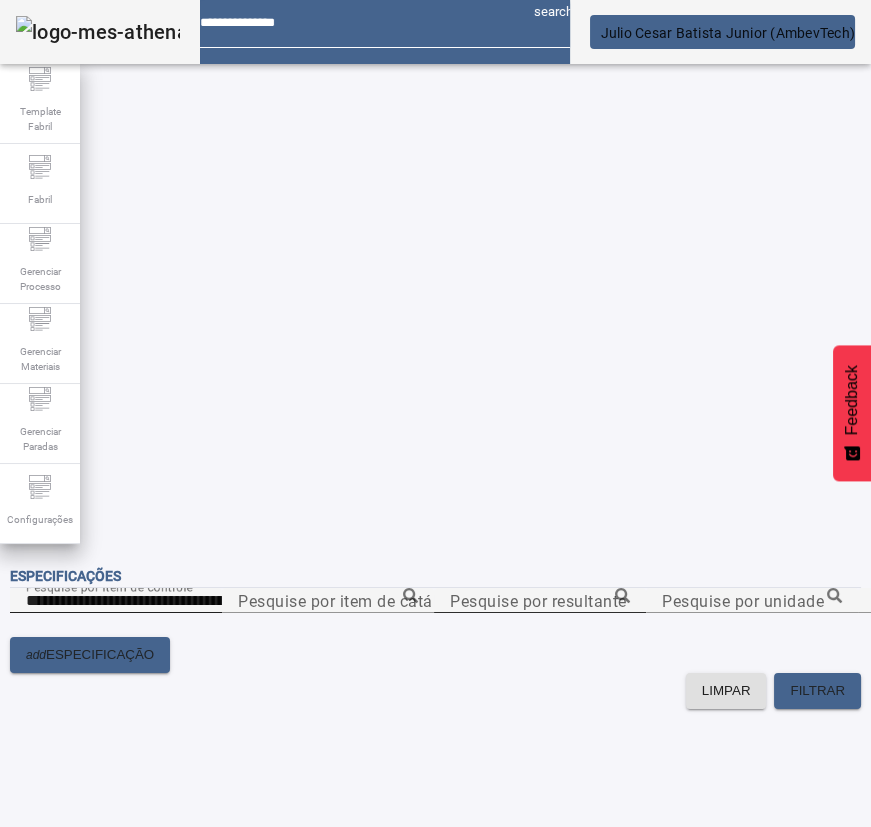 click on "Pesquise por resultante" 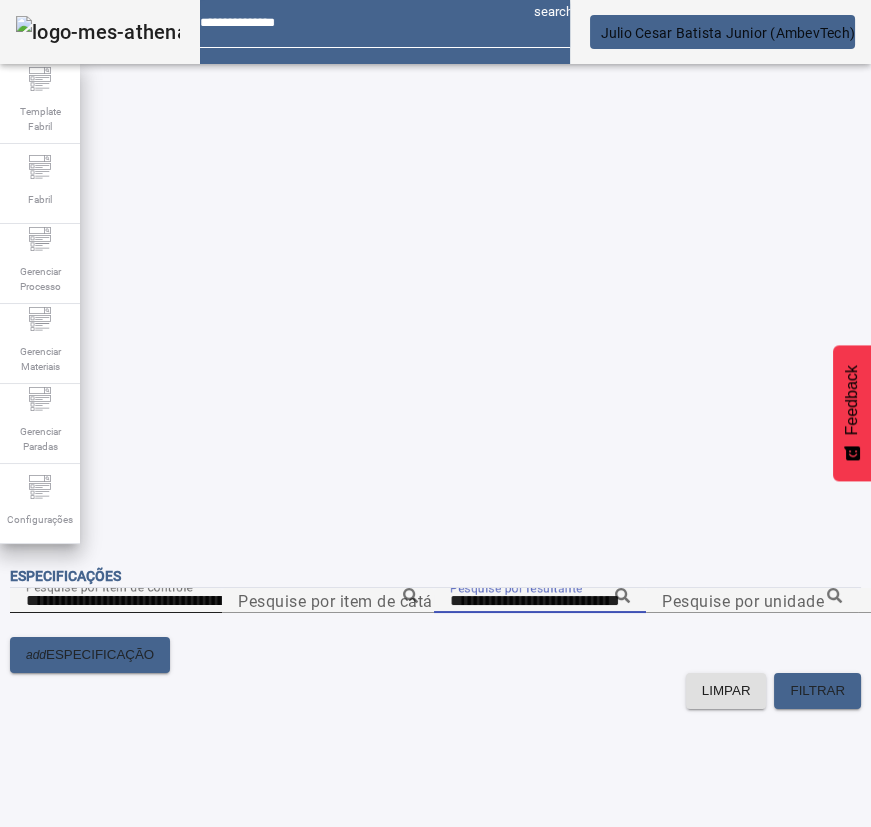 click 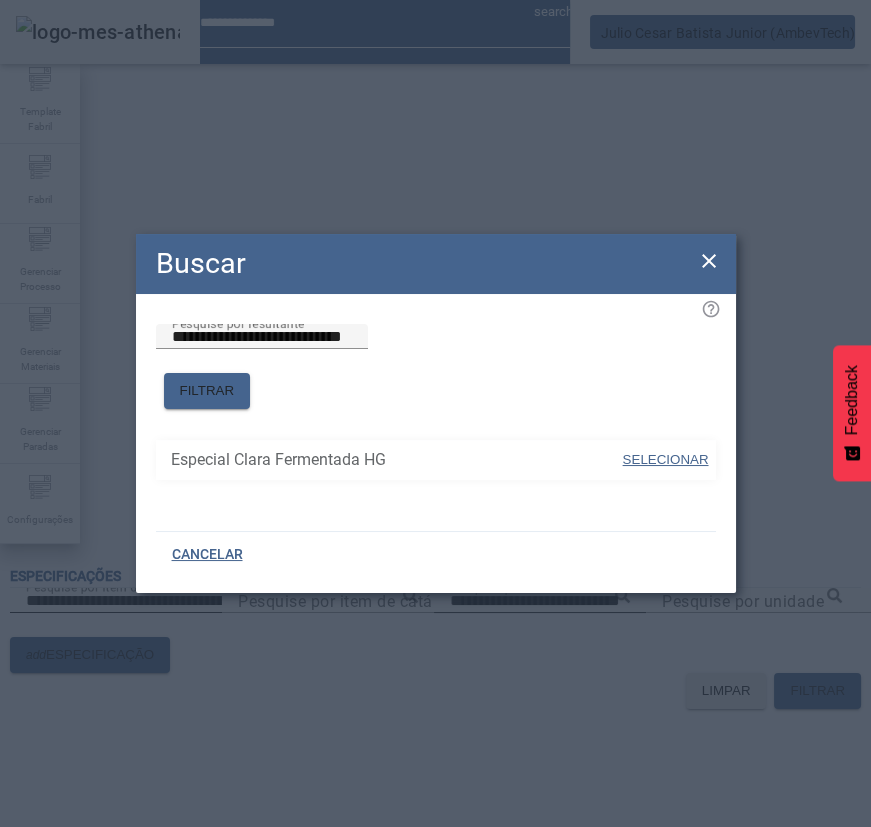 click at bounding box center [665, 460] 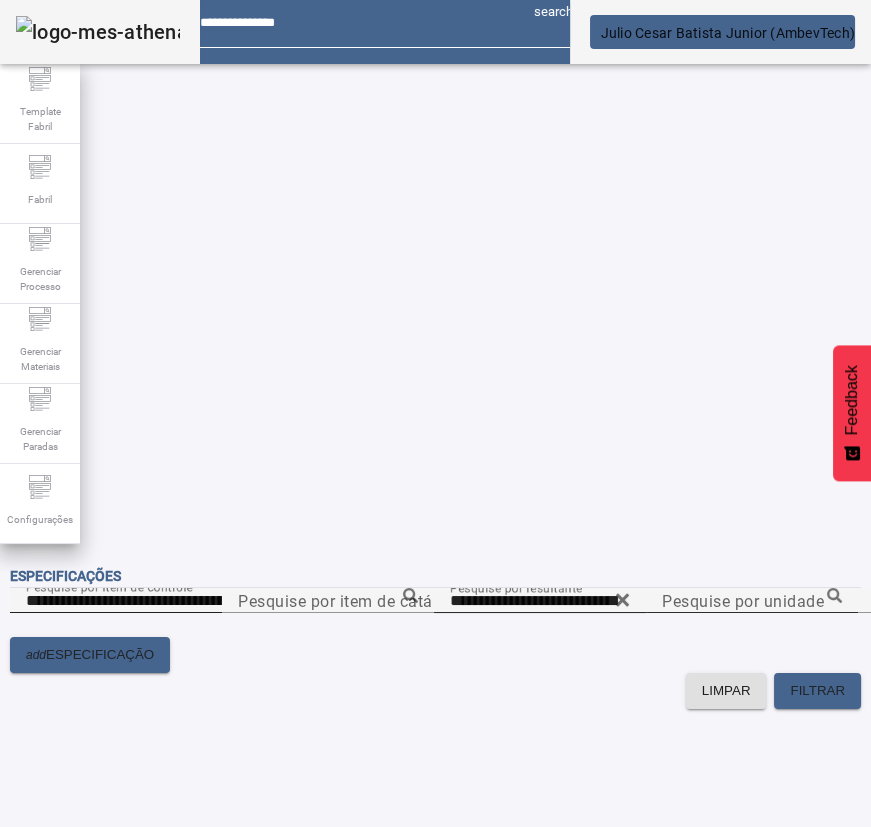 click on "Pesquise por unidade" at bounding box center [743, 600] 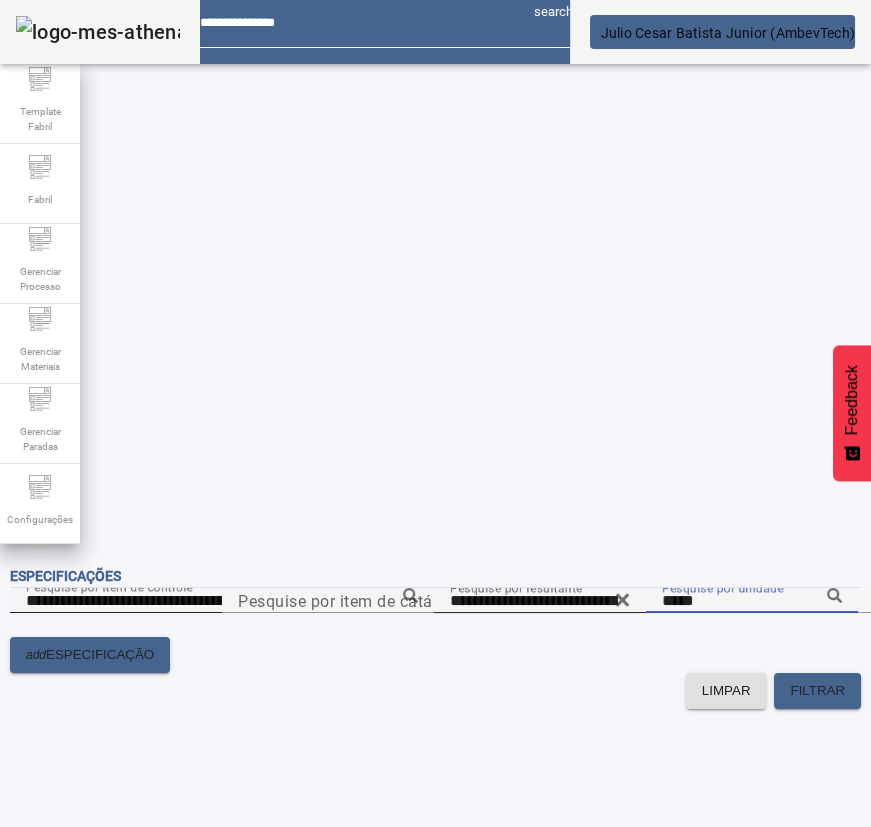 click 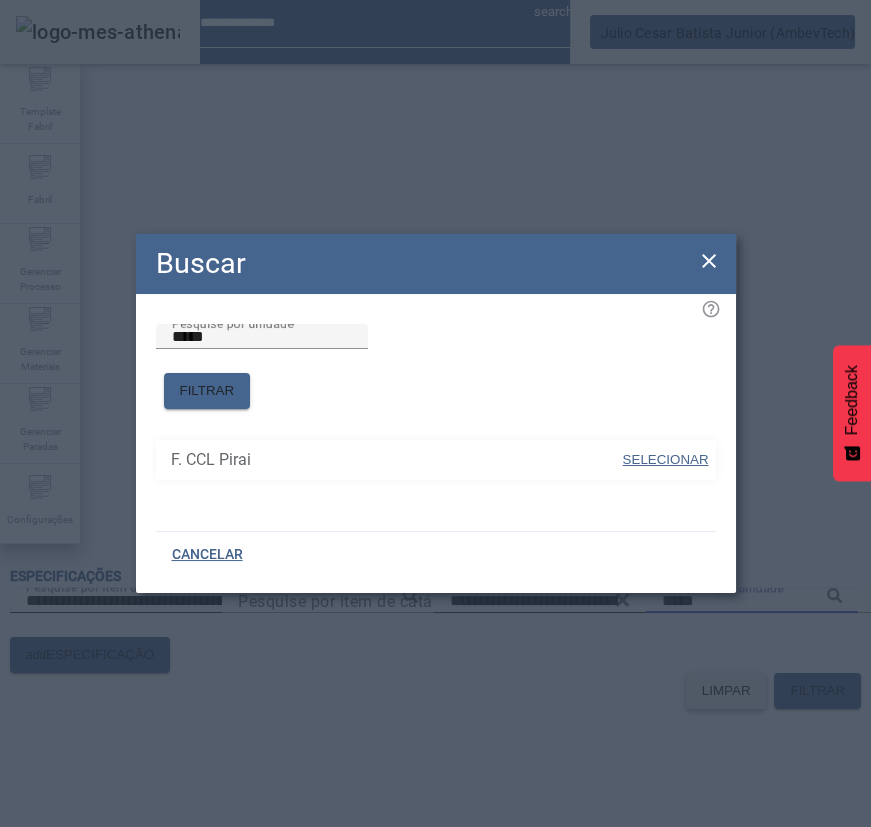 click on "SELECIONAR" at bounding box center [666, 459] 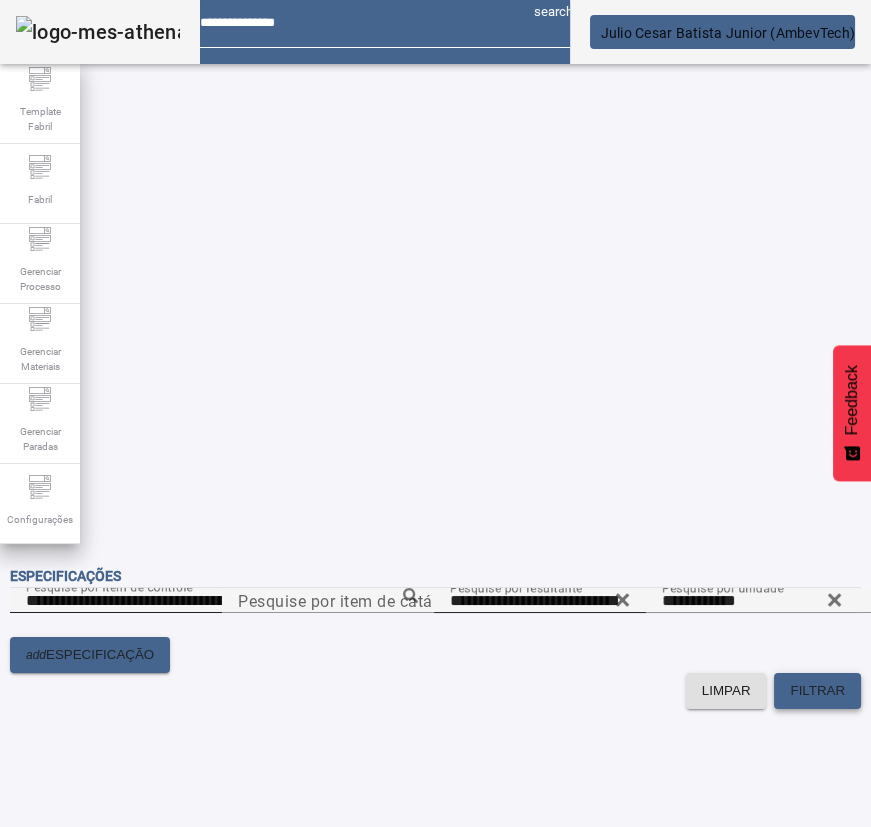 click 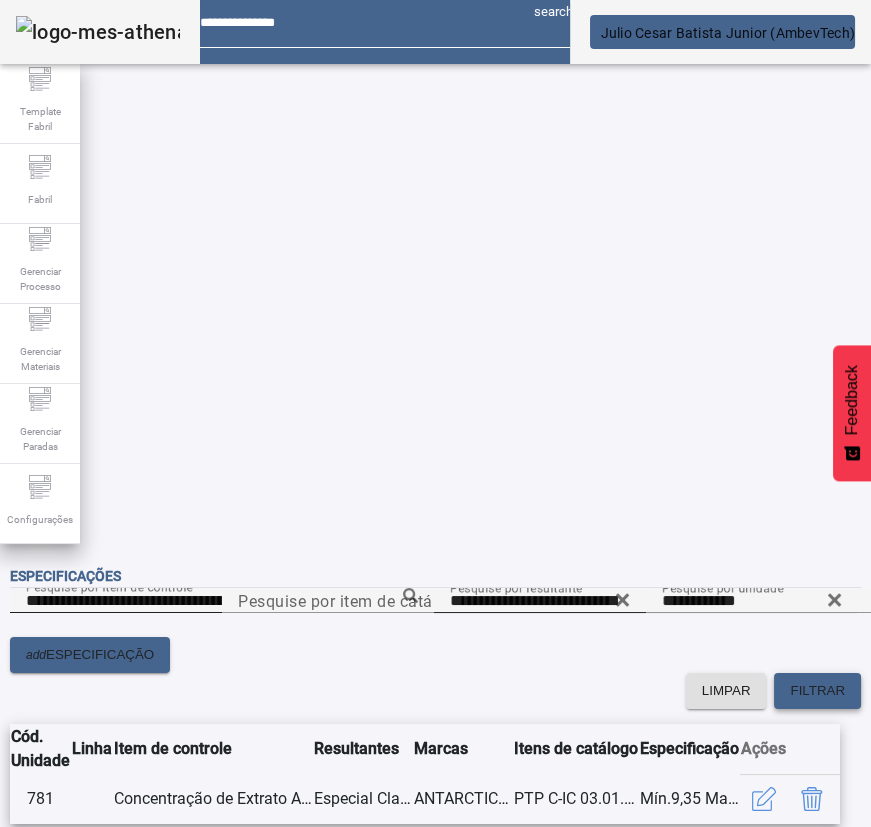 scroll, scrollTop: 0, scrollLeft: 132, axis: horizontal 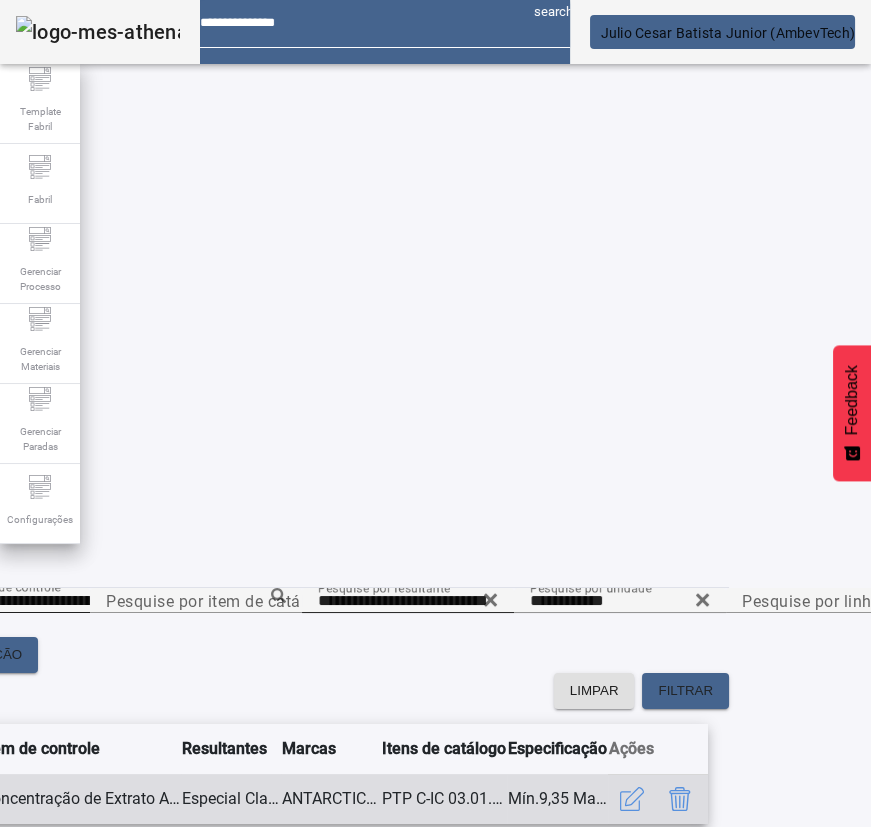 click 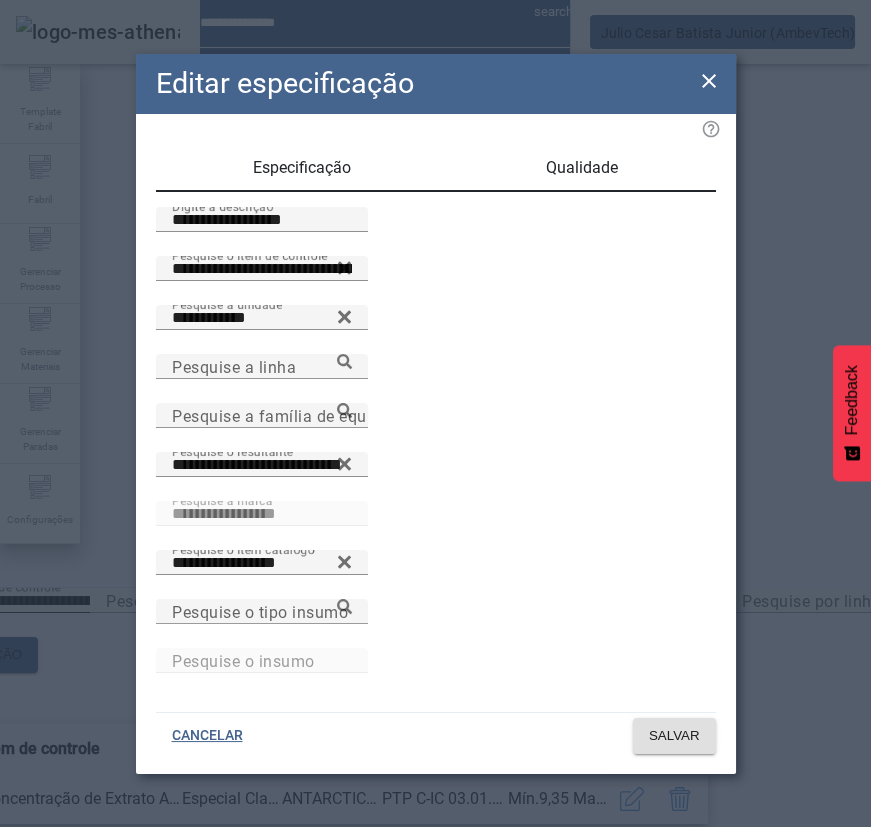 click on "Qualidade" at bounding box center (582, 168) 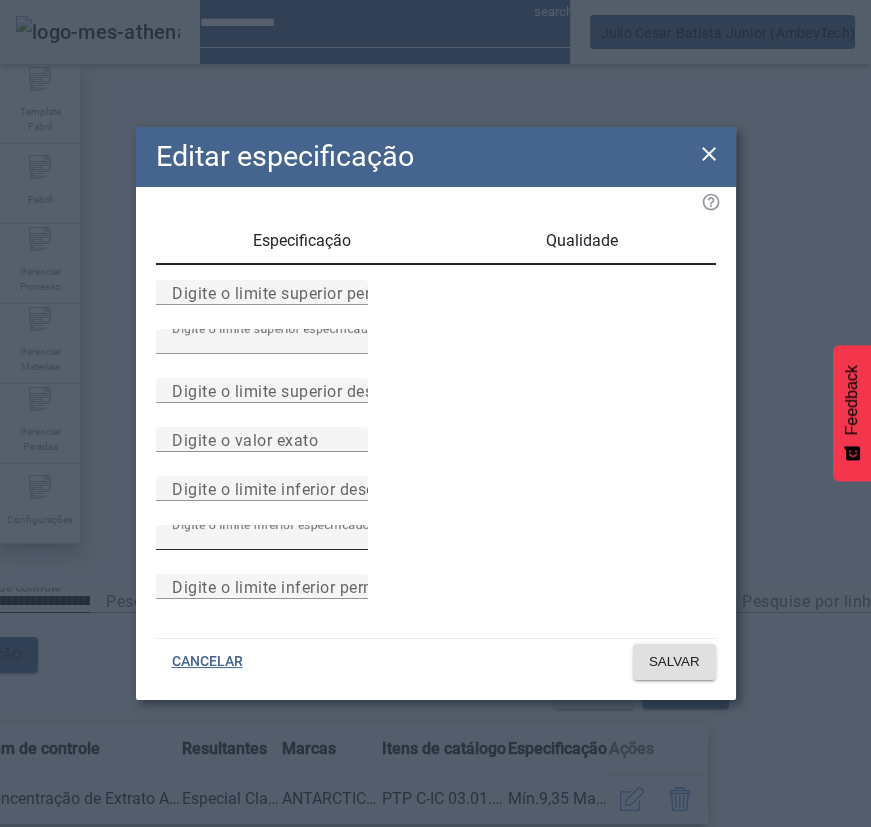 click on "****" at bounding box center (262, 538) 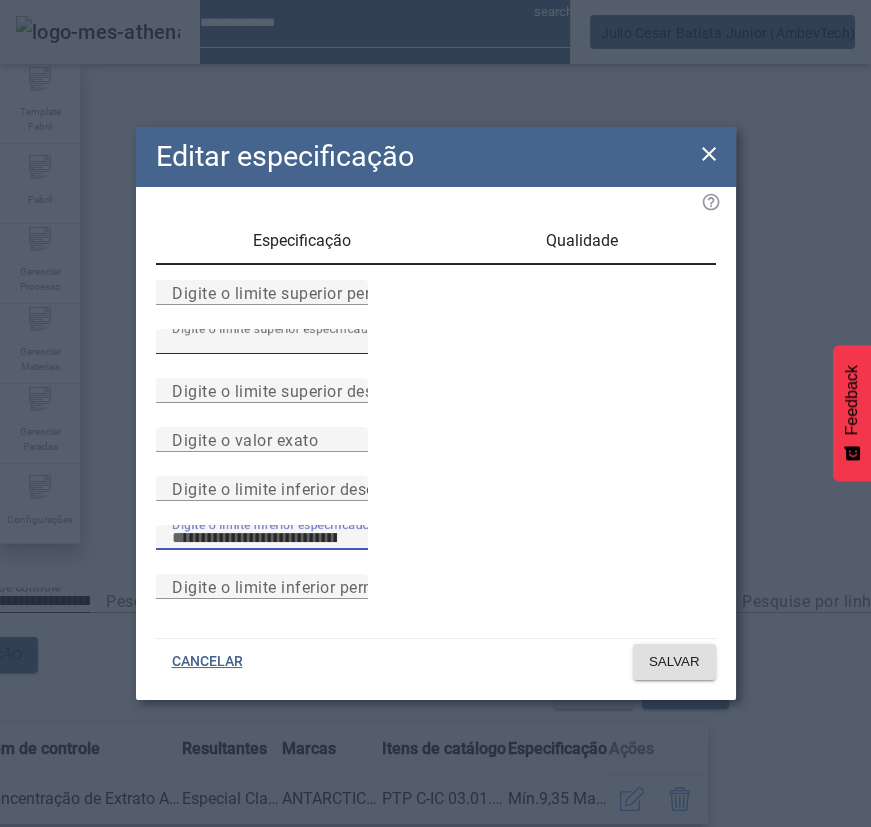 type on "****" 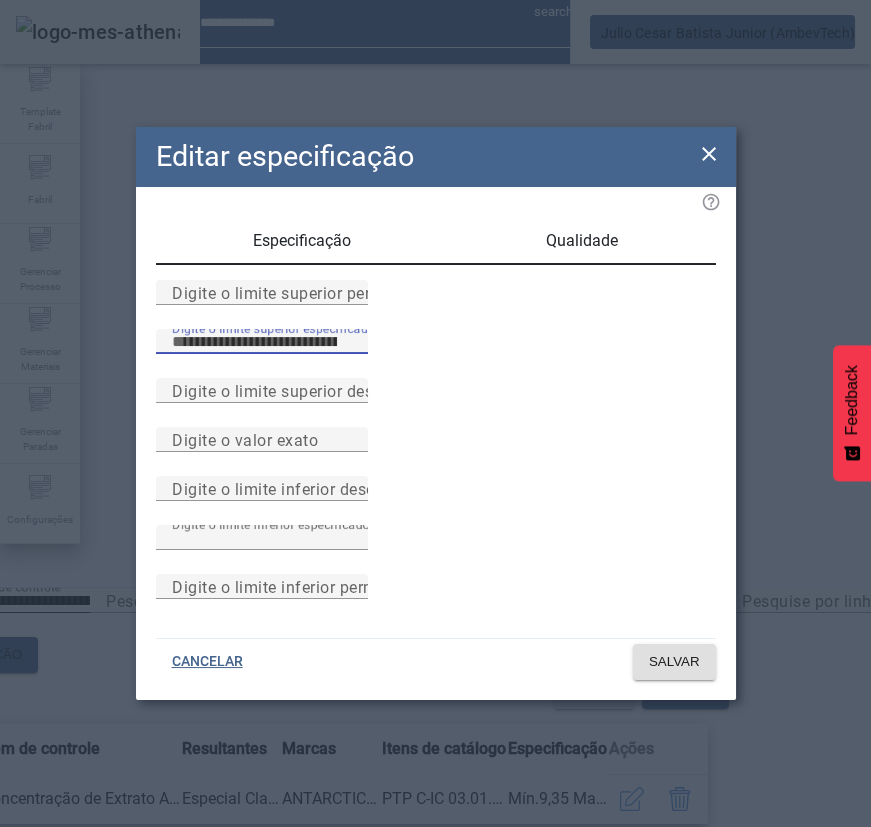 type on "*****" 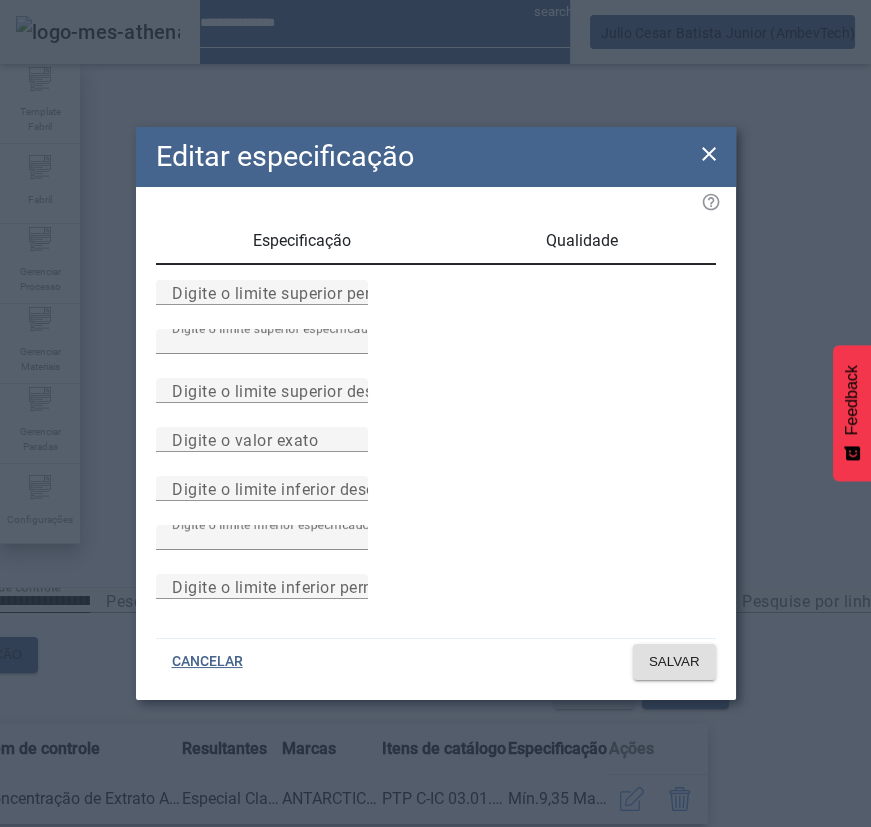 click on "Especificação" at bounding box center [302, 241] 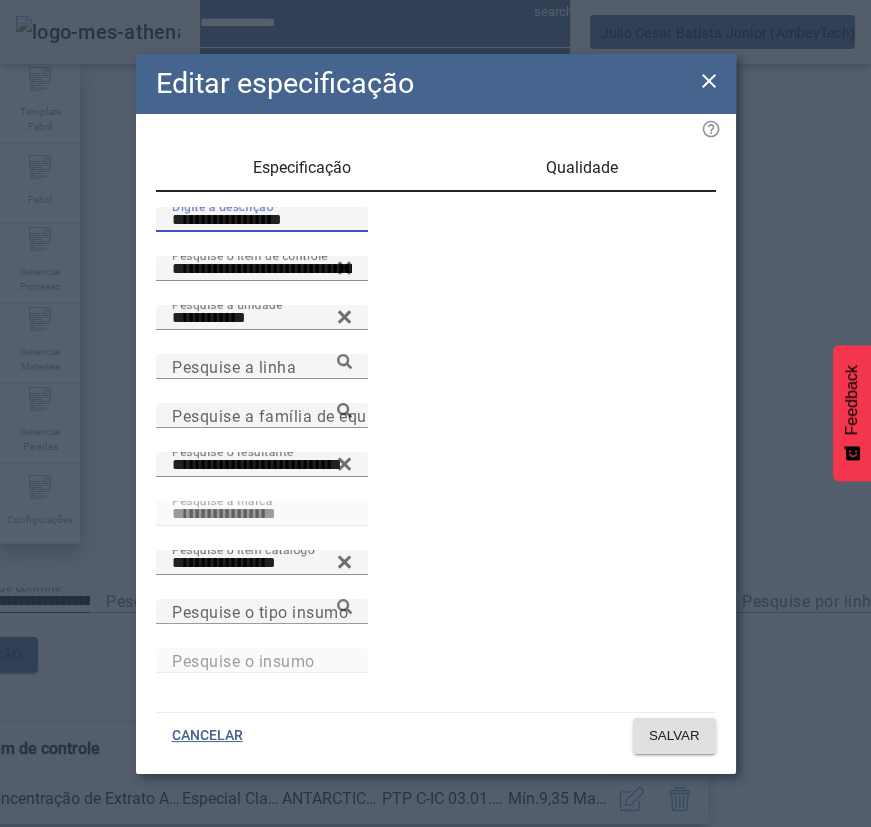 click on "**********" at bounding box center (262, 220) 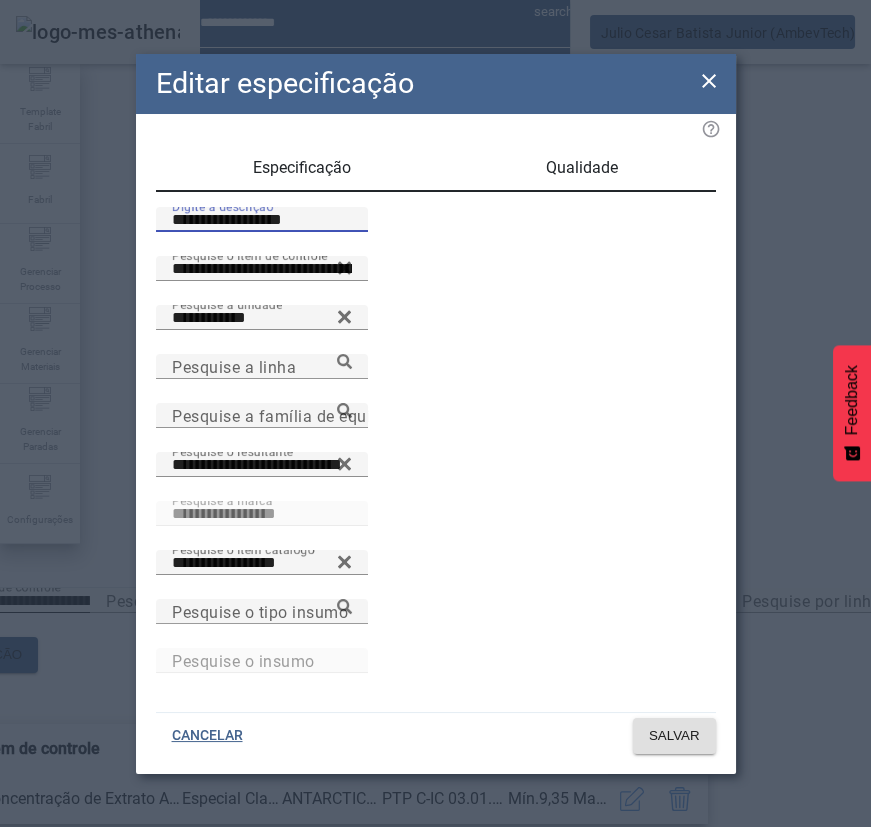 click on "**********" at bounding box center (262, 220) 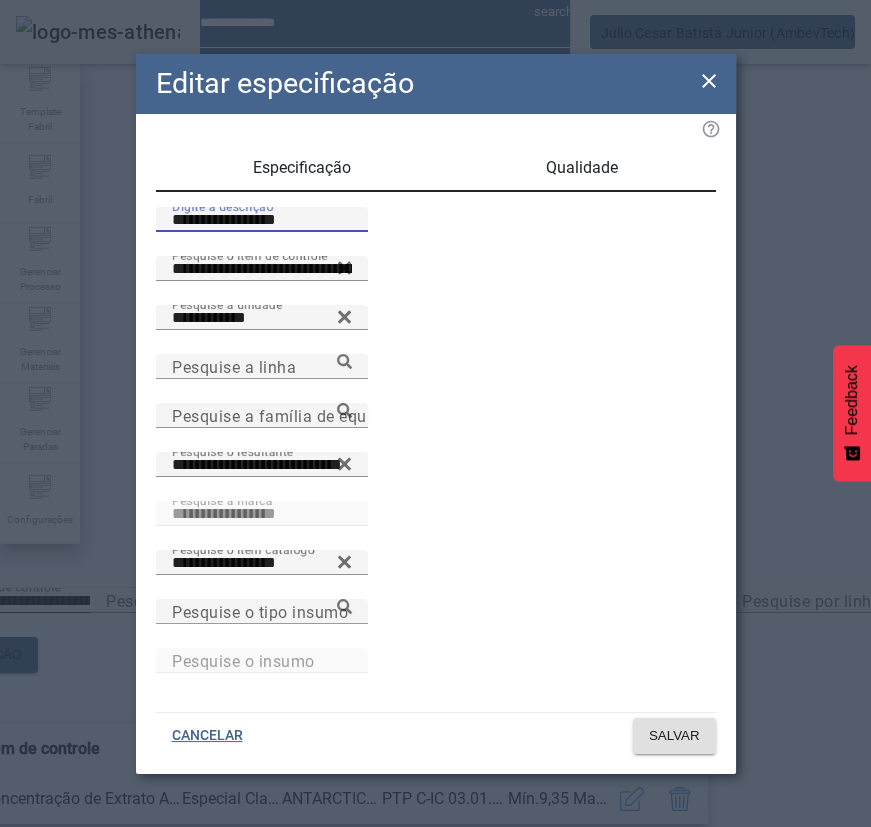type on "**********" 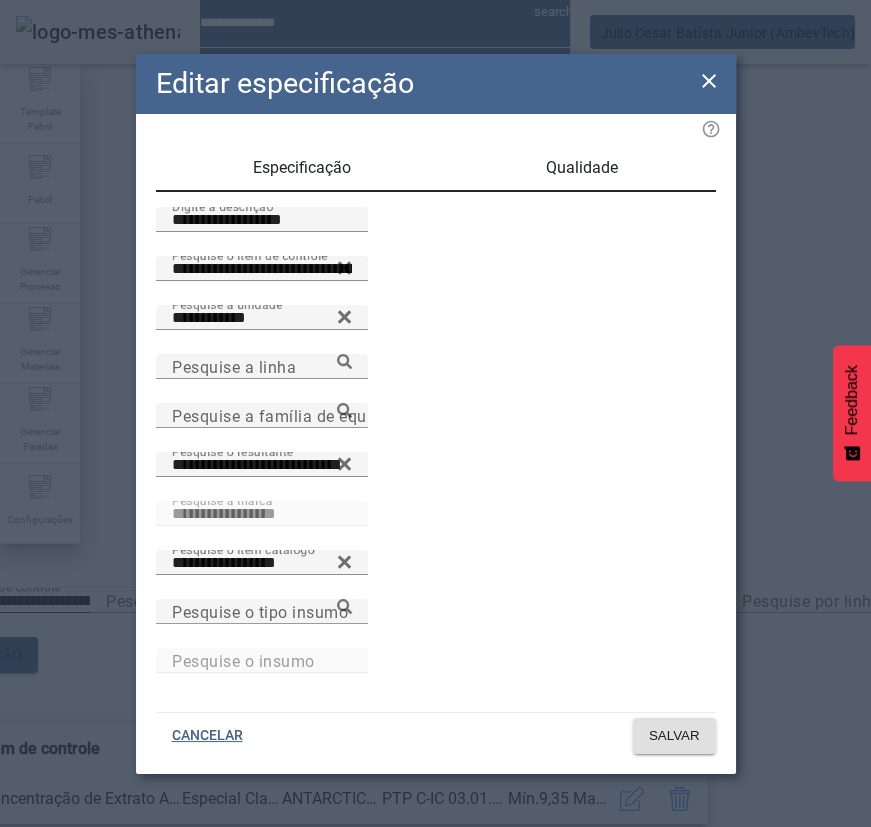 click on "Qualidade" at bounding box center (582, 168) 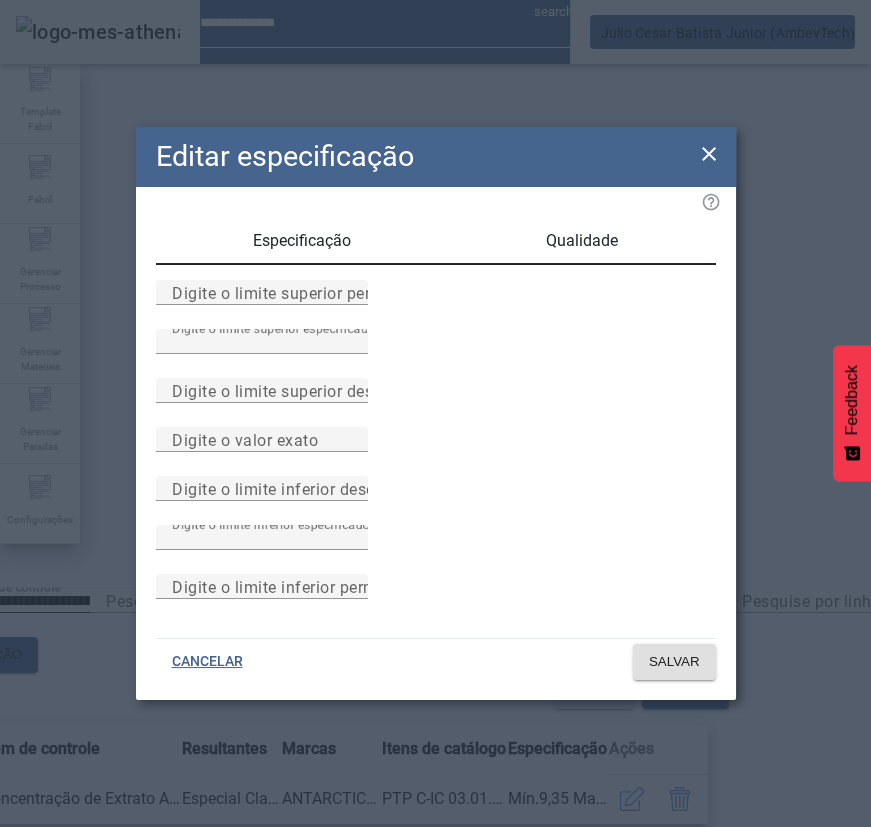 click on "Especificação" at bounding box center [302, 241] 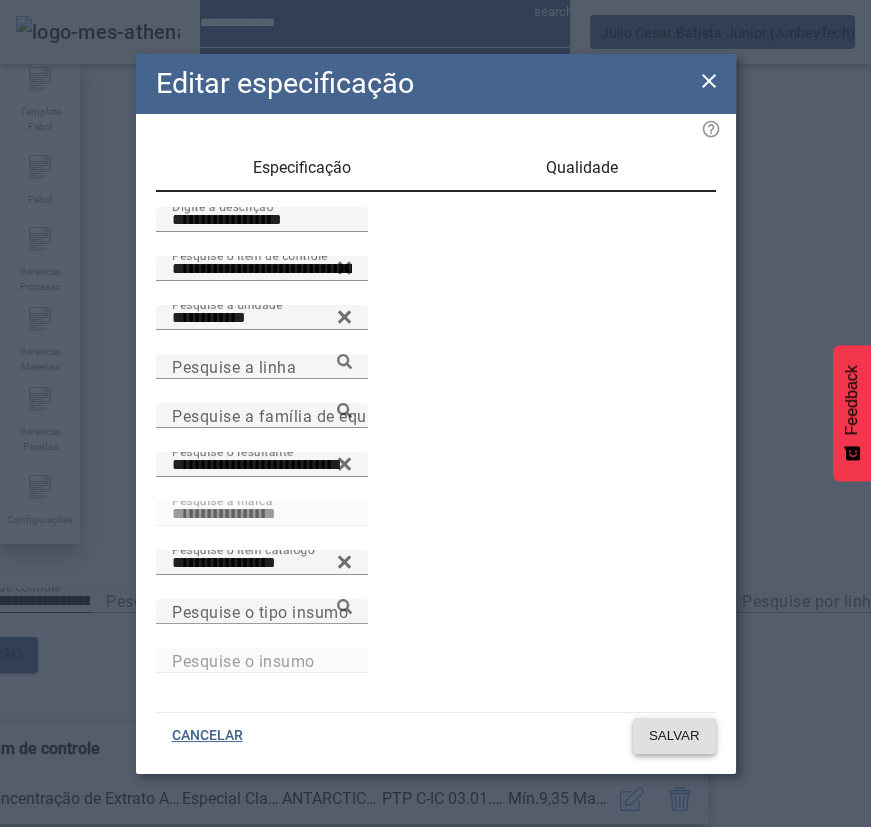 click on "SALVAR" 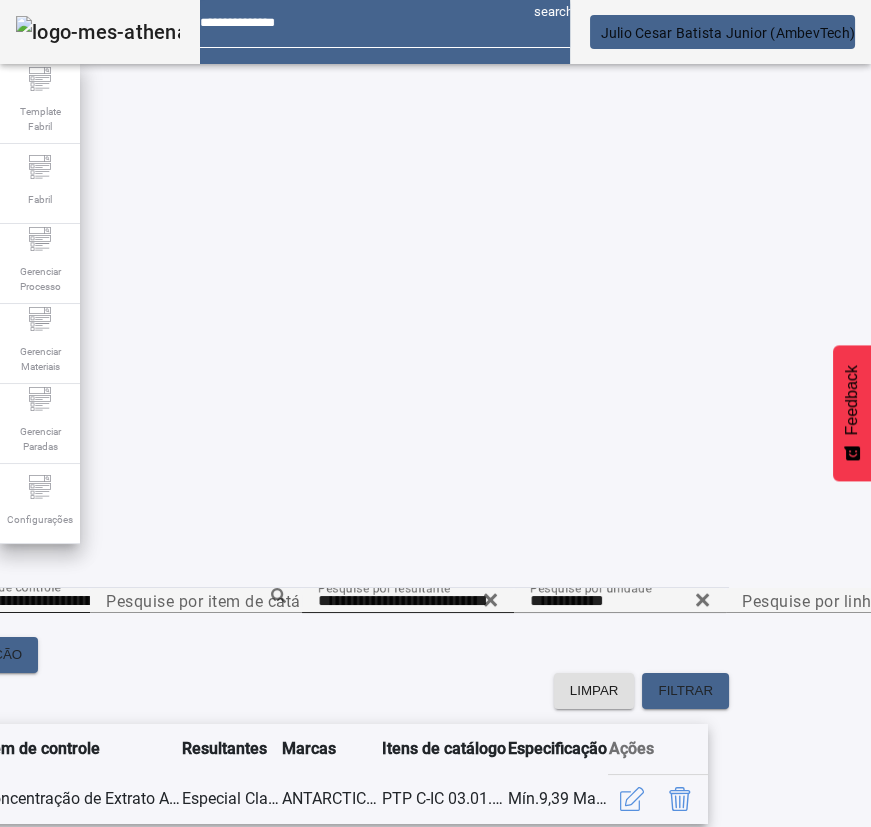 scroll, scrollTop: 0, scrollLeft: 0, axis: both 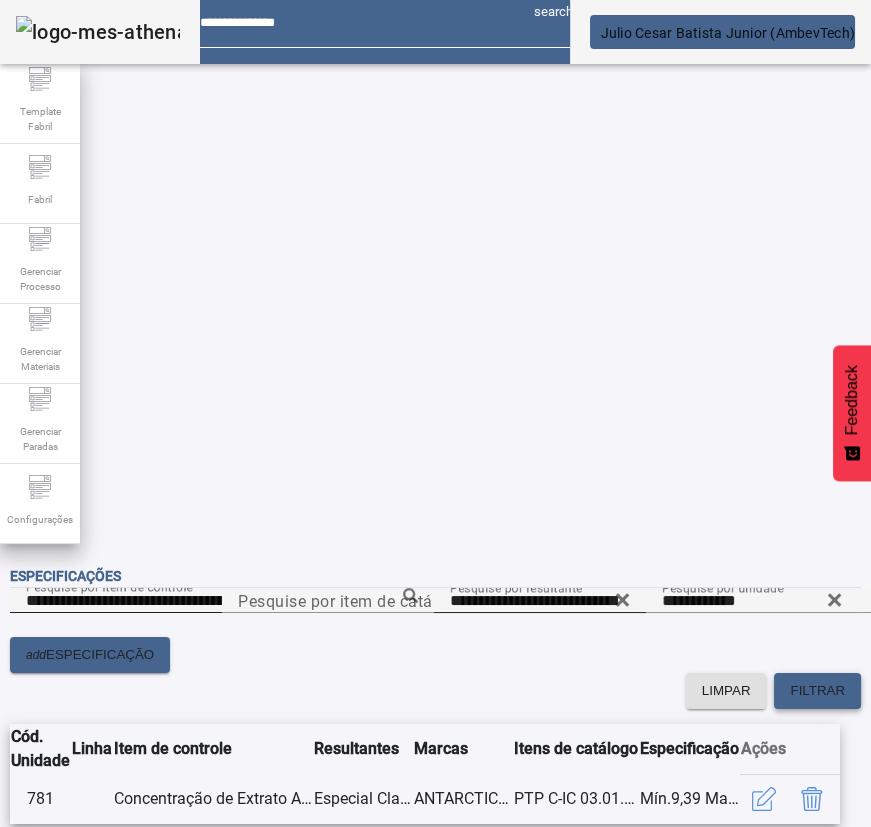 click on "FILTRAR" 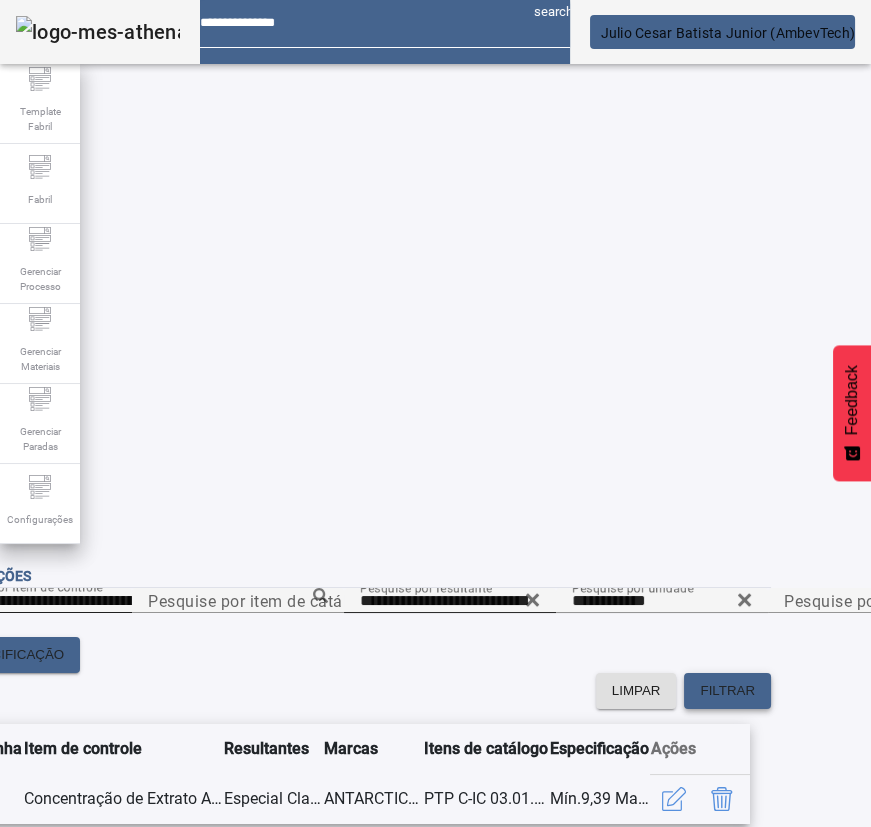scroll, scrollTop: 0, scrollLeft: 132, axis: horizontal 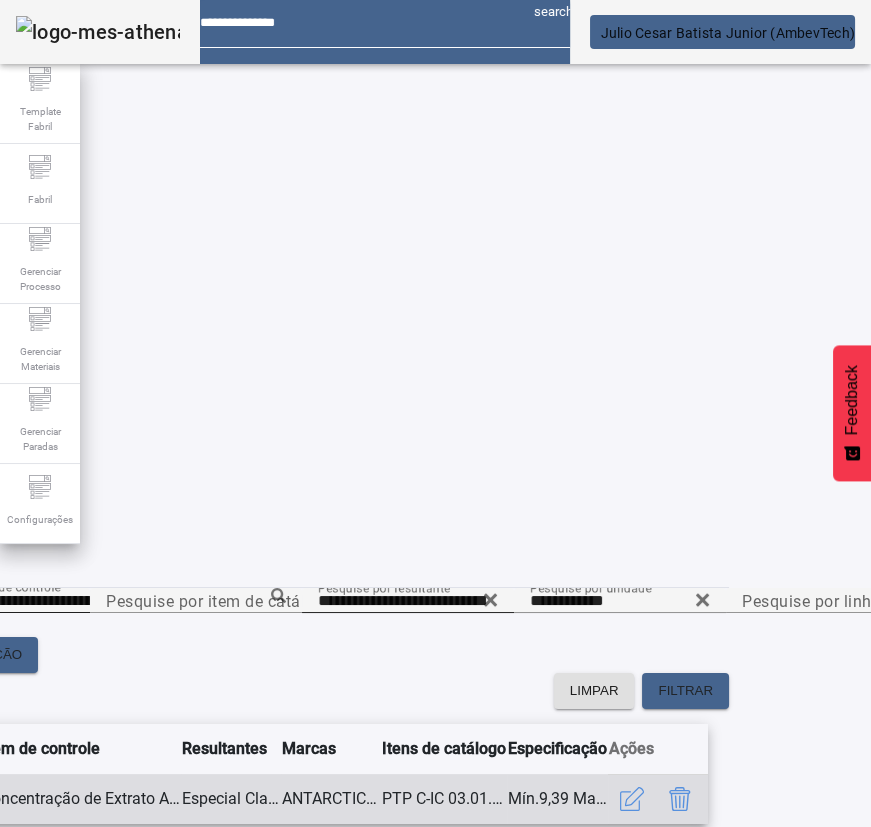 click 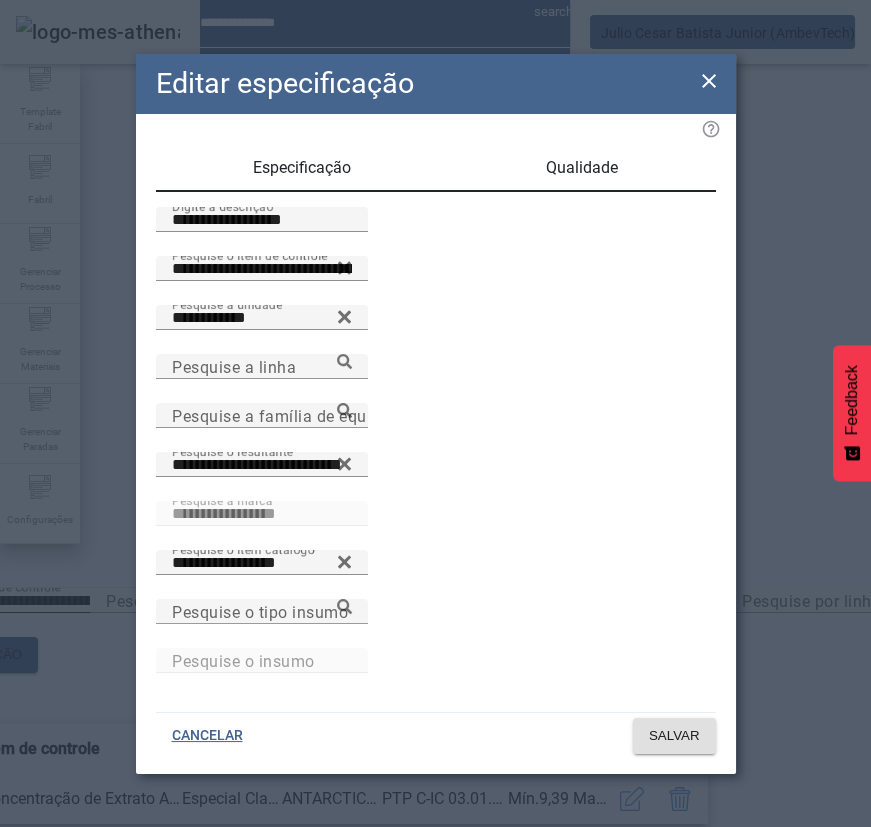 click on "Qualidade" at bounding box center (582, 168) 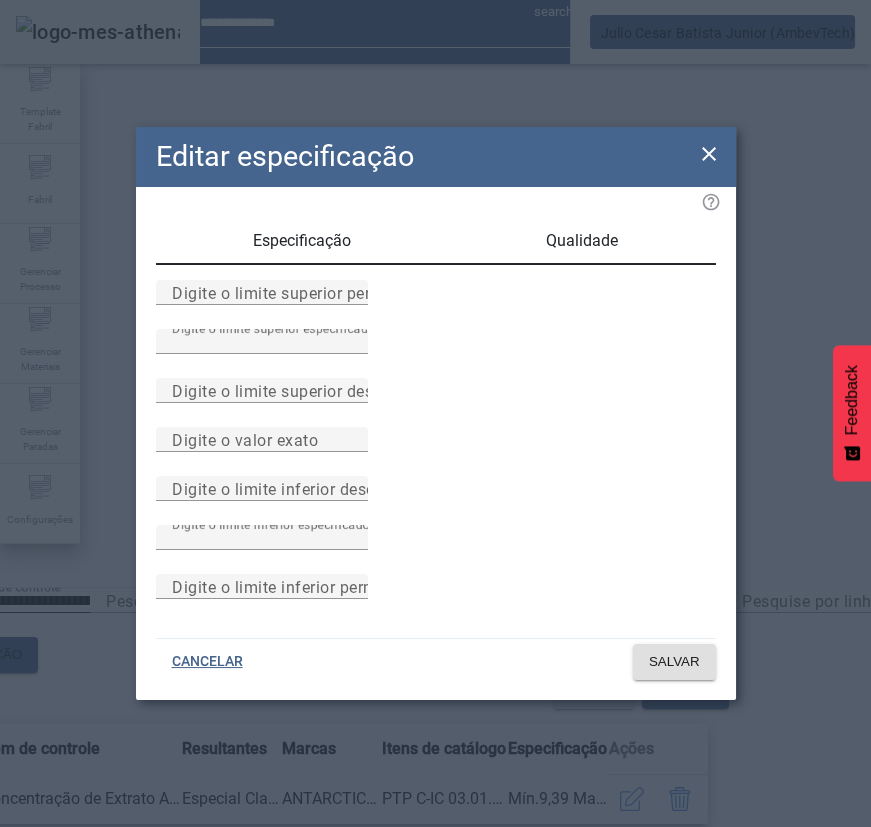 click on "Operação realizada com sucesso!" at bounding box center (435, 1079) 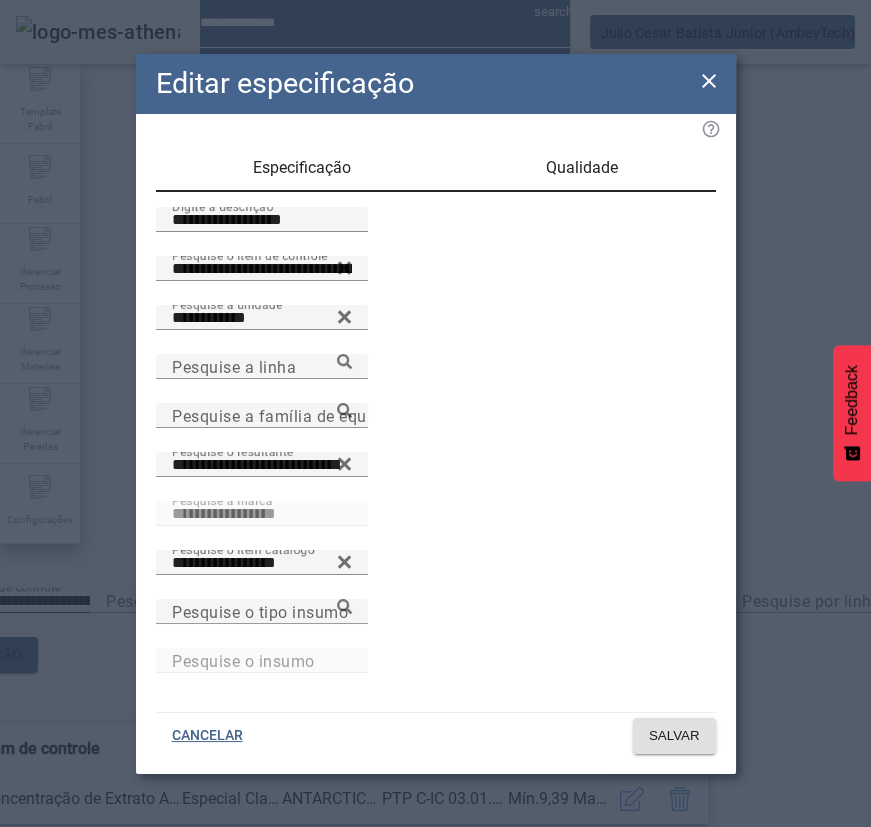 click on "Qualidade" at bounding box center [582, 168] 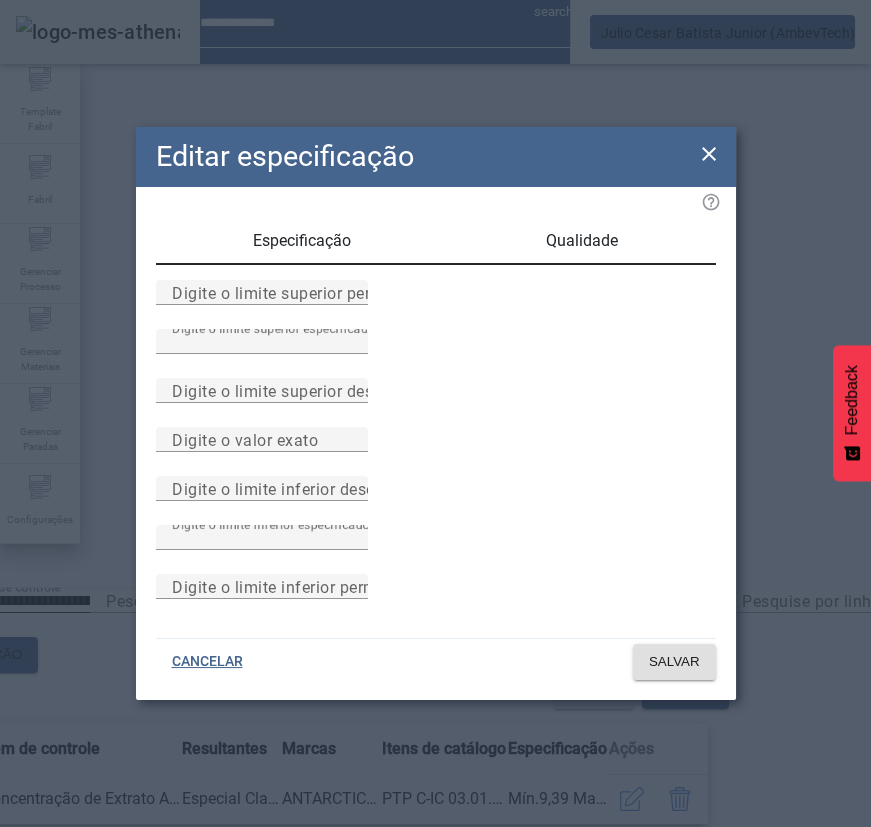 click on "Especificação" at bounding box center [302, 241] 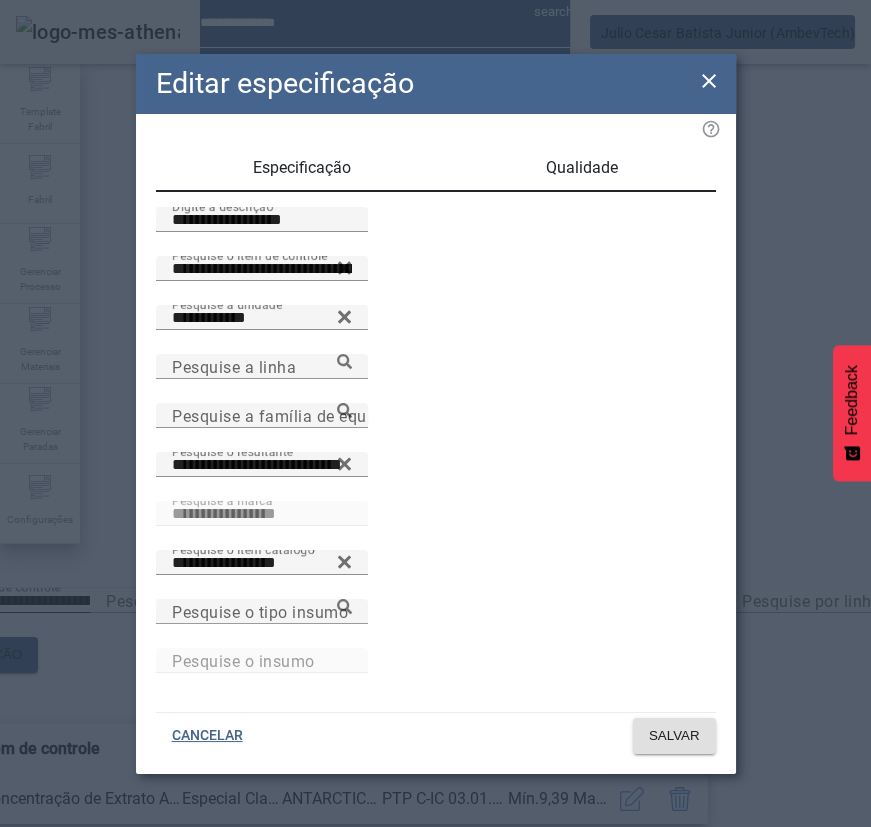 click 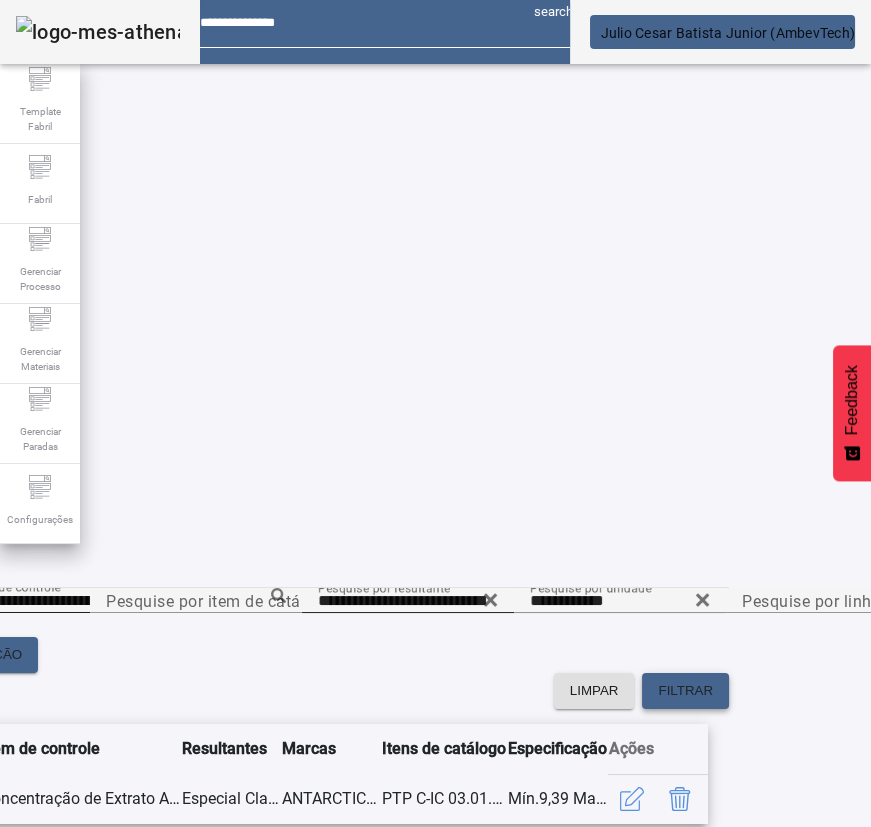 click 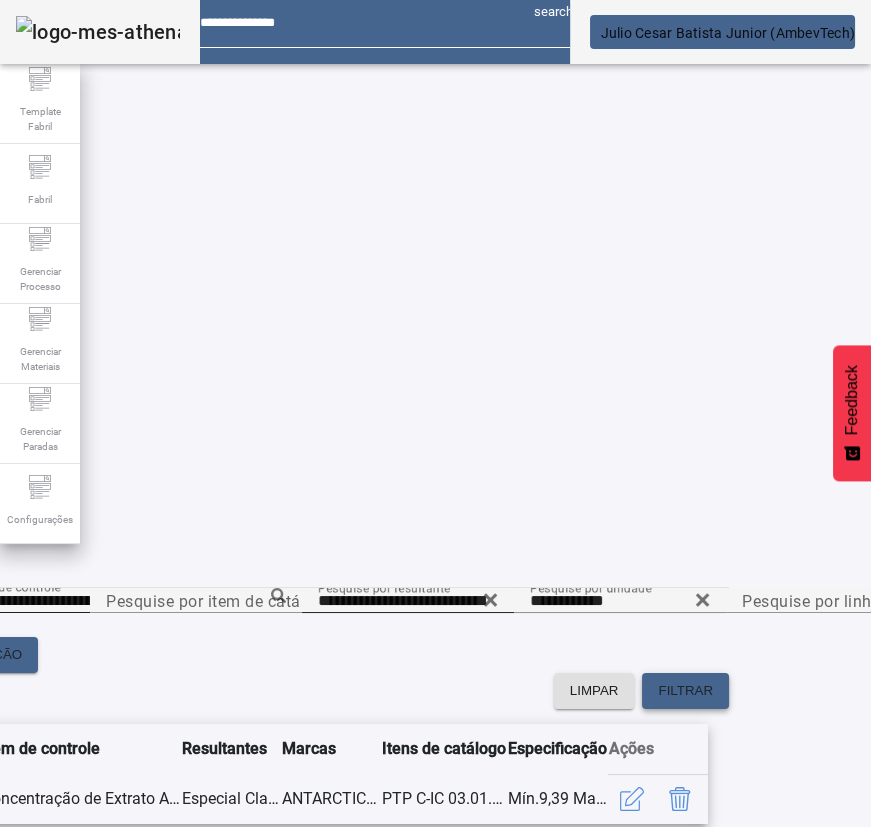 scroll, scrollTop: 0, scrollLeft: 0, axis: both 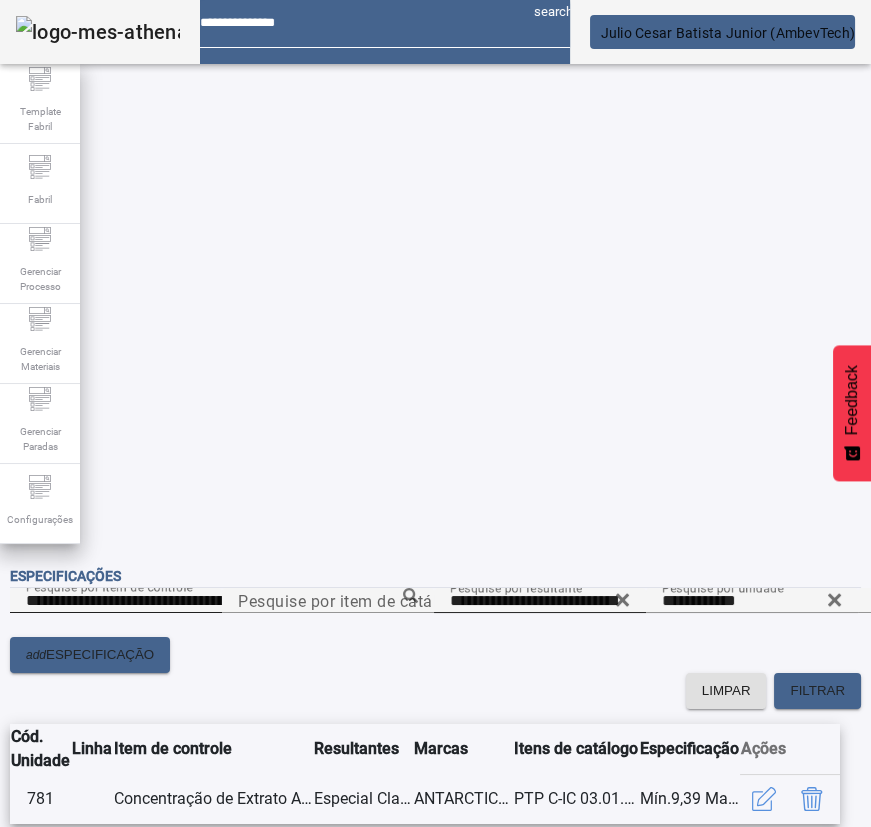 click 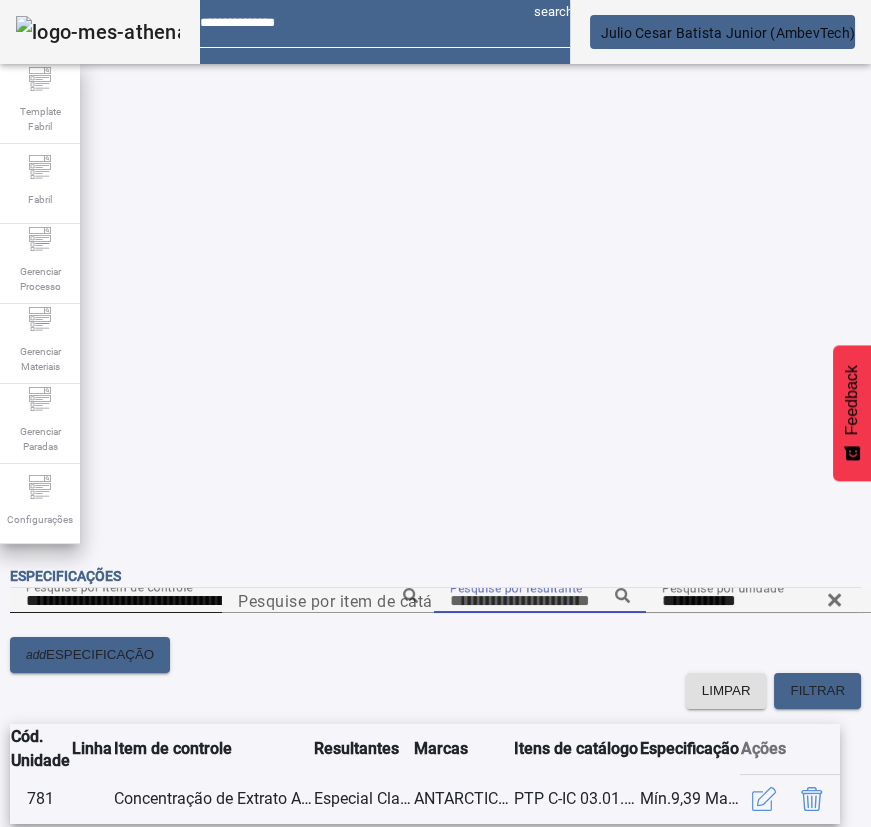 paste on "**********" 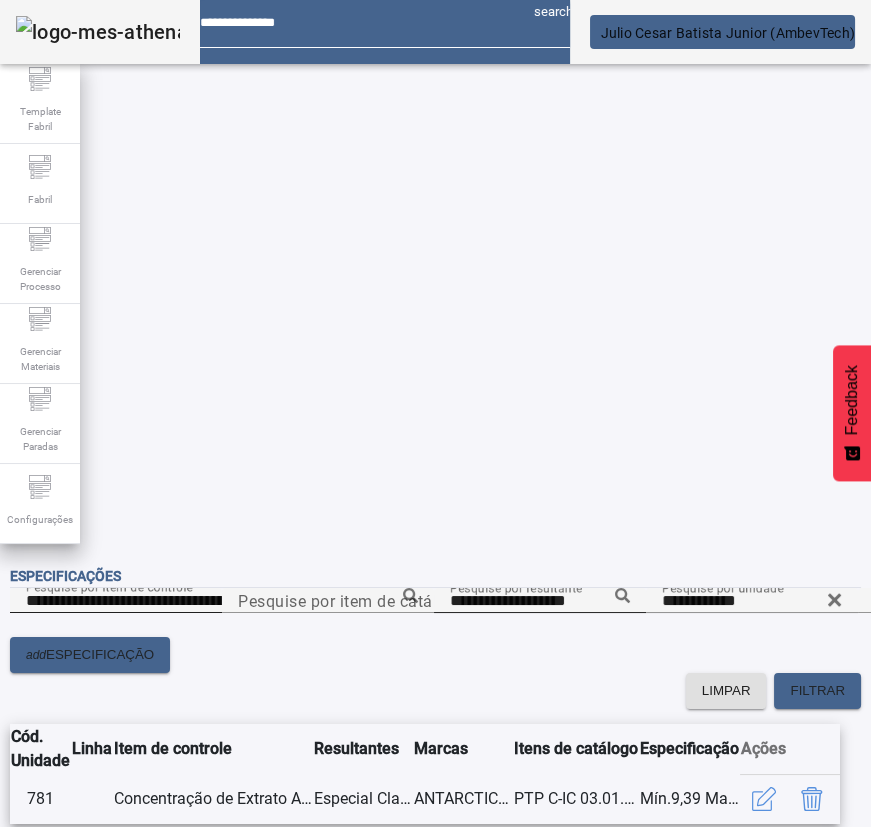 click 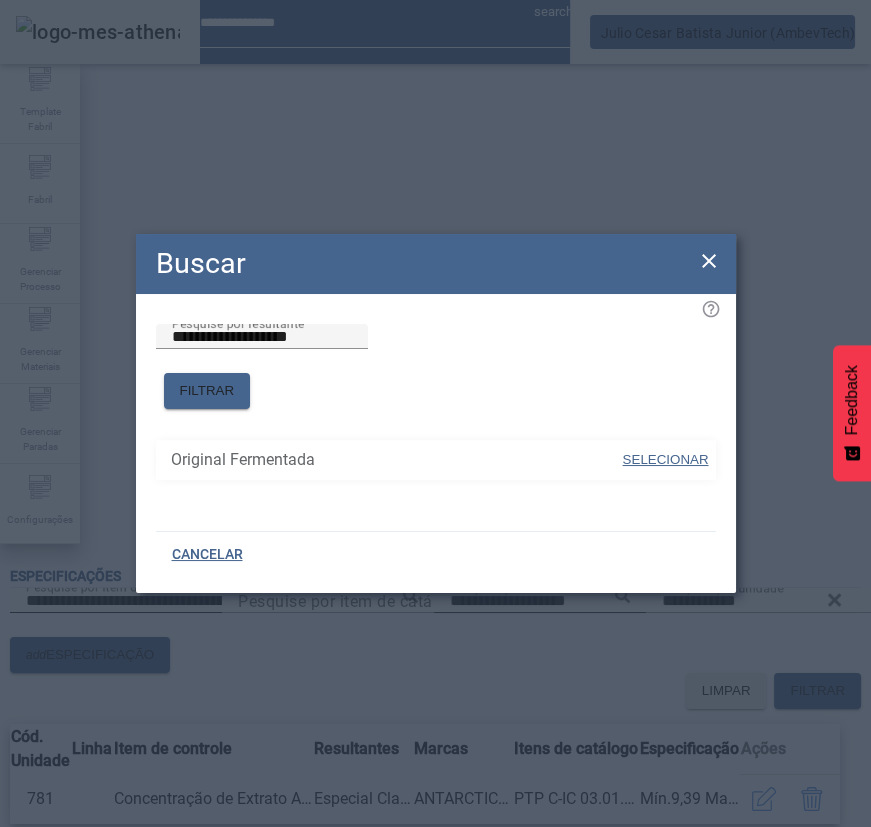 click at bounding box center (665, 460) 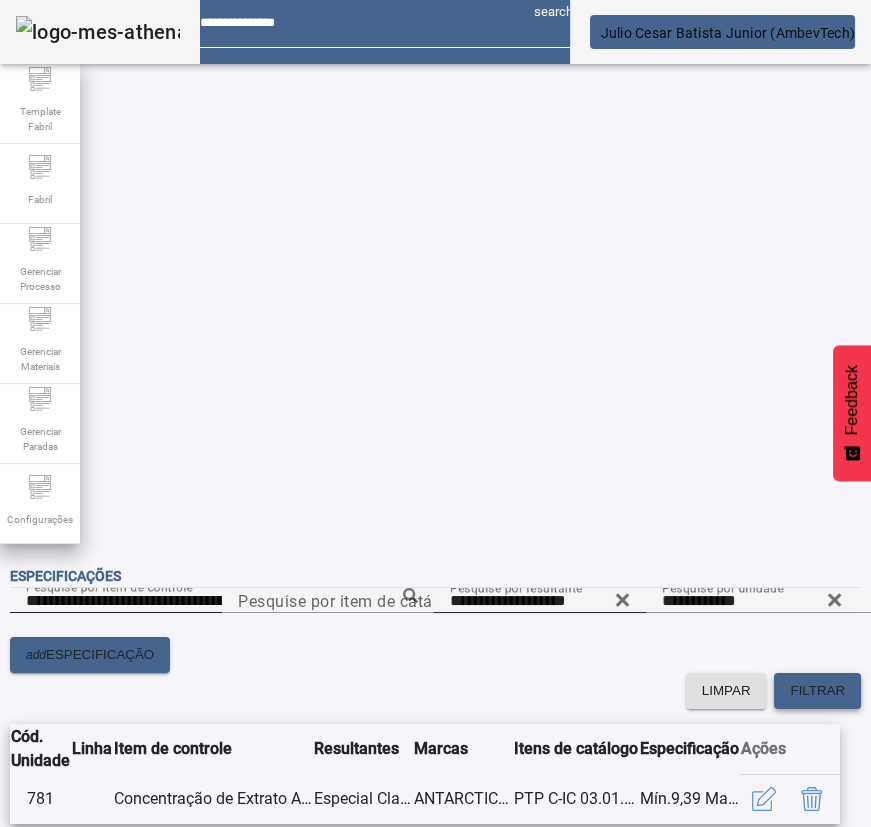 click on "FILTRAR" 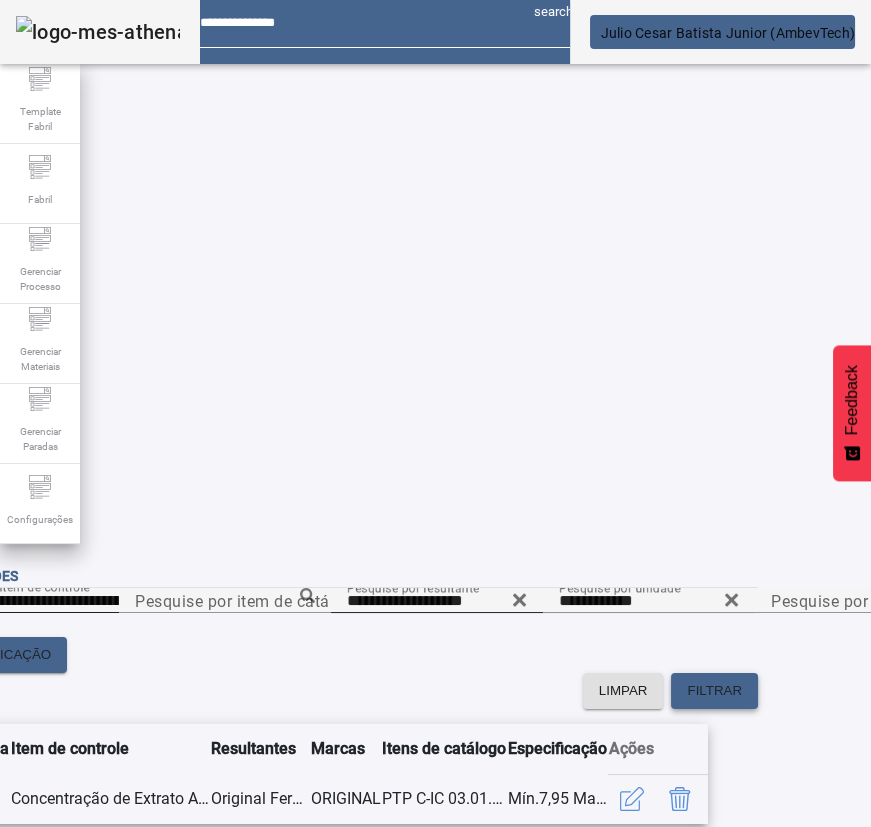 scroll, scrollTop: 0, scrollLeft: 115, axis: horizontal 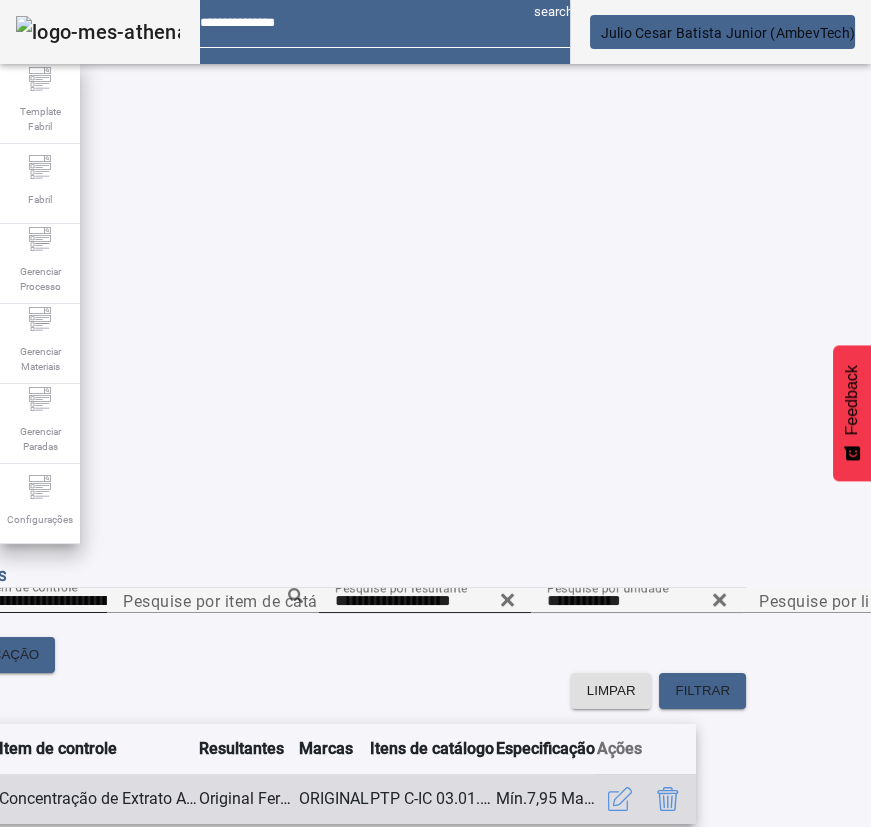 click 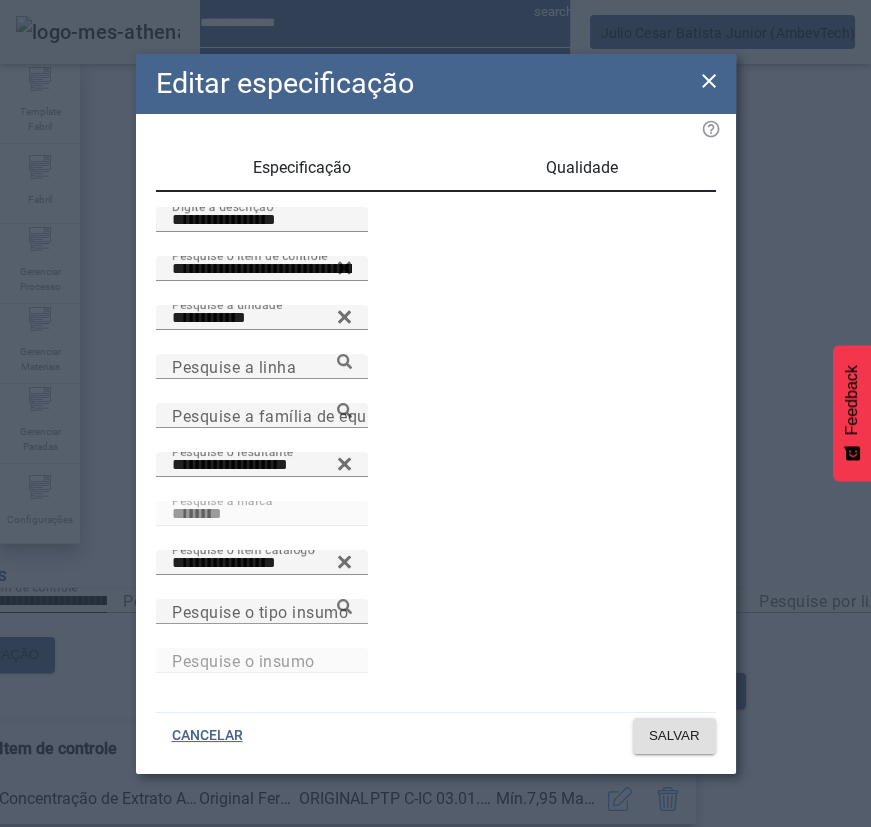 click on "Qualidade" at bounding box center (582, 168) 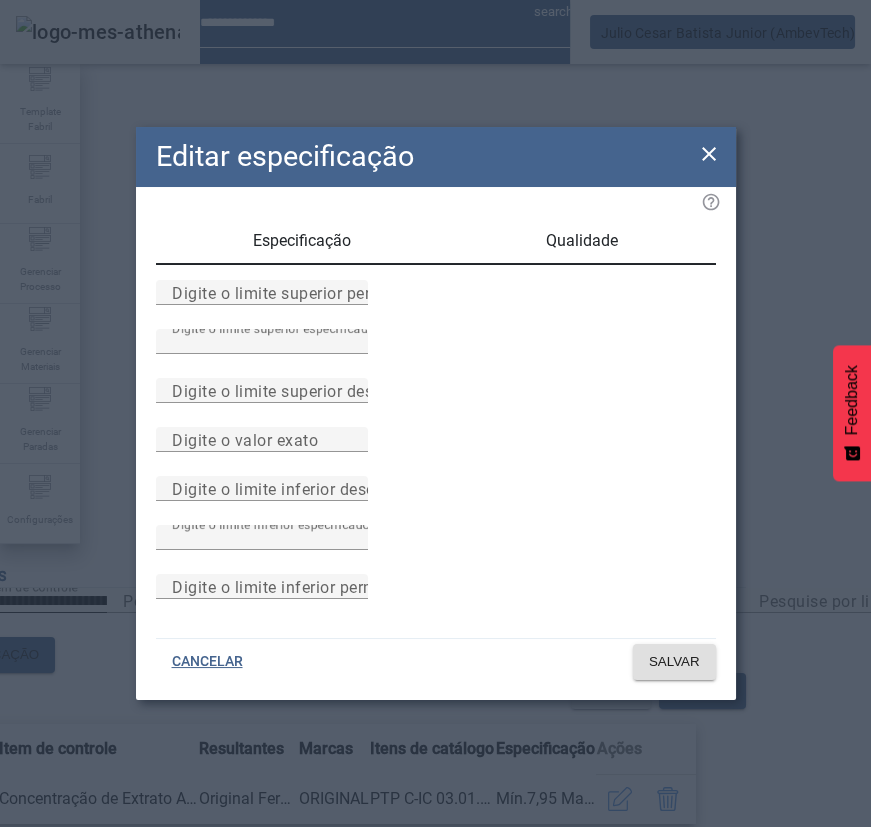 drag, startPoint x: 311, startPoint y: 133, endPoint x: 309, endPoint y: 200, distance: 67.02985 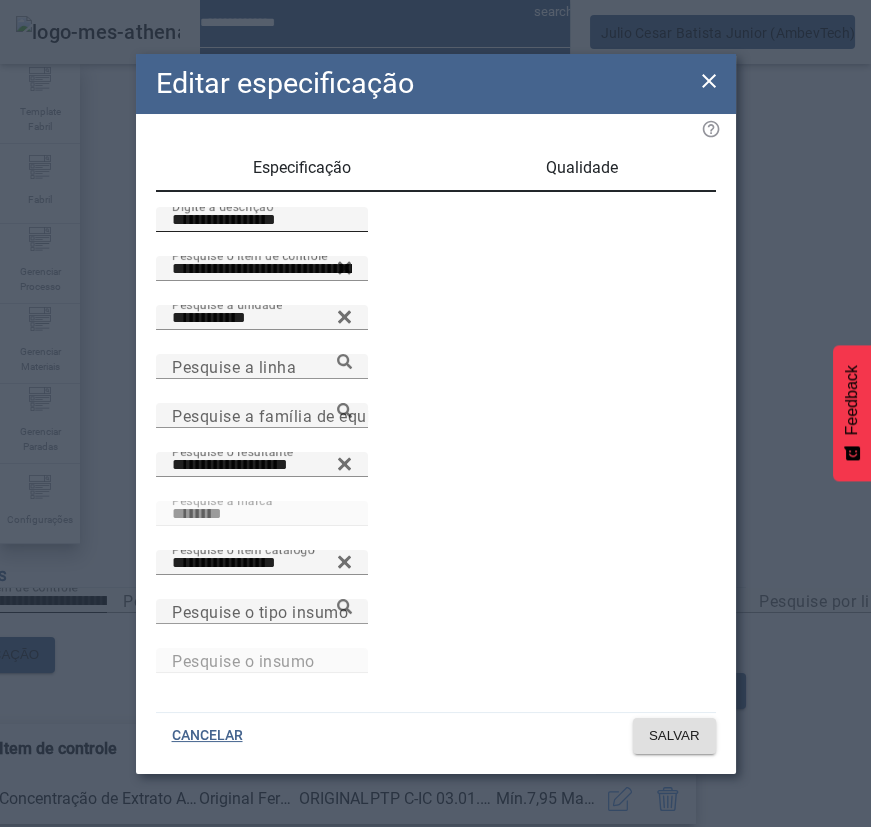 click on "**********" at bounding box center [262, 220] 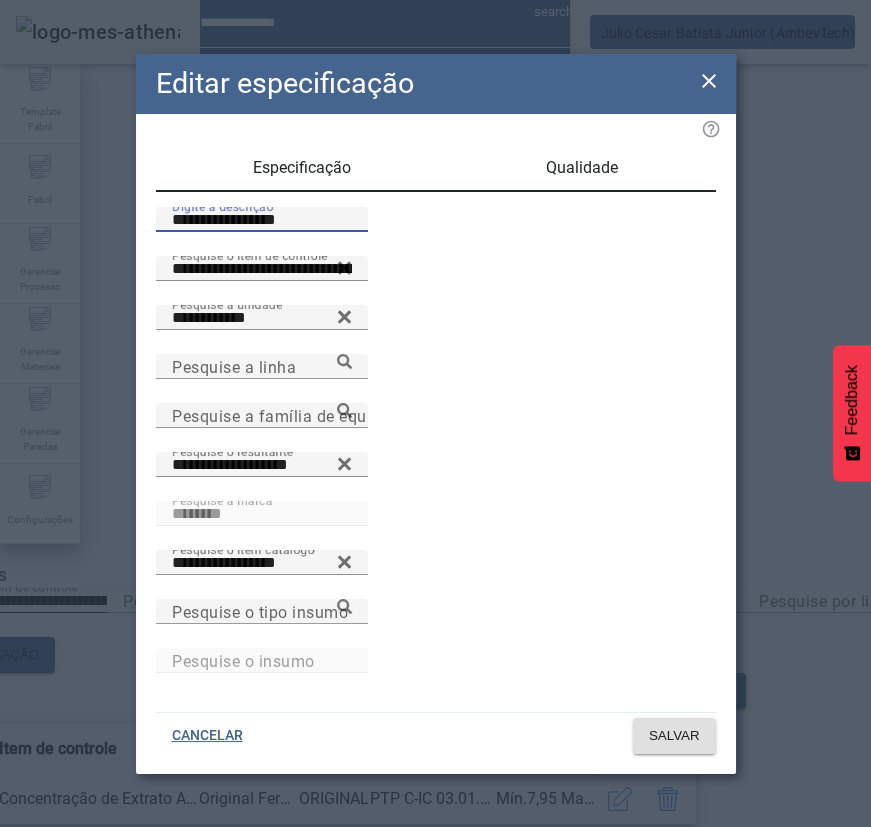 paste 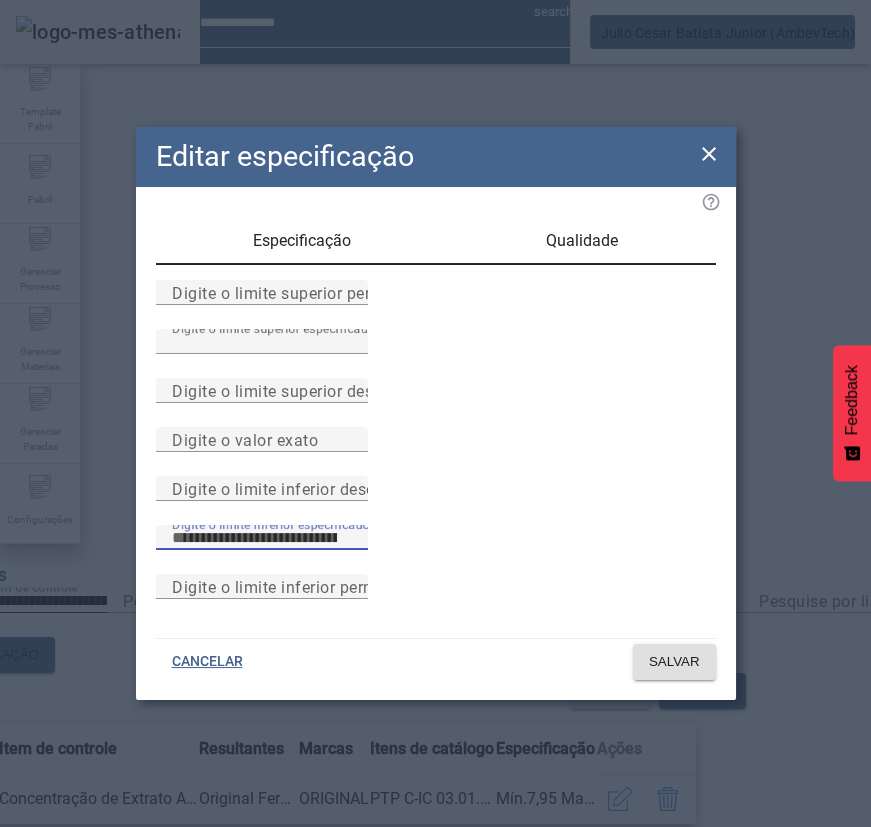 drag, startPoint x: 318, startPoint y: 611, endPoint x: 143, endPoint y: 612, distance: 175.00285 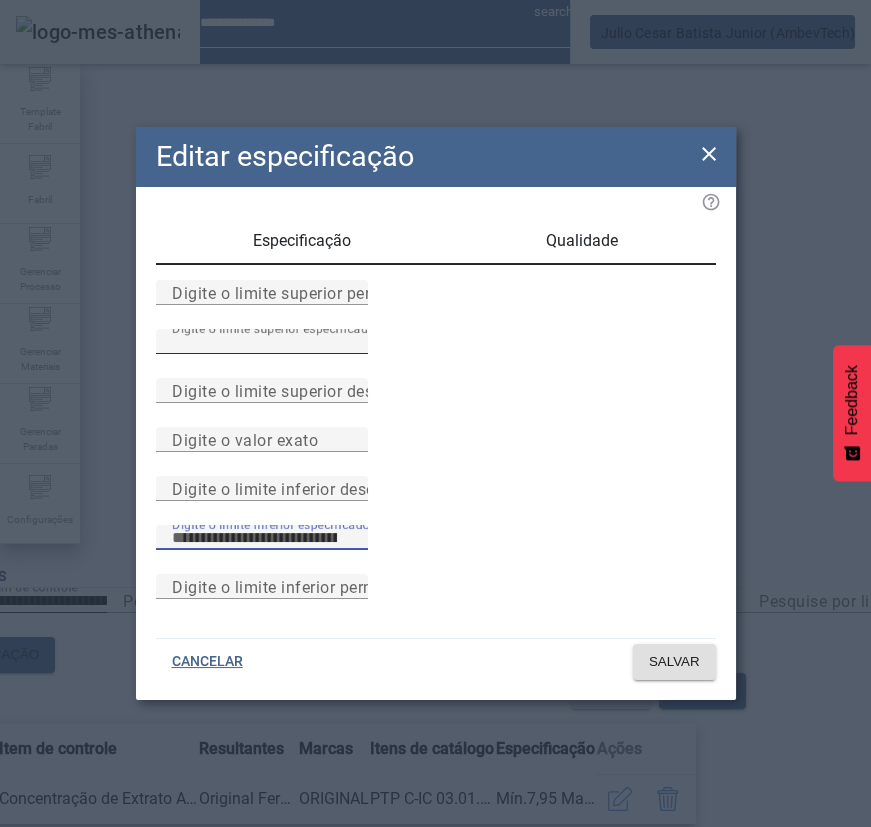 type on "****" 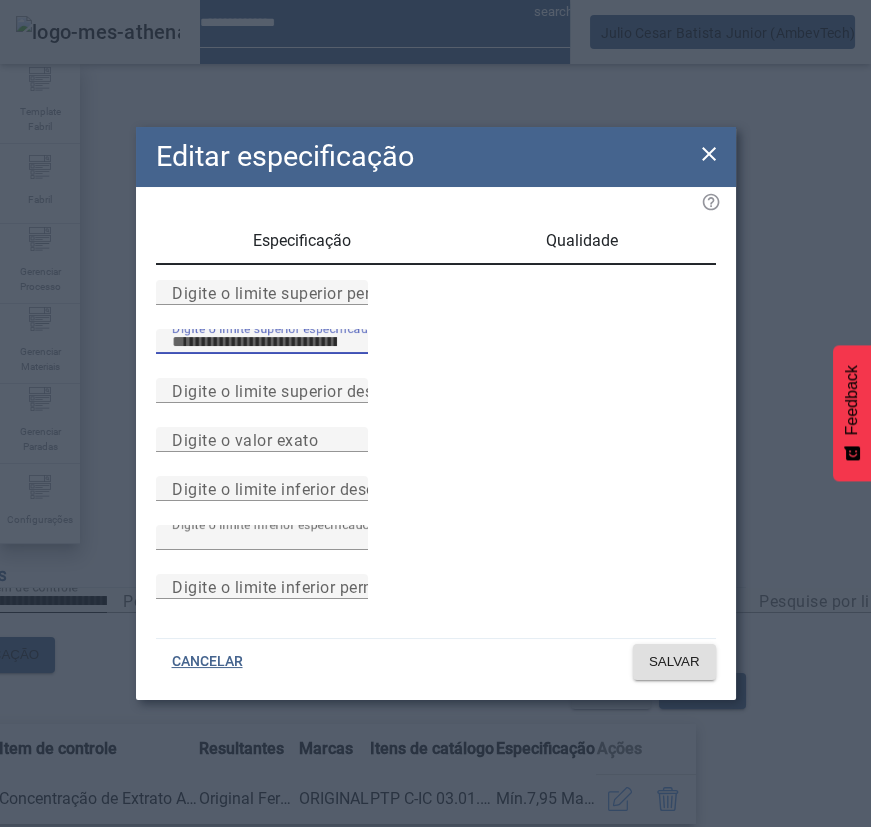 drag, startPoint x: 309, startPoint y: 300, endPoint x: 103, endPoint y: 290, distance: 206.24257 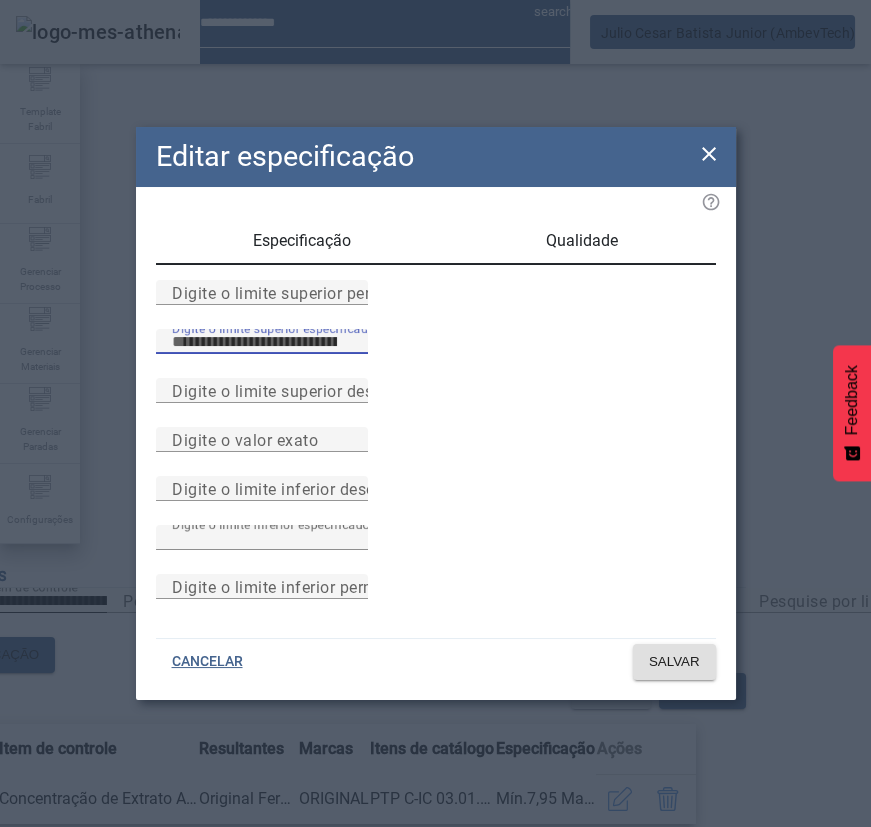 click on "Editar especificação Especificação Qualidade Digite o limite superior permitido Digite o limite superior especificado **** Digite o limite superior desejado Digite o valor exato Digite o limite inferior desejado Digite o limite inferior especificado **** Digite o limite inferior permitido CANCELAR SALVAR" 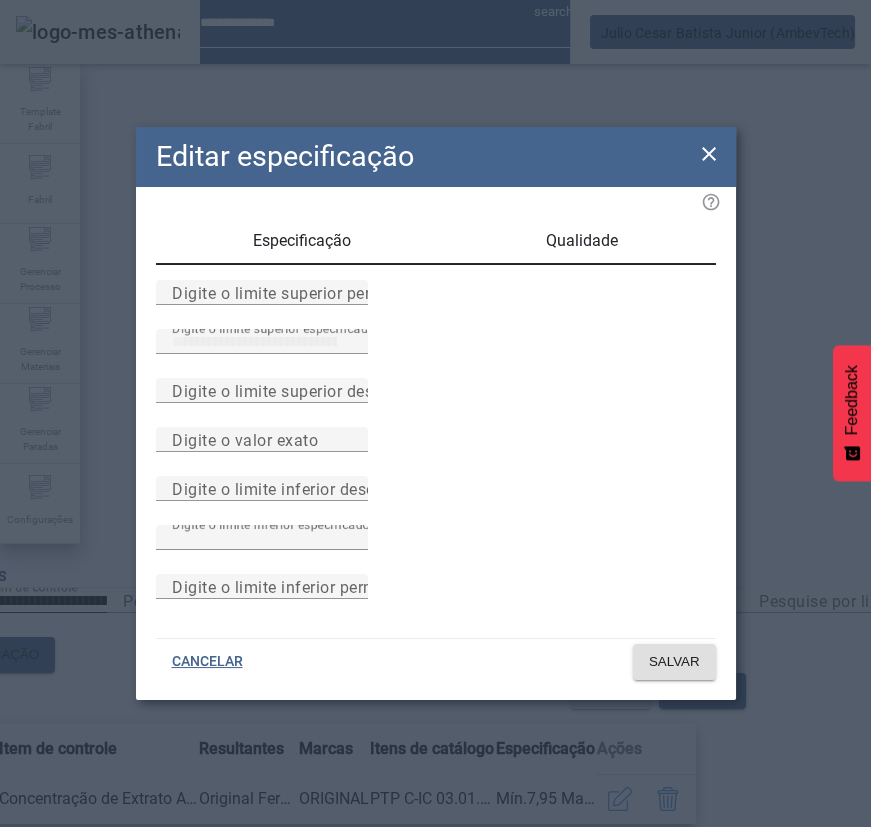 click on "Especificação" at bounding box center (302, 241) 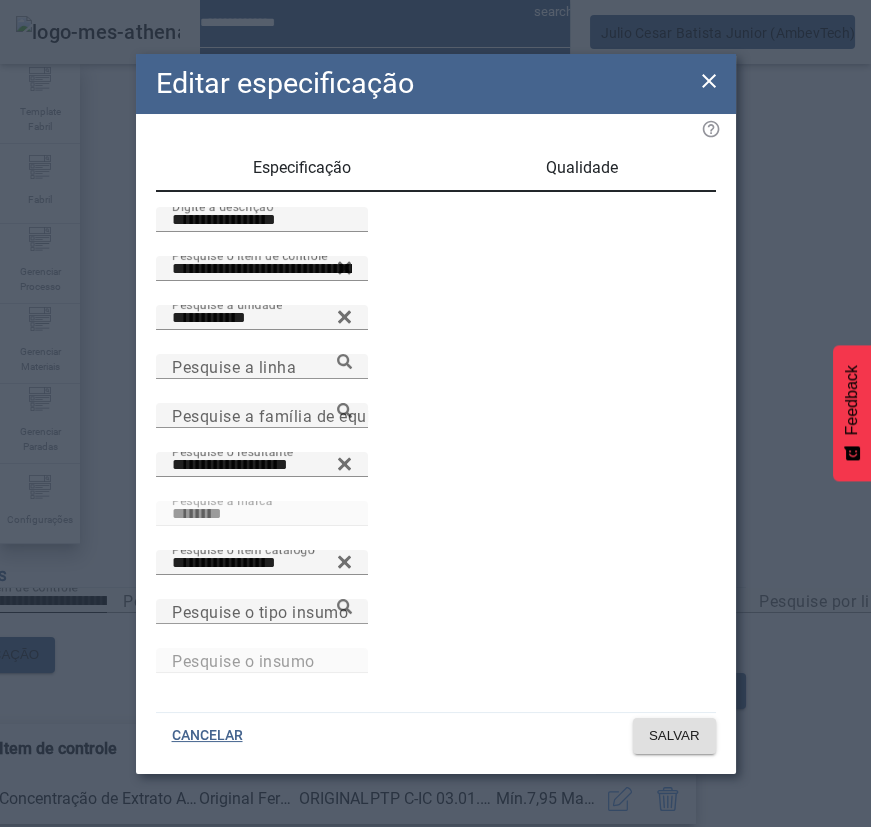 click on "Qualidade" at bounding box center (582, 168) 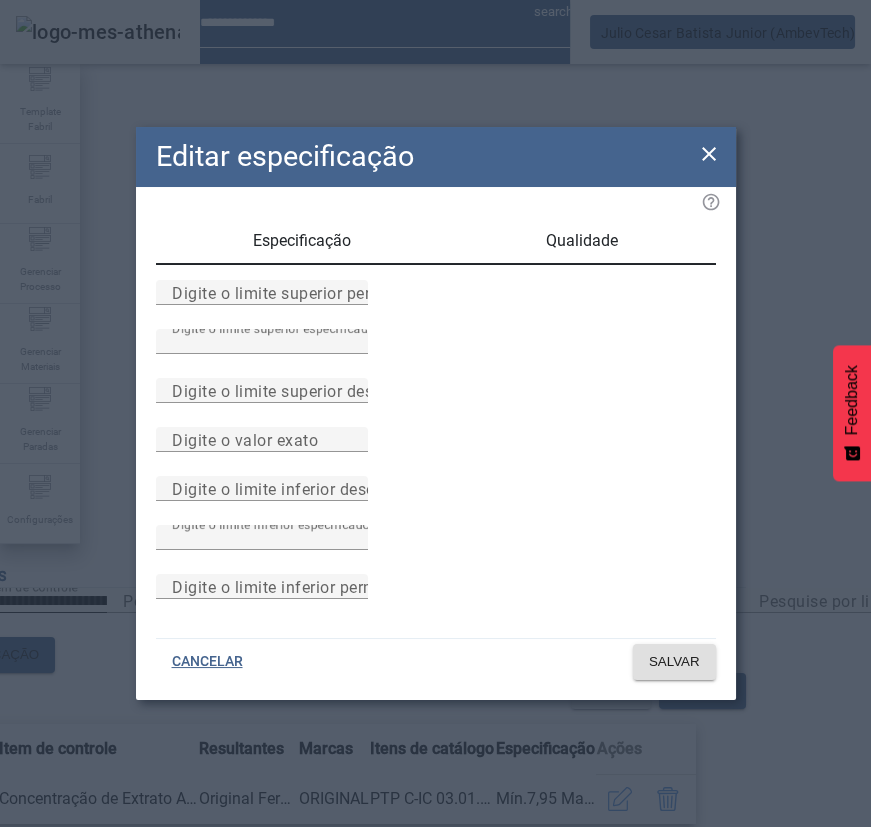 click on "Especificação" at bounding box center [302, 241] 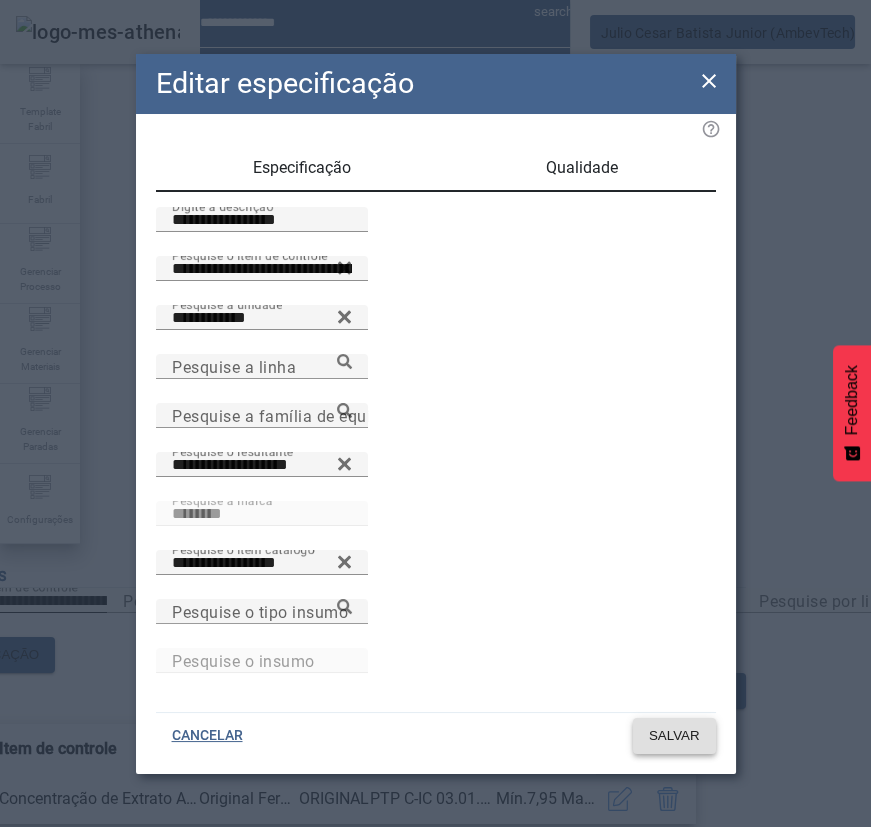 click on "SALVAR" 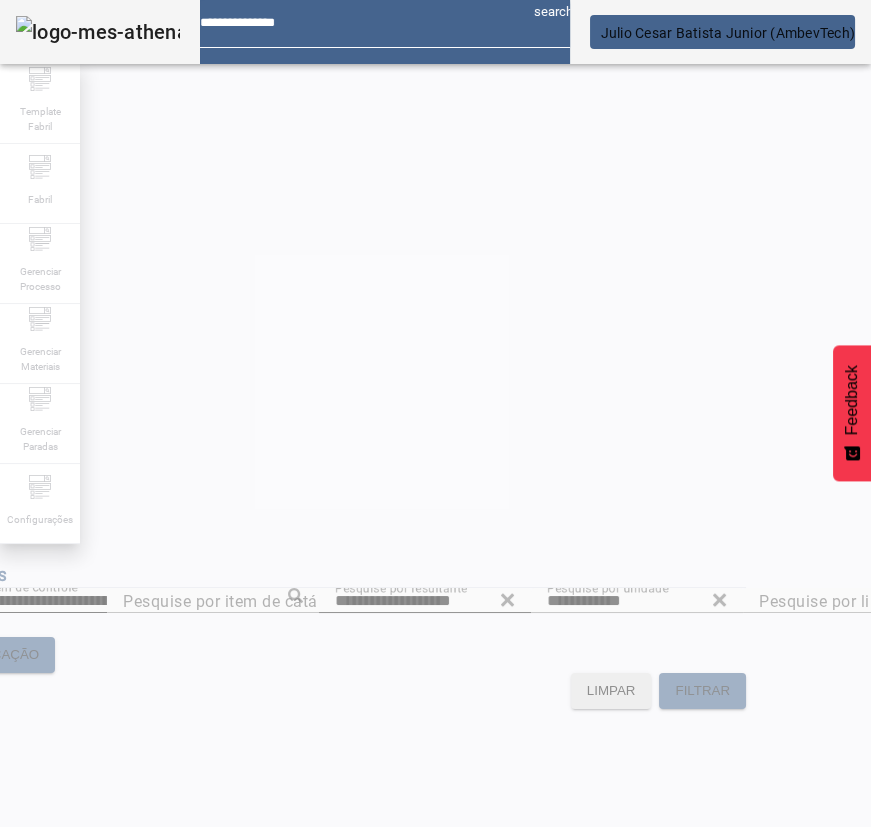 scroll, scrollTop: 0, scrollLeft: 0, axis: both 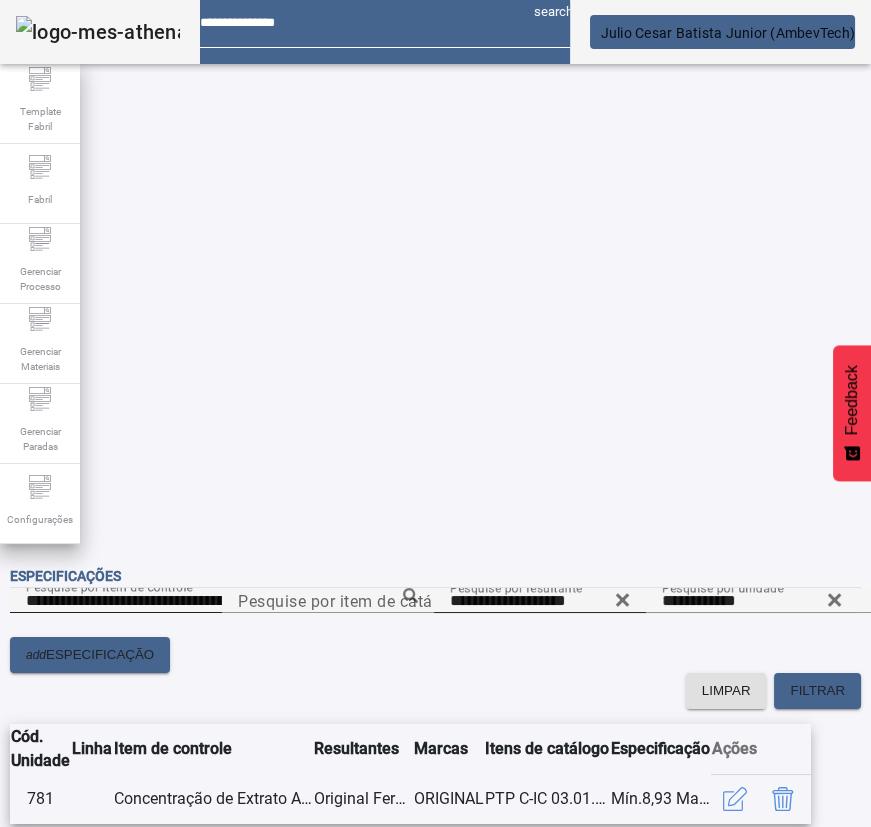 click 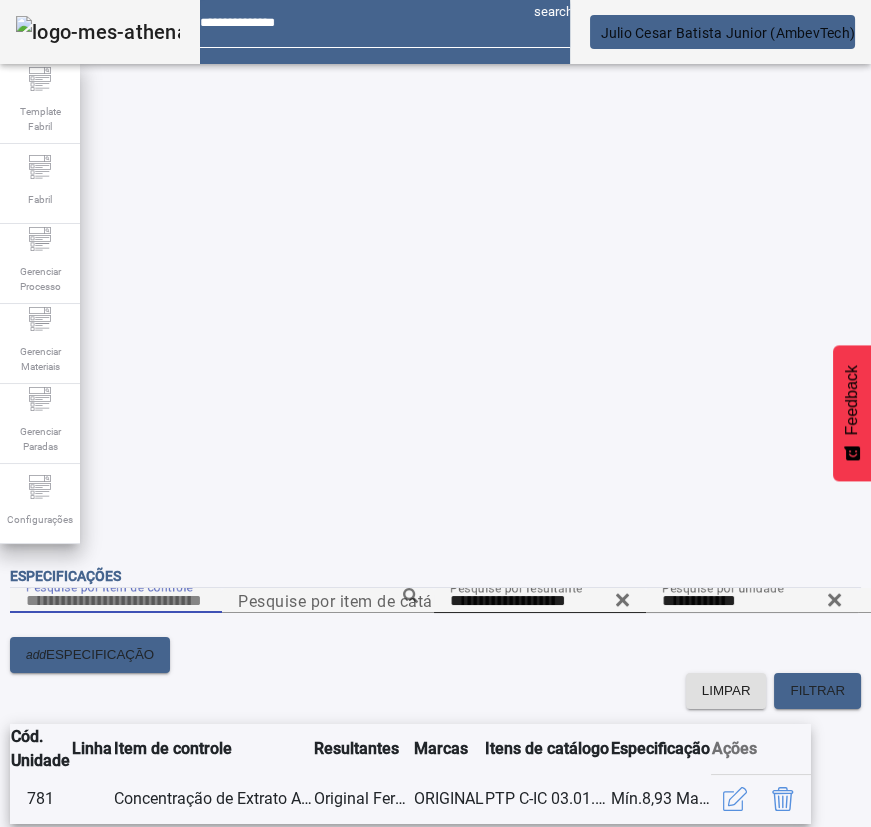 paste on "**********" 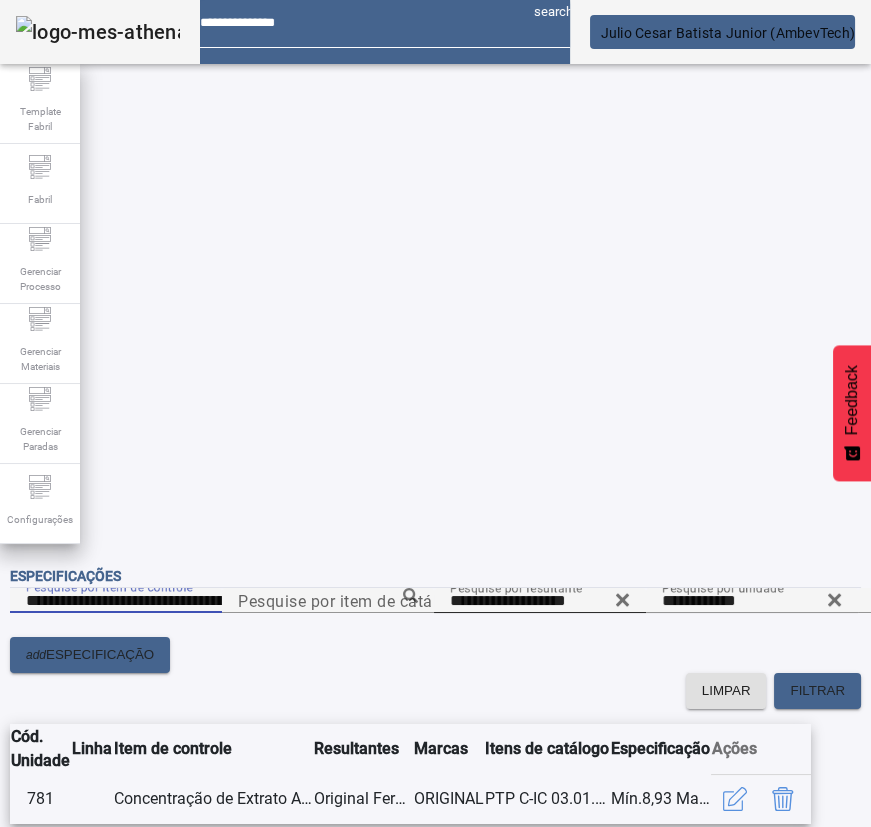 scroll, scrollTop: 0, scrollLeft: 8, axis: horizontal 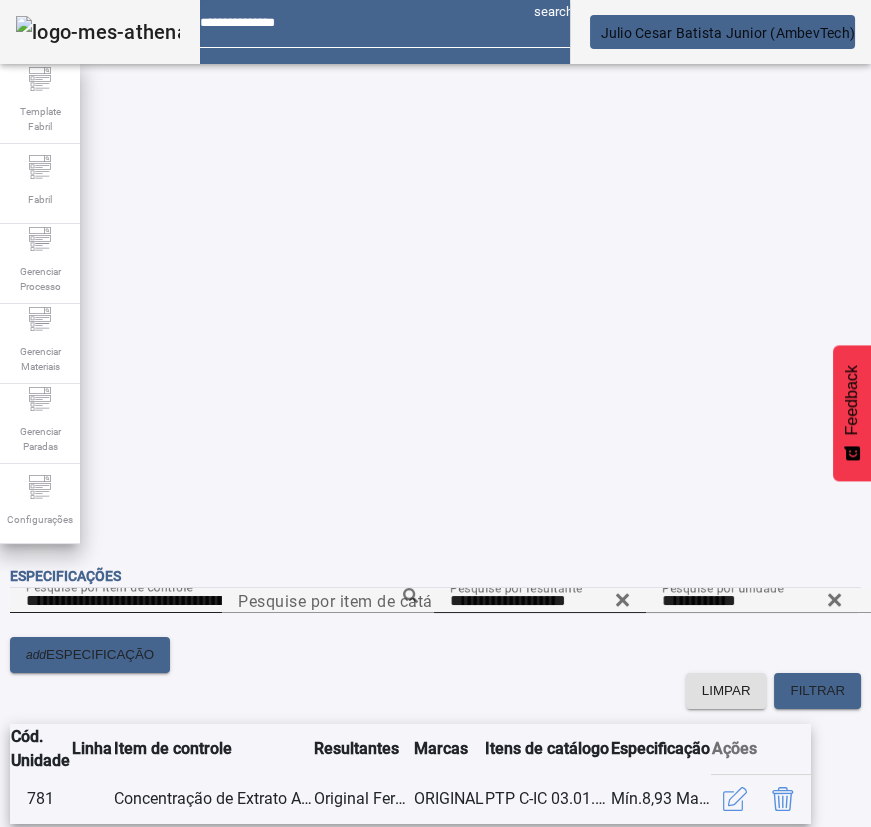 click 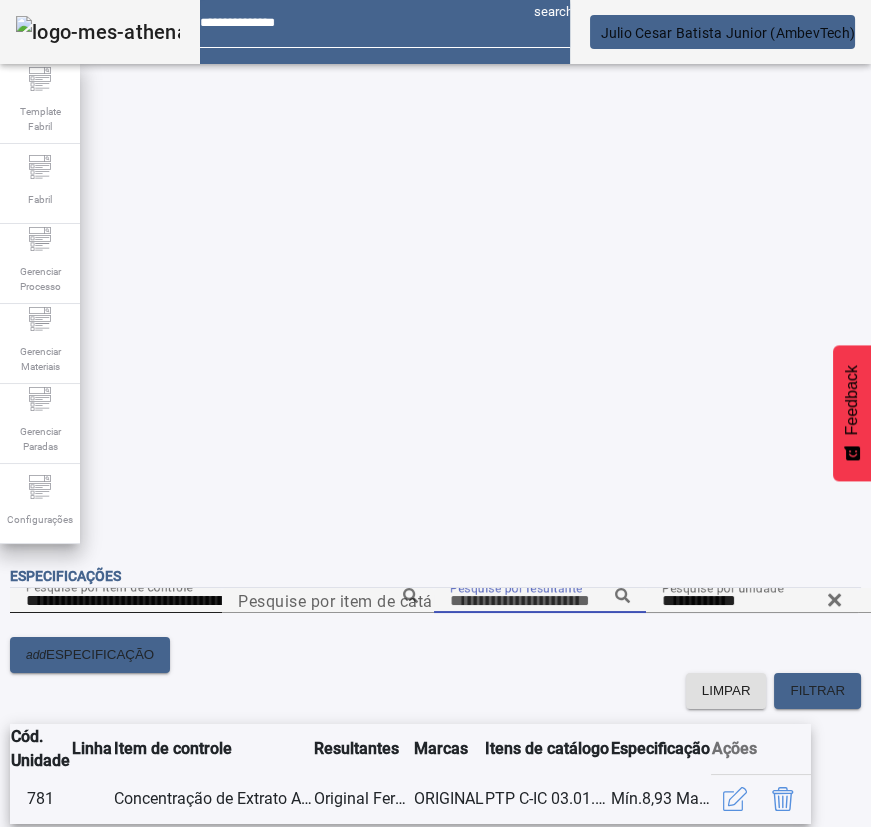 paste on "**********" 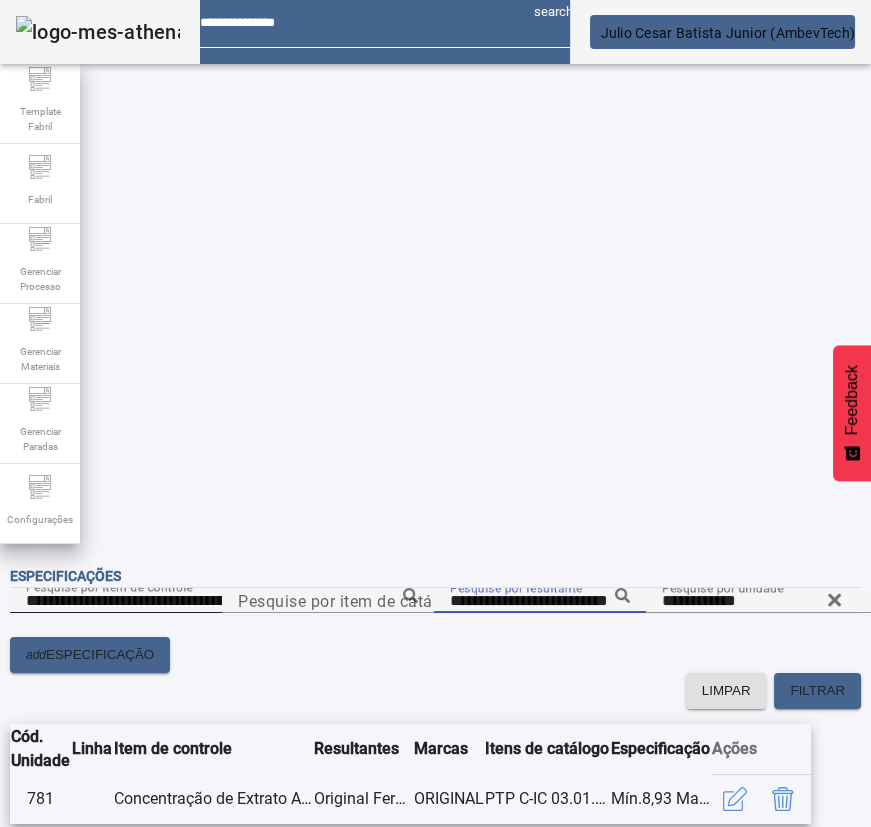 type on "**********" 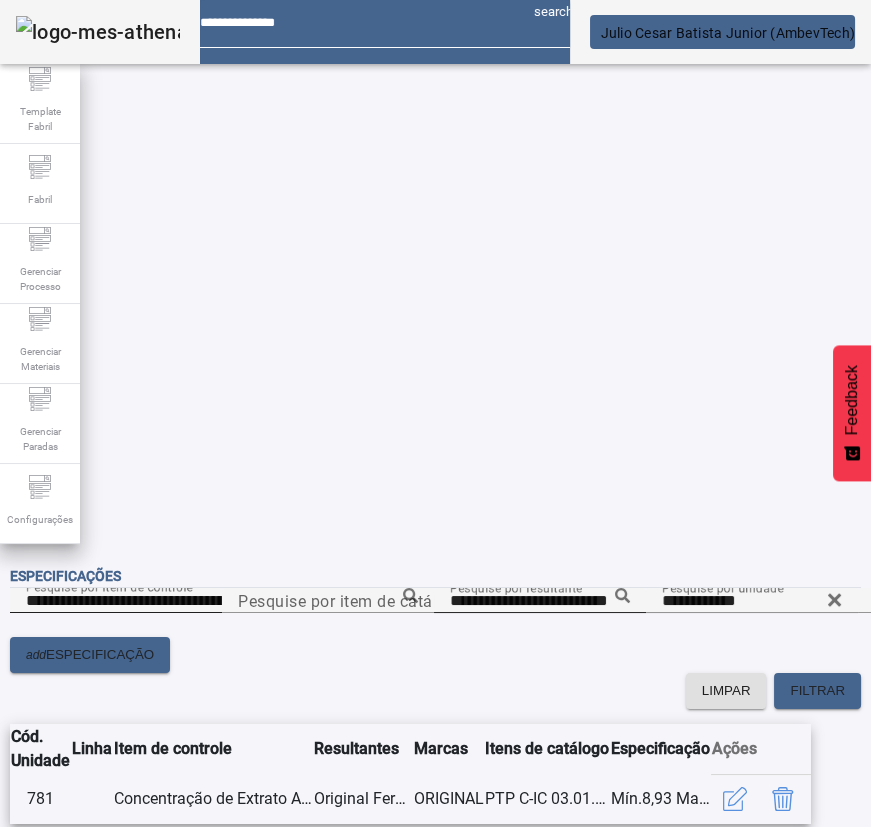 click on "Brahma Chopp Fermentada HG" at bounding box center (174, 1075) 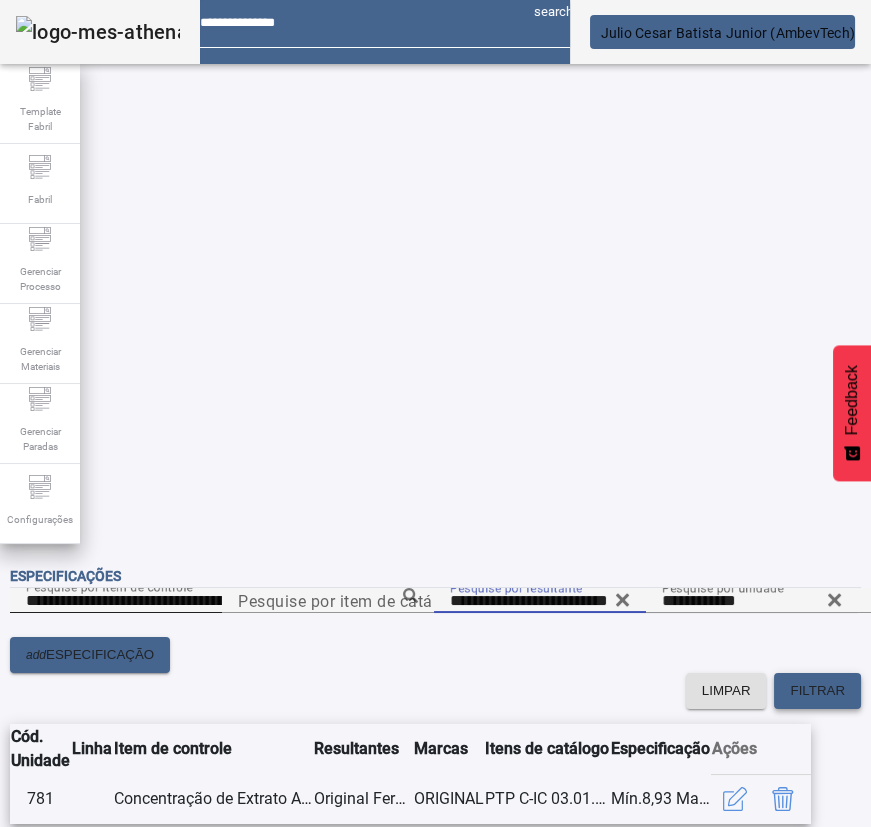 click on "FILTRAR" 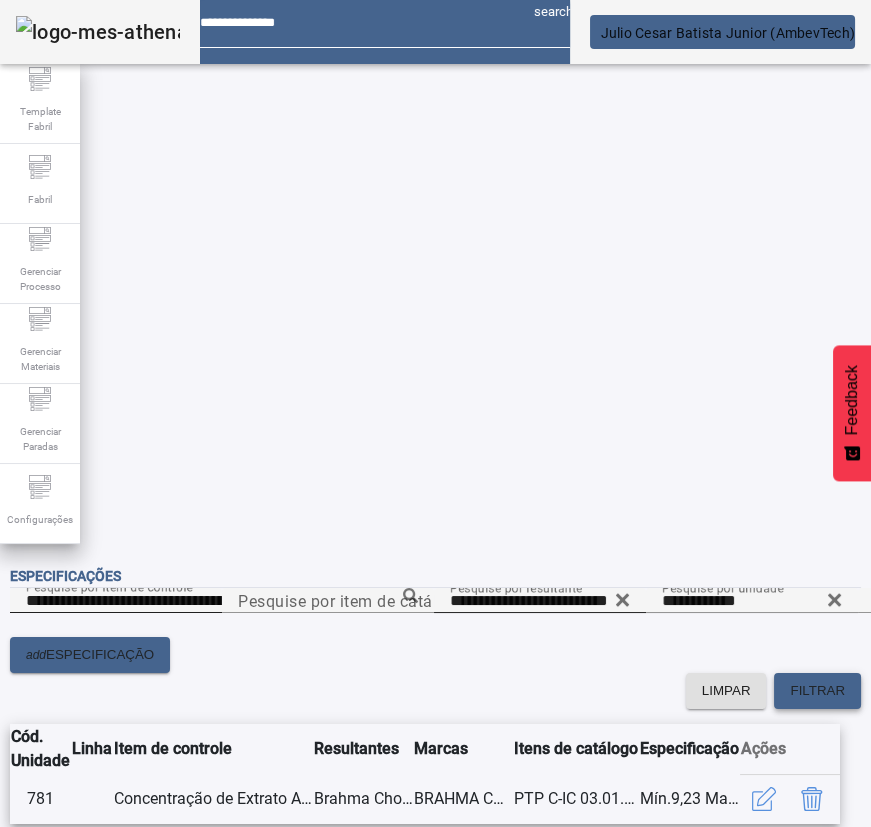 scroll, scrollTop: 0, scrollLeft: 132, axis: horizontal 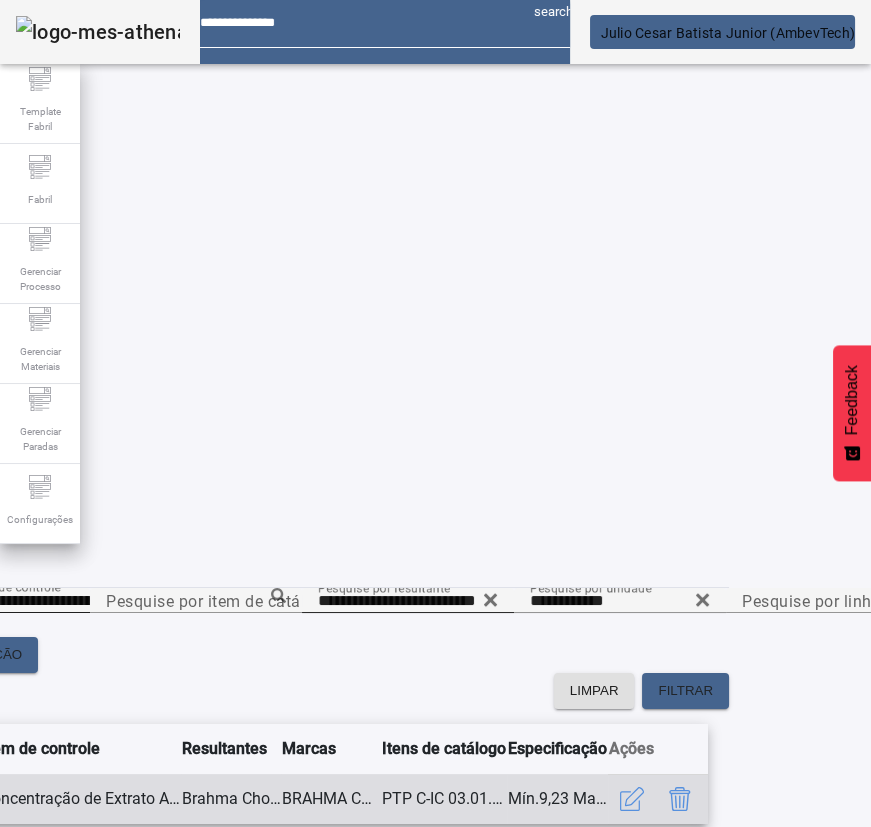 click 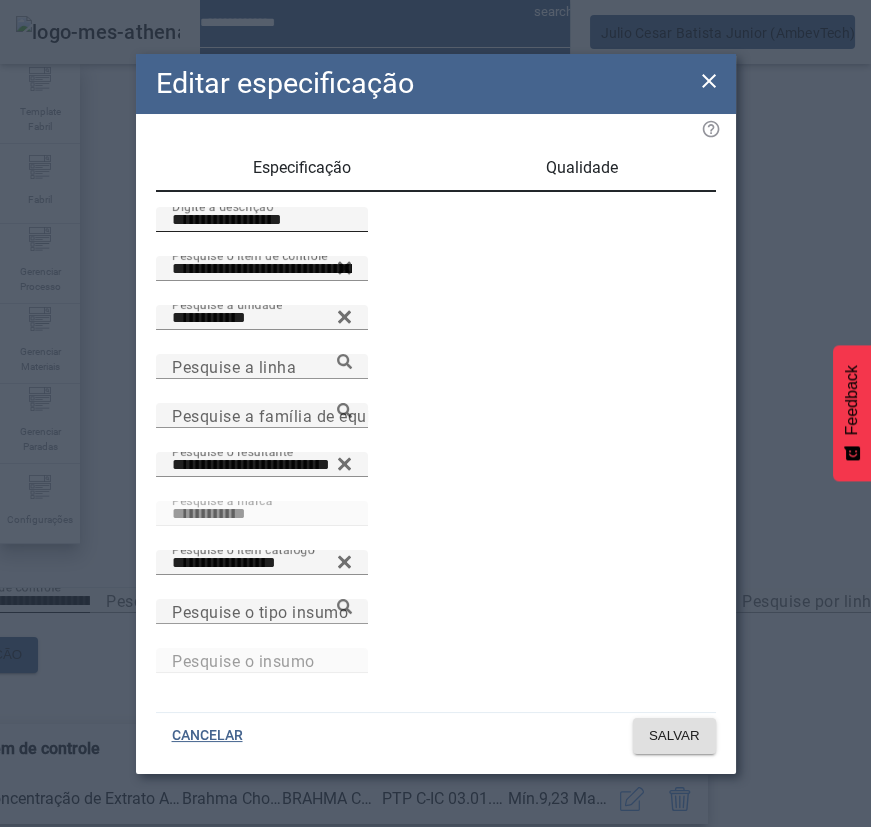 click on "**********" at bounding box center [262, 220] 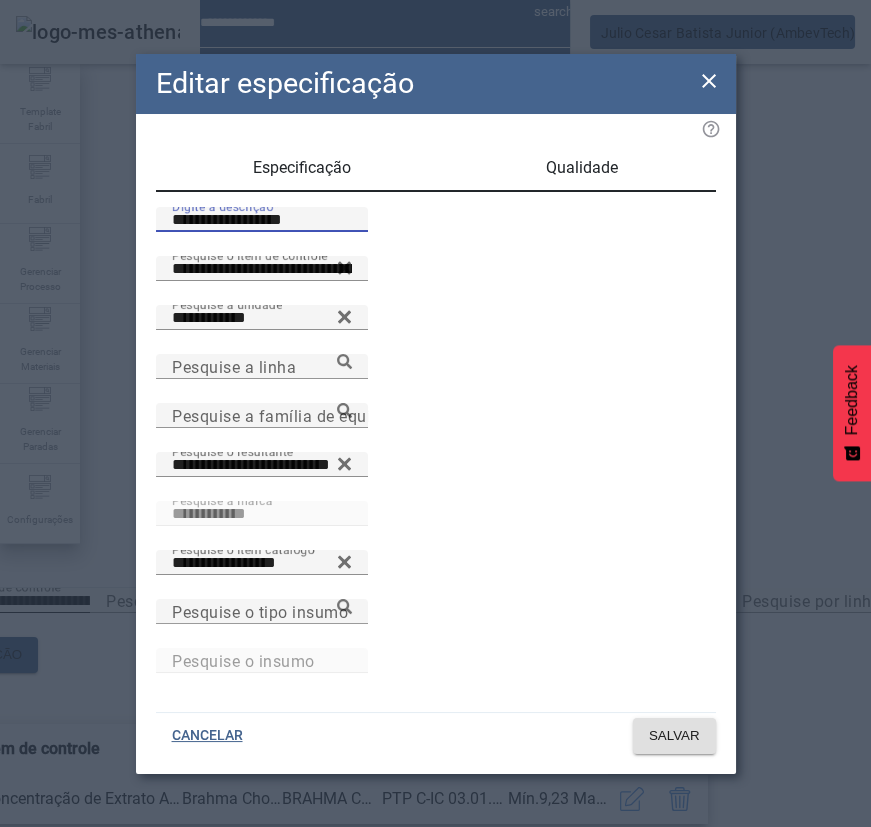 paste 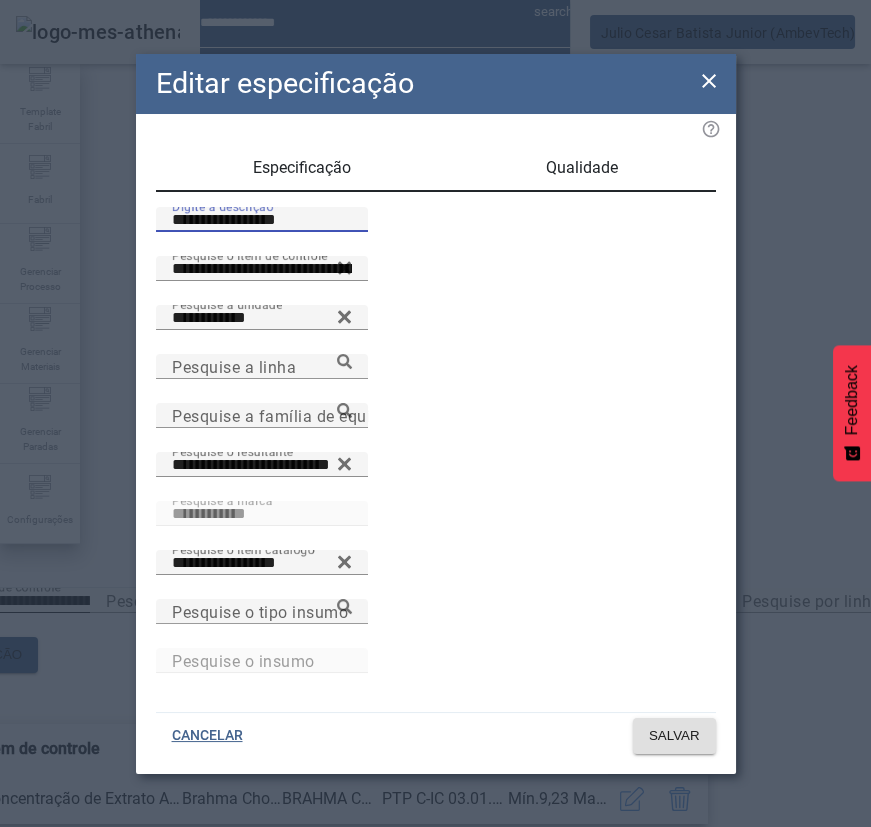 type on "**********" 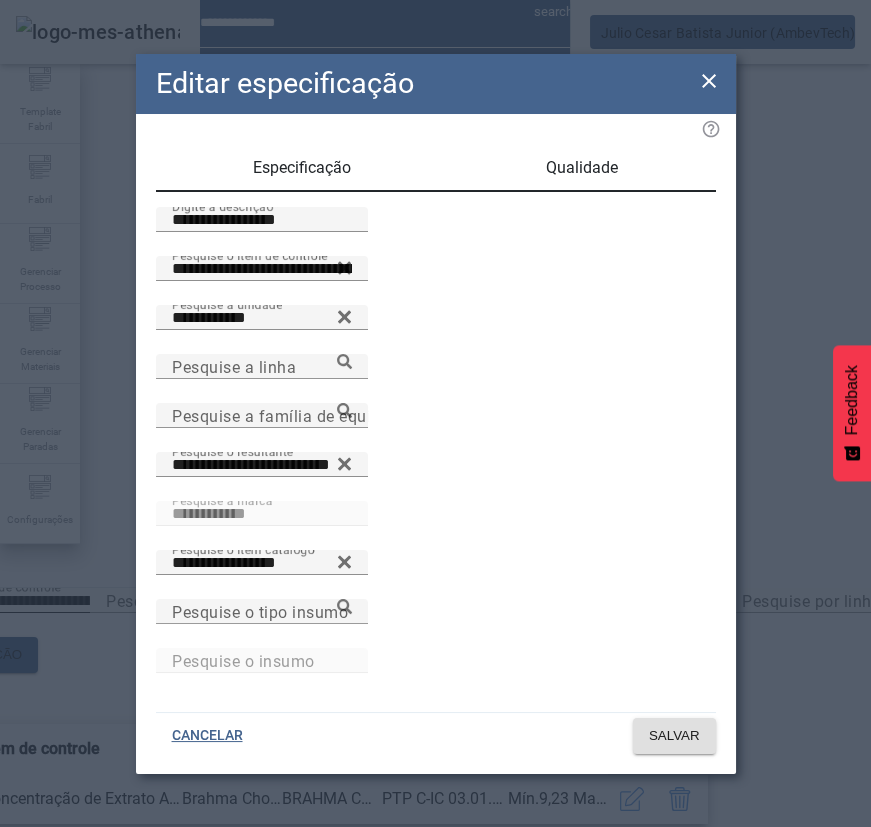 click on "Qualidade" at bounding box center (582, 168) 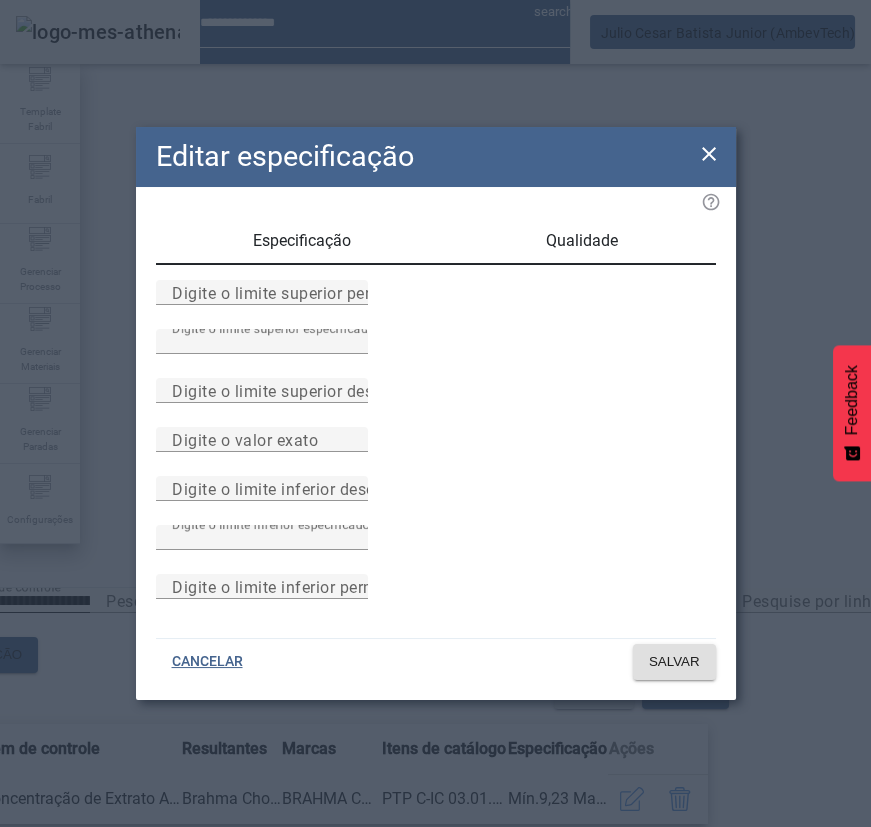 drag, startPoint x: 210, startPoint y: 616, endPoint x: 31, endPoint y: 616, distance: 179 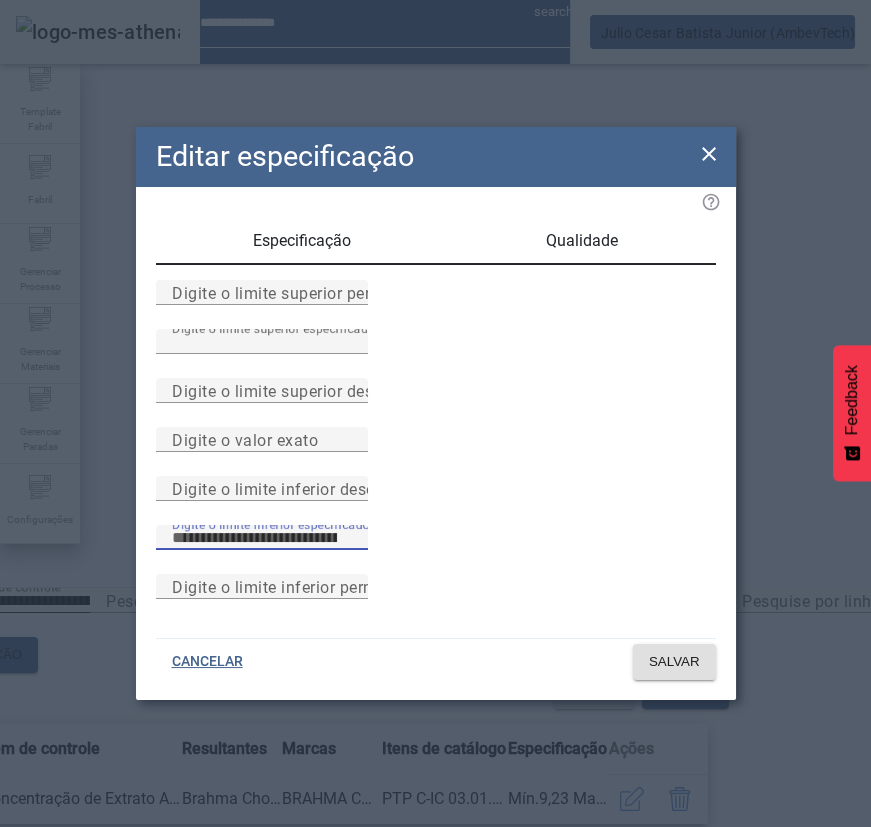 type on "***" 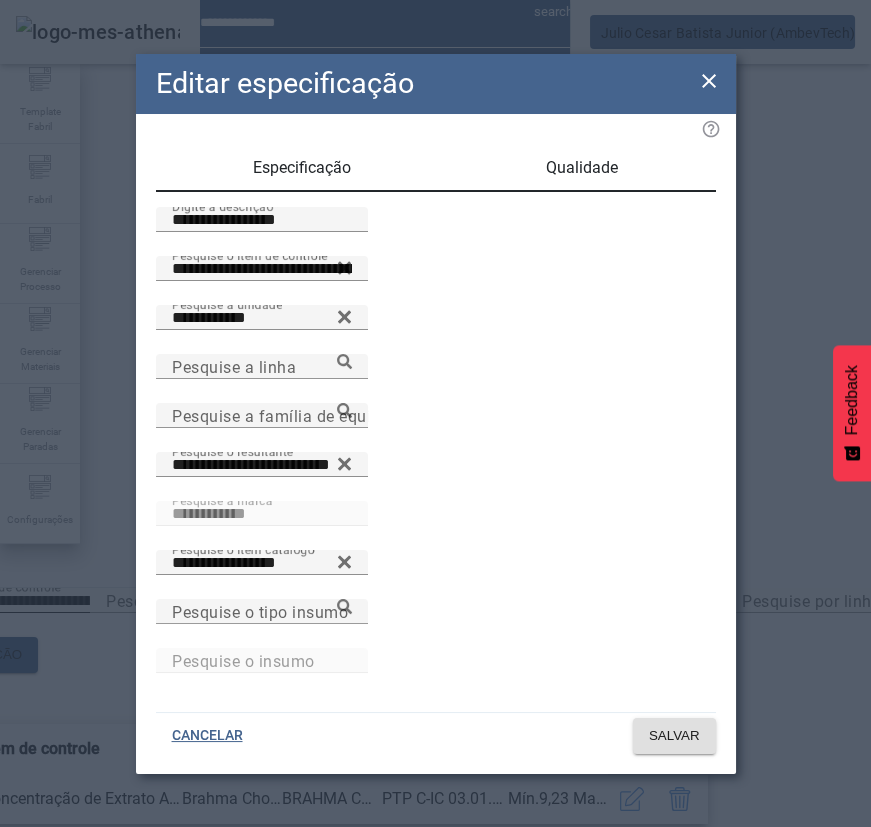 click on "Qualidade" at bounding box center (582, 168) 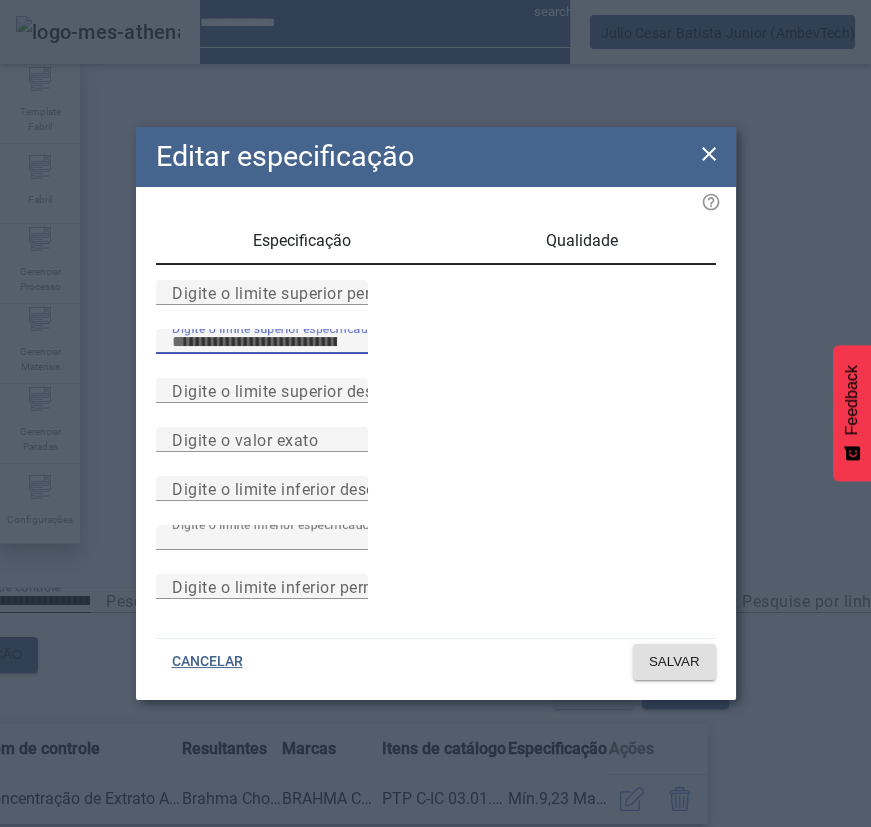 drag, startPoint x: 320, startPoint y: 300, endPoint x: 182, endPoint y: 300, distance: 138 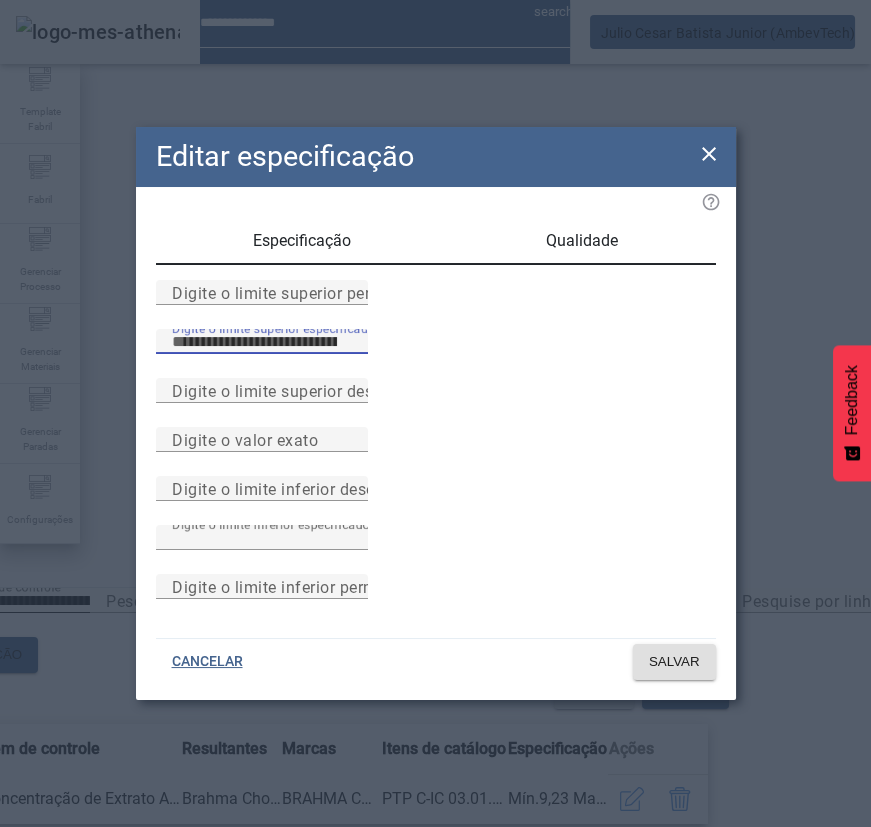 click on "Digite o limite superior especificado *****" at bounding box center (436, 353) 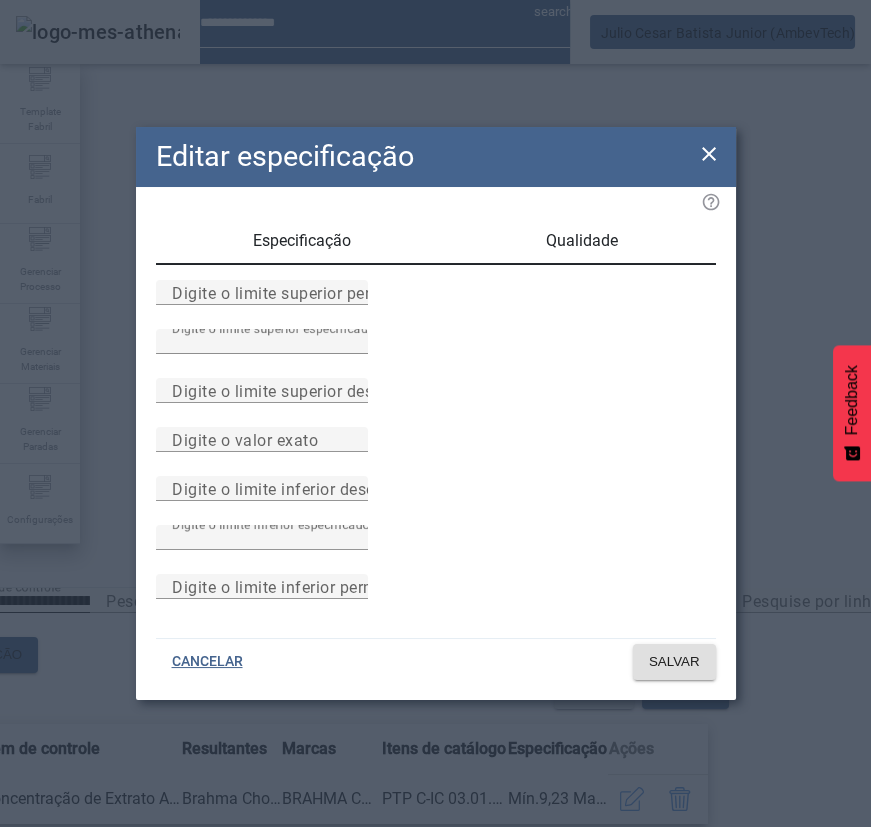 click on "Especificação" at bounding box center (302, 241) 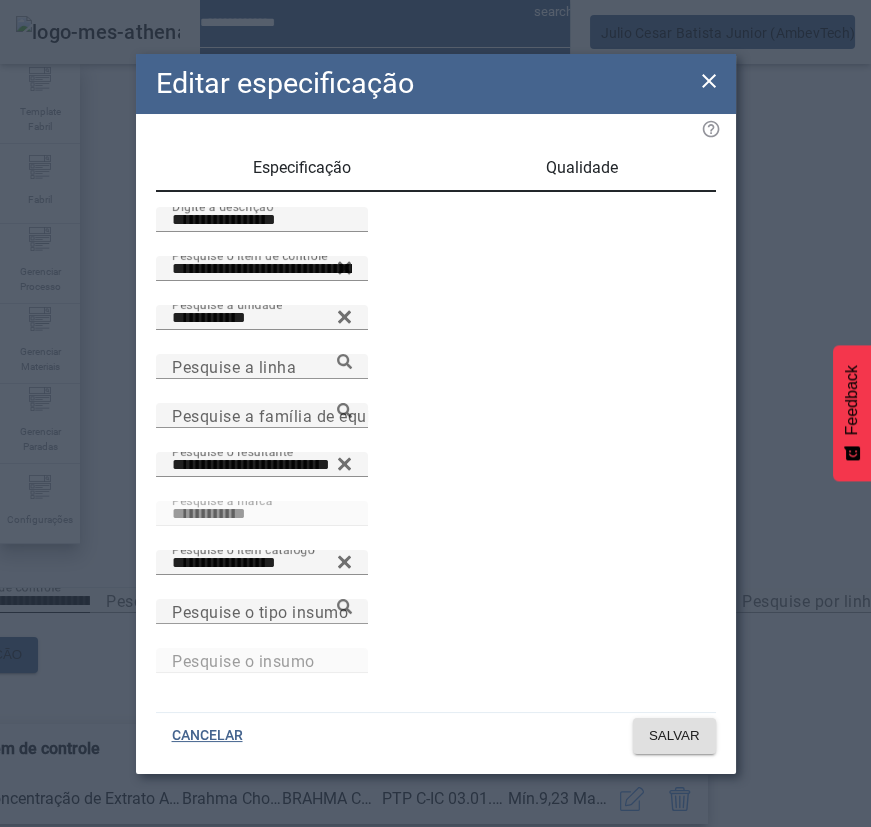click on "Qualidade" at bounding box center (582, 168) 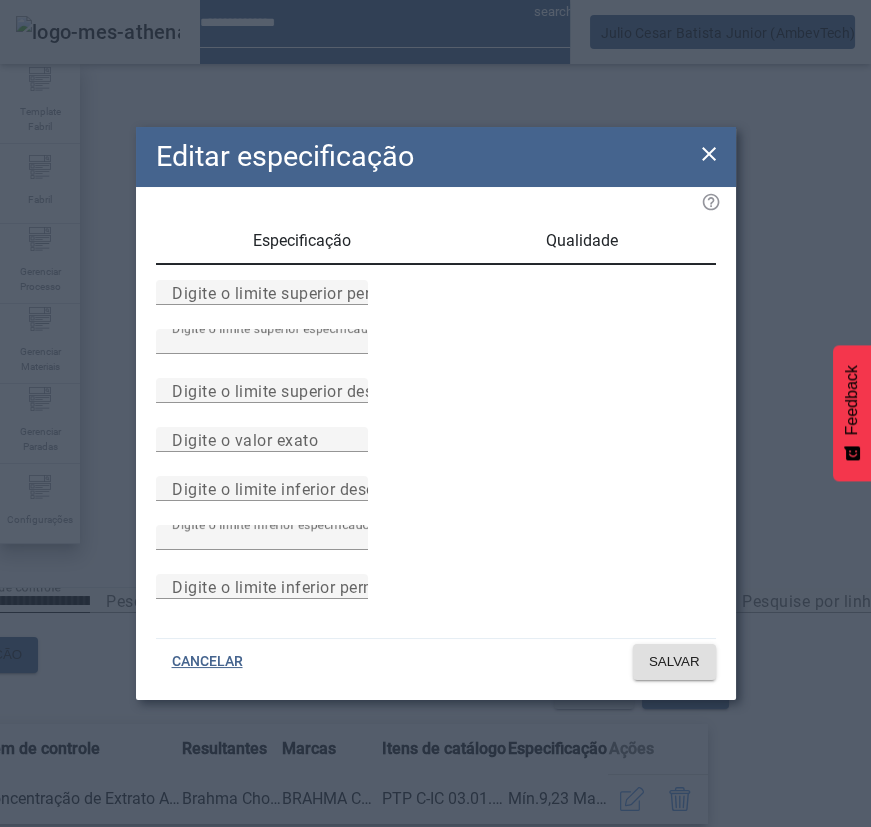 click on "Especificação" at bounding box center (302, 241) 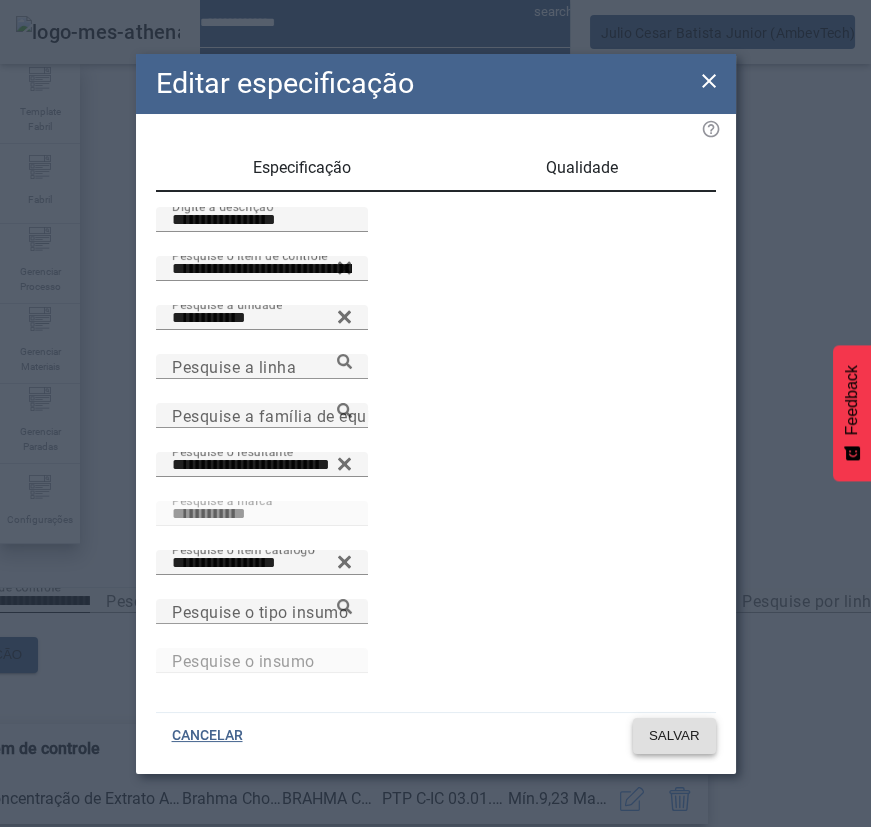 click 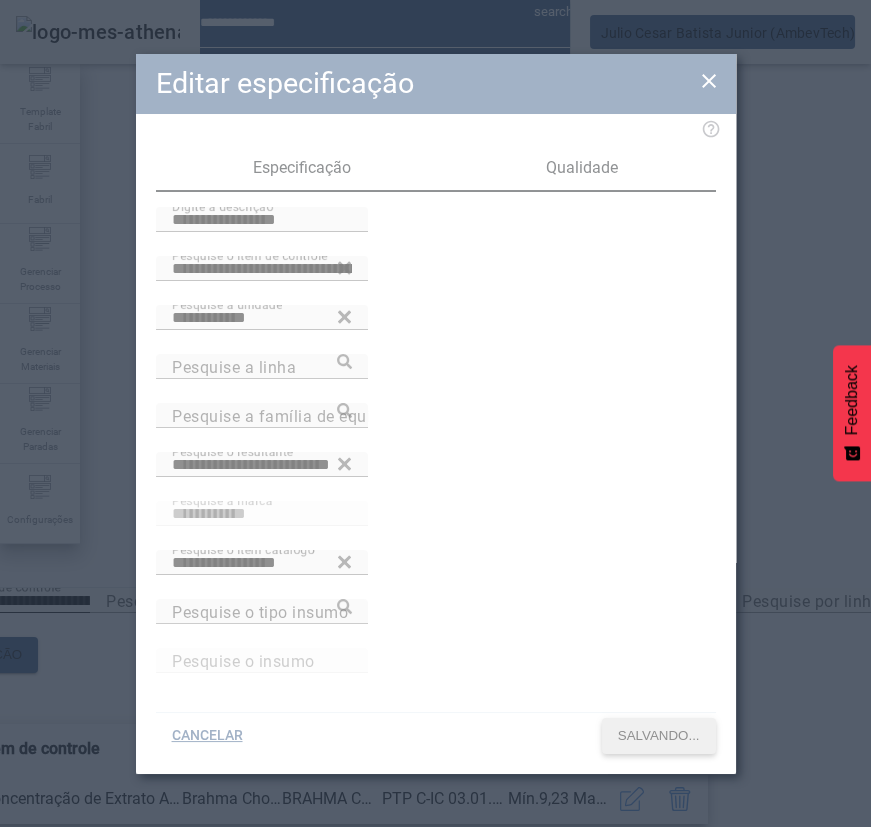 scroll, scrollTop: 0, scrollLeft: 0, axis: both 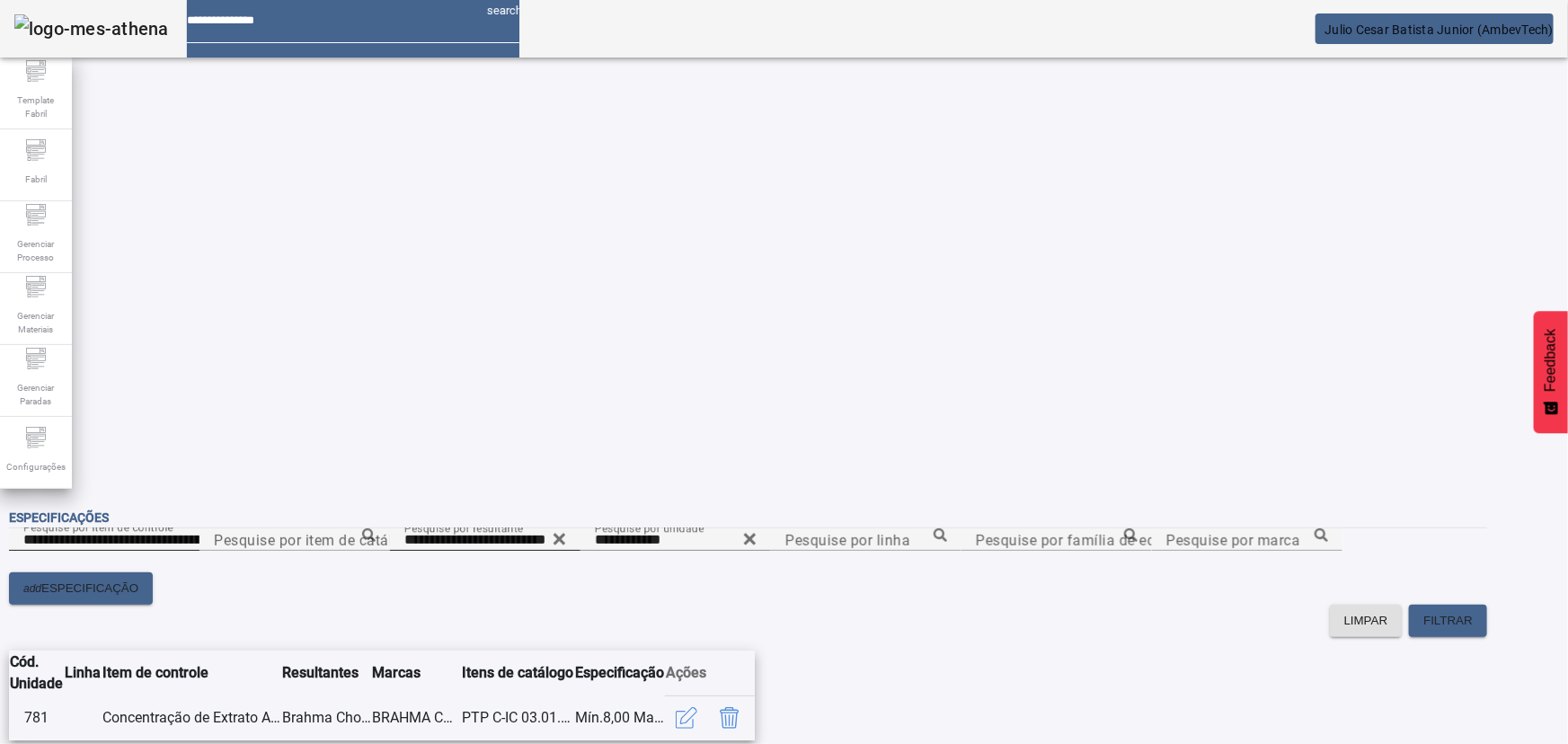 click on "**********" 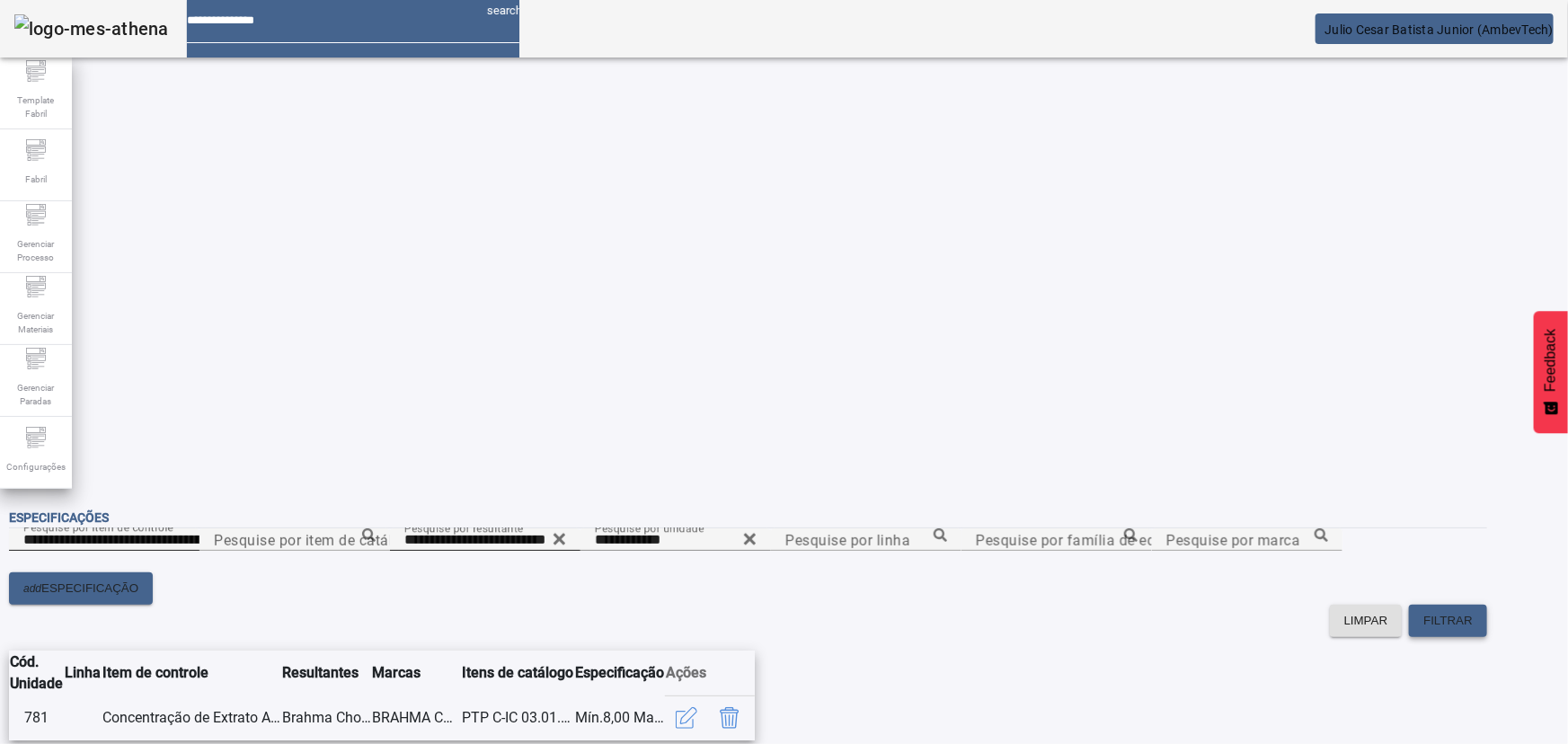 click on "FILTRAR" 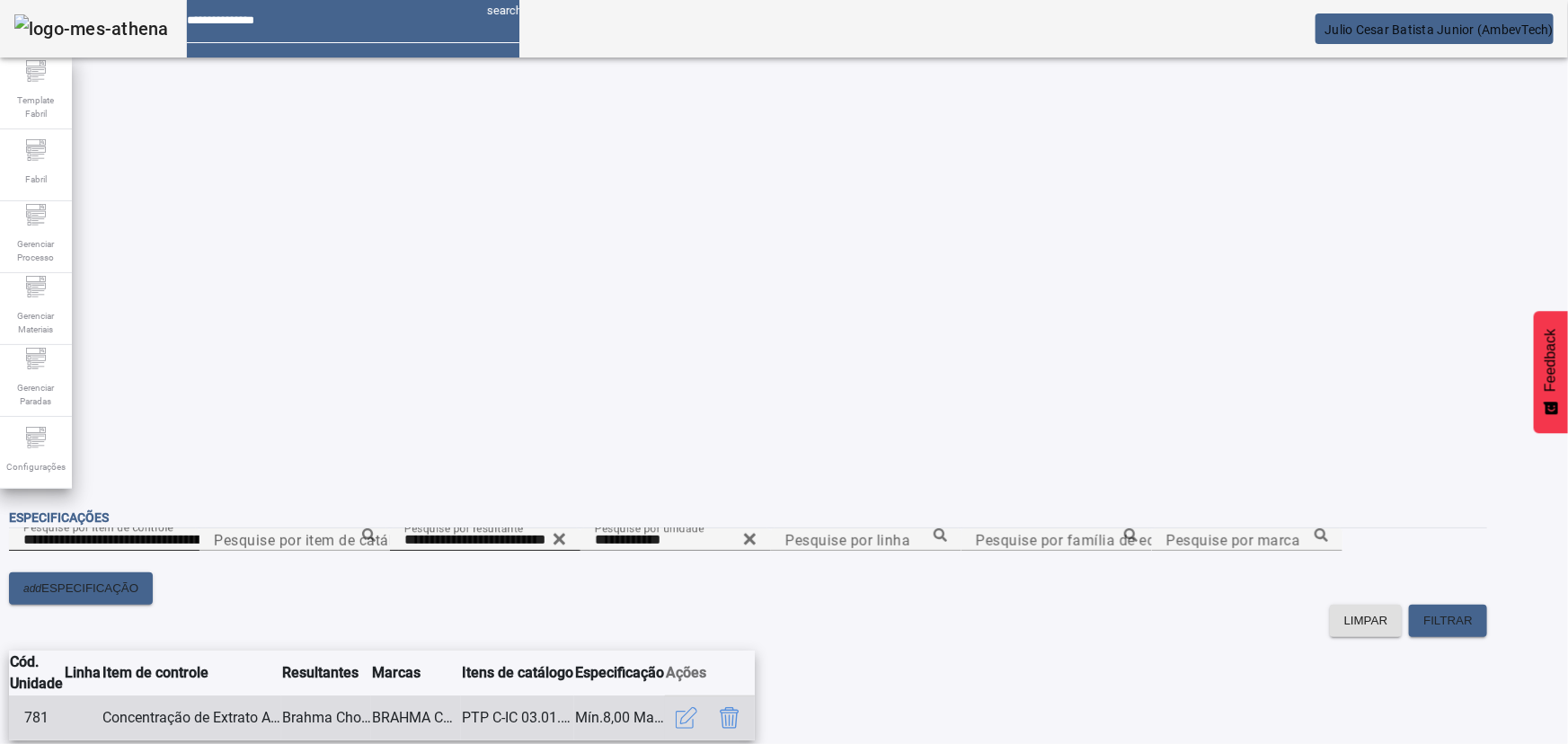 click 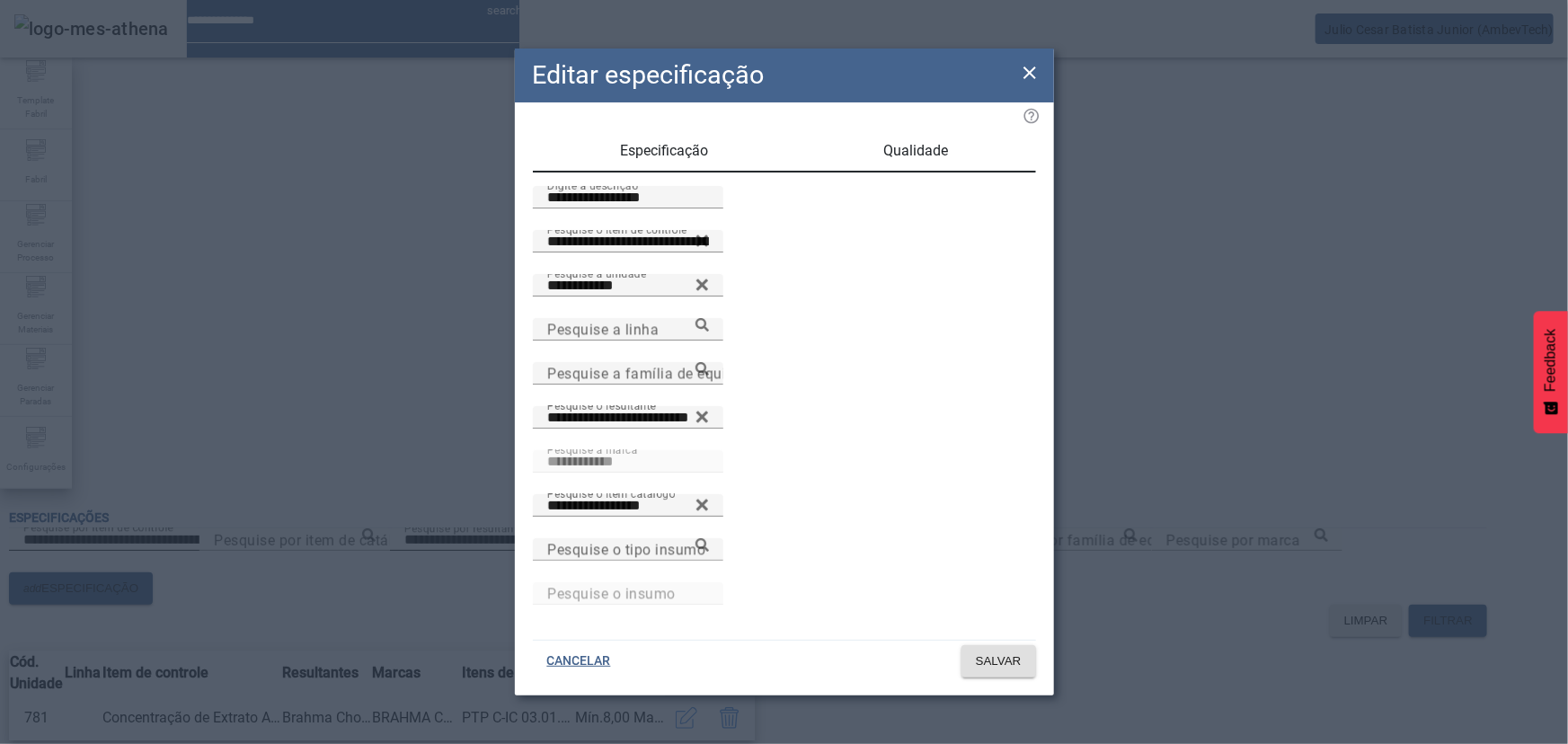 click on "**********" 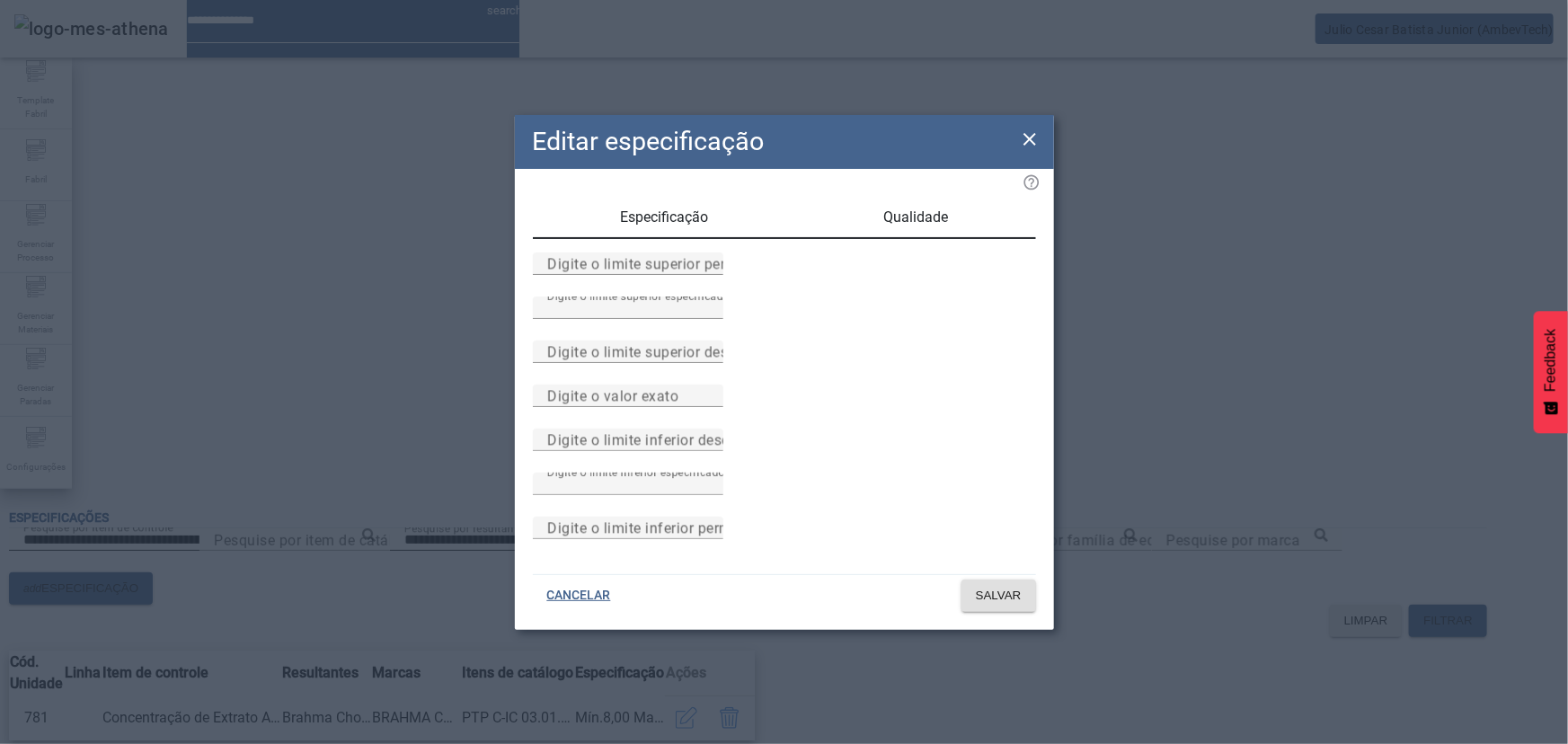 click on "Especificação" at bounding box center [664, 217] 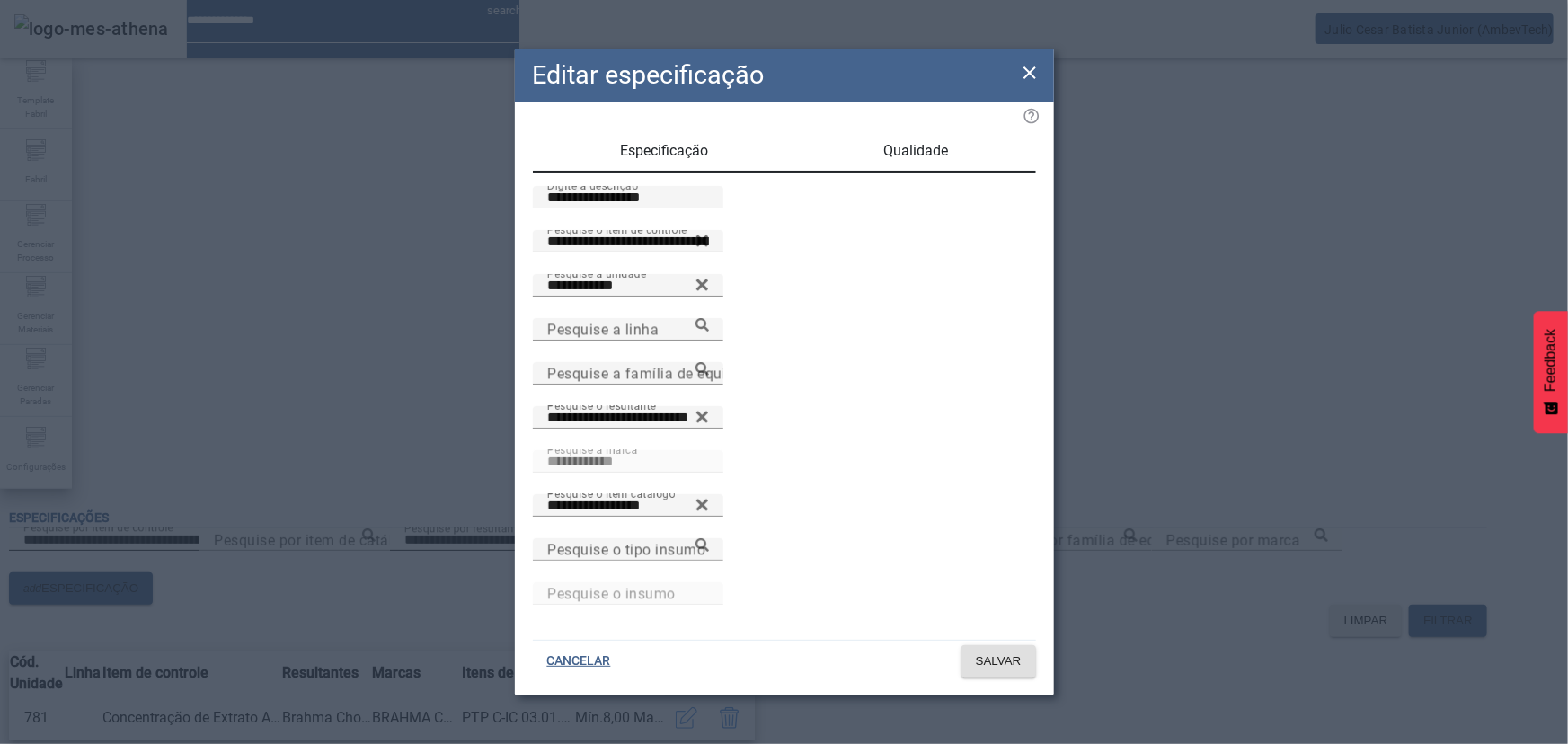 click 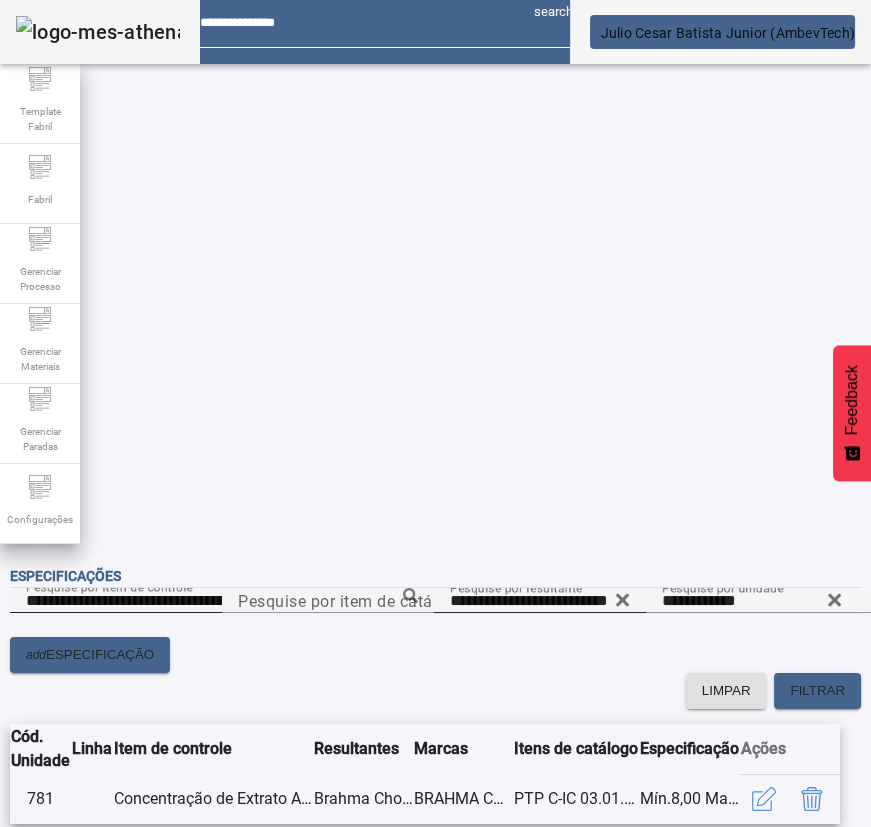 scroll, scrollTop: 0, scrollLeft: 132, axis: horizontal 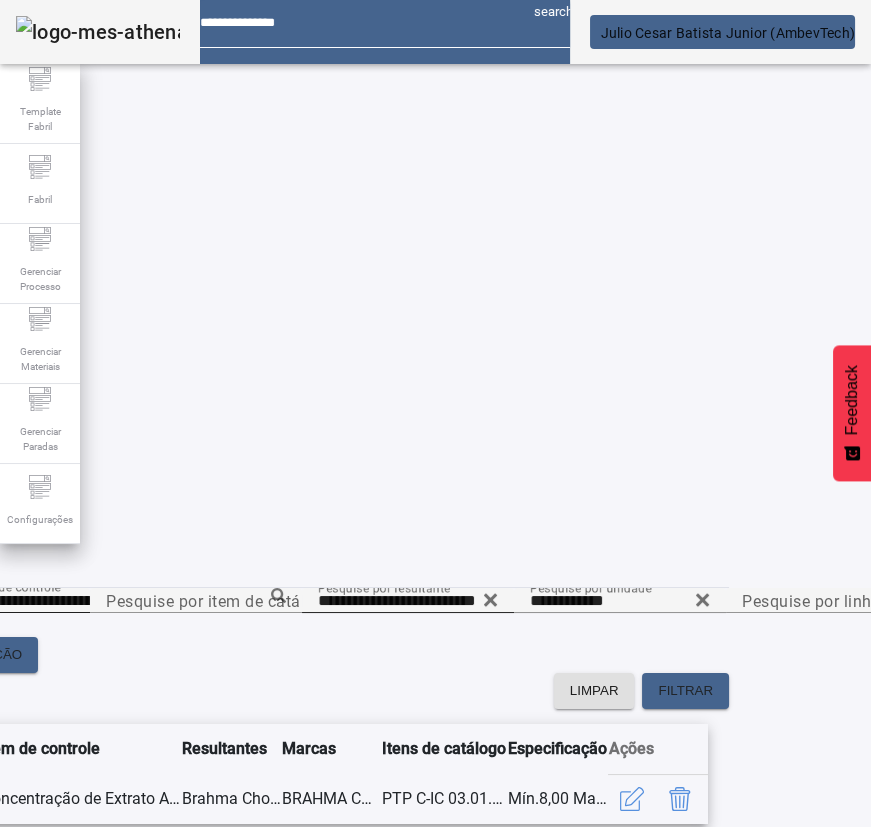 click 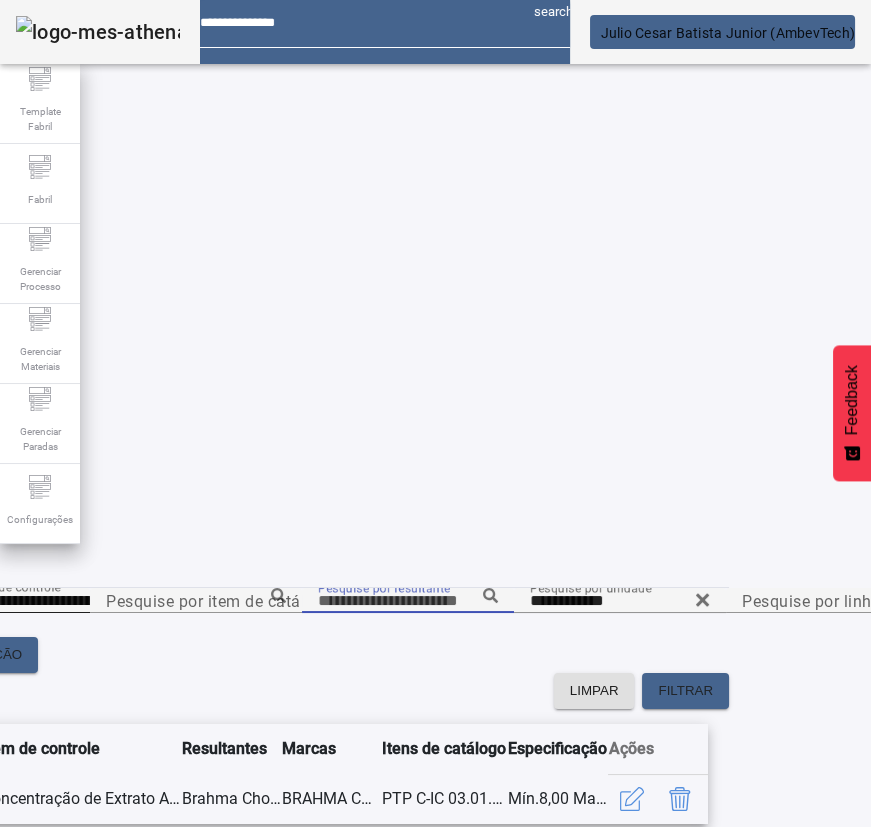 scroll, scrollTop: 0, scrollLeft: 0, axis: both 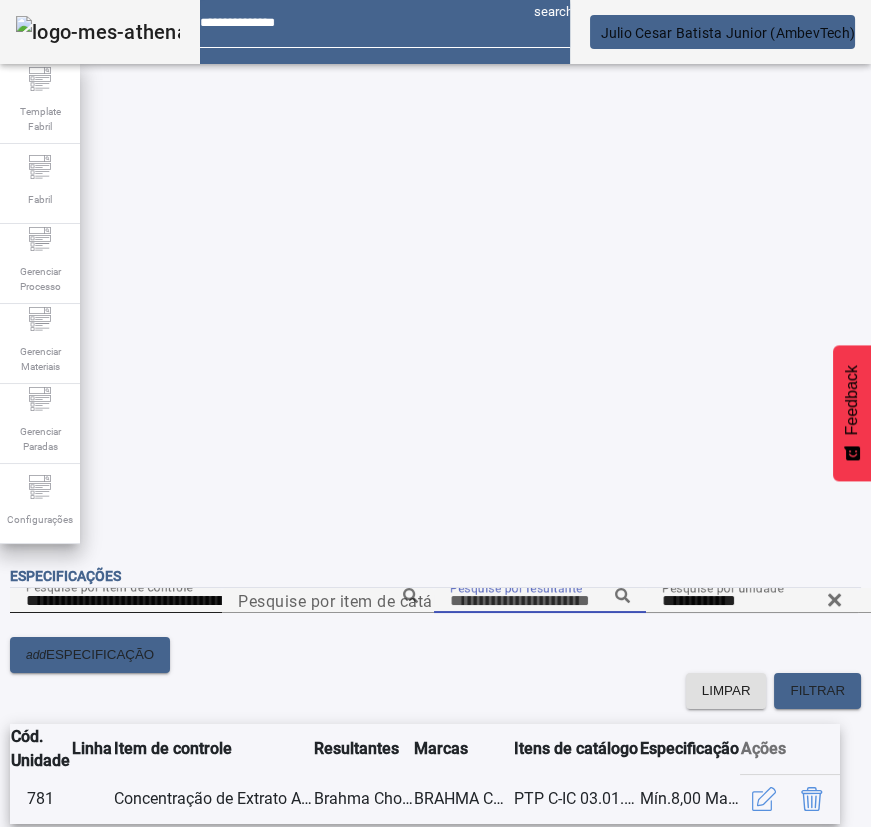 paste on "**********" 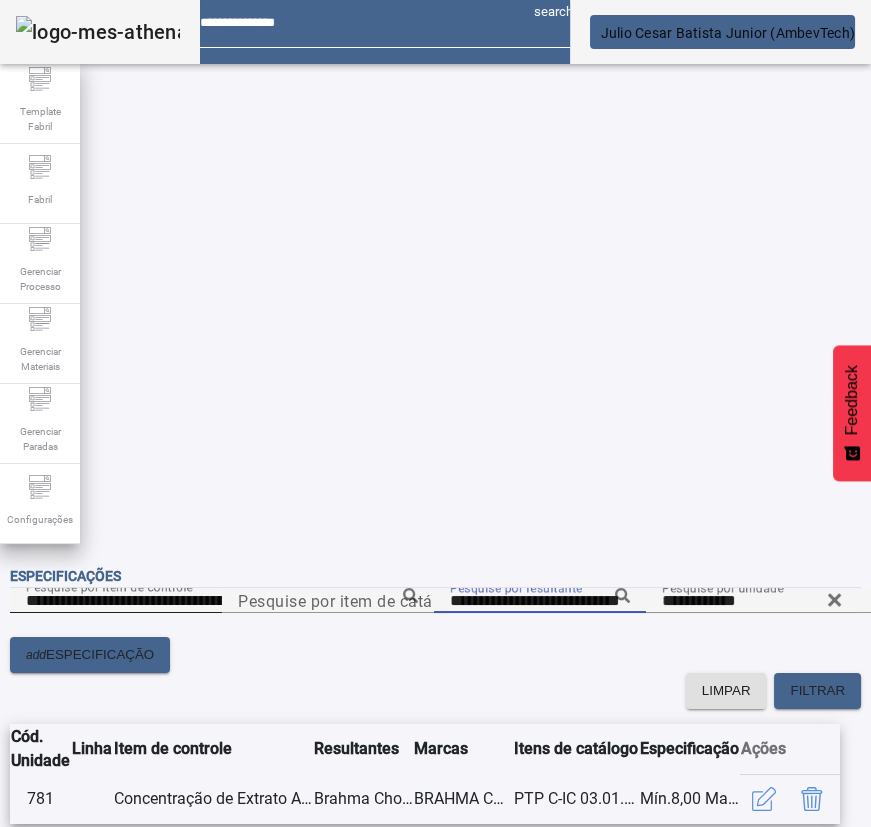 type on "**********" 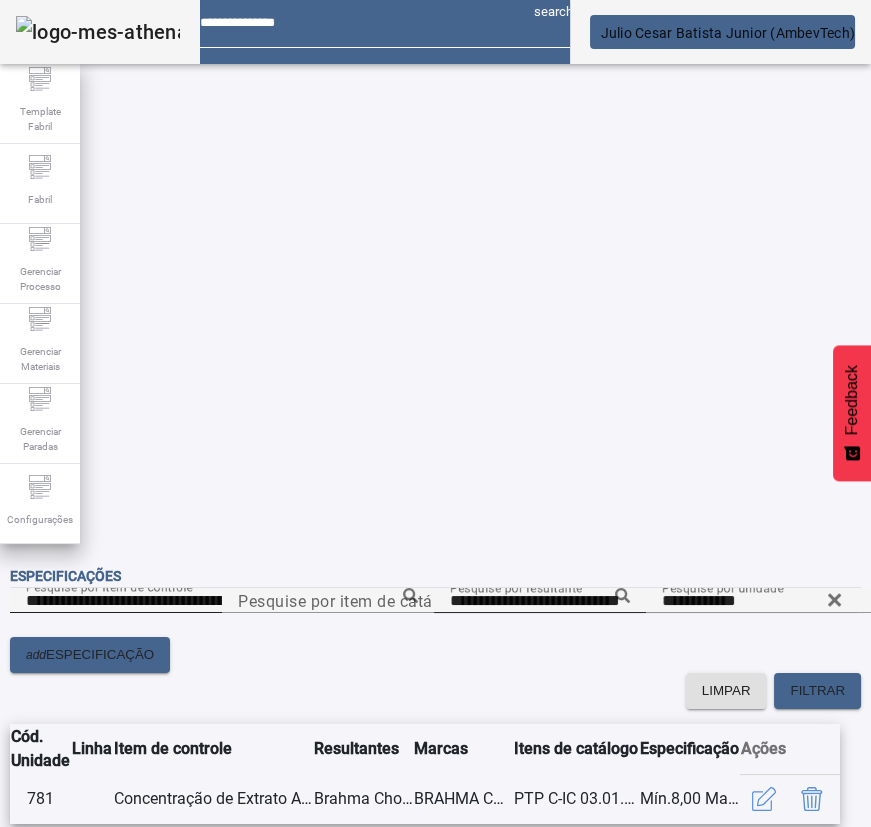 click on "Especial Clara Fermentada HG" at bounding box center [130, 1075] 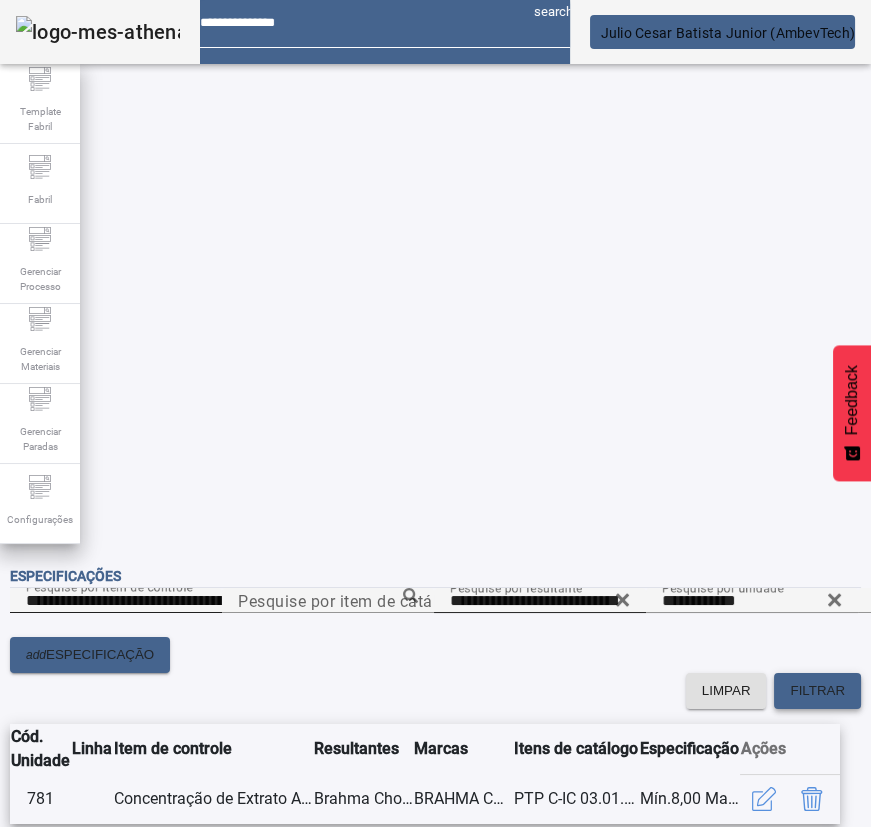 click on "FILTRAR" 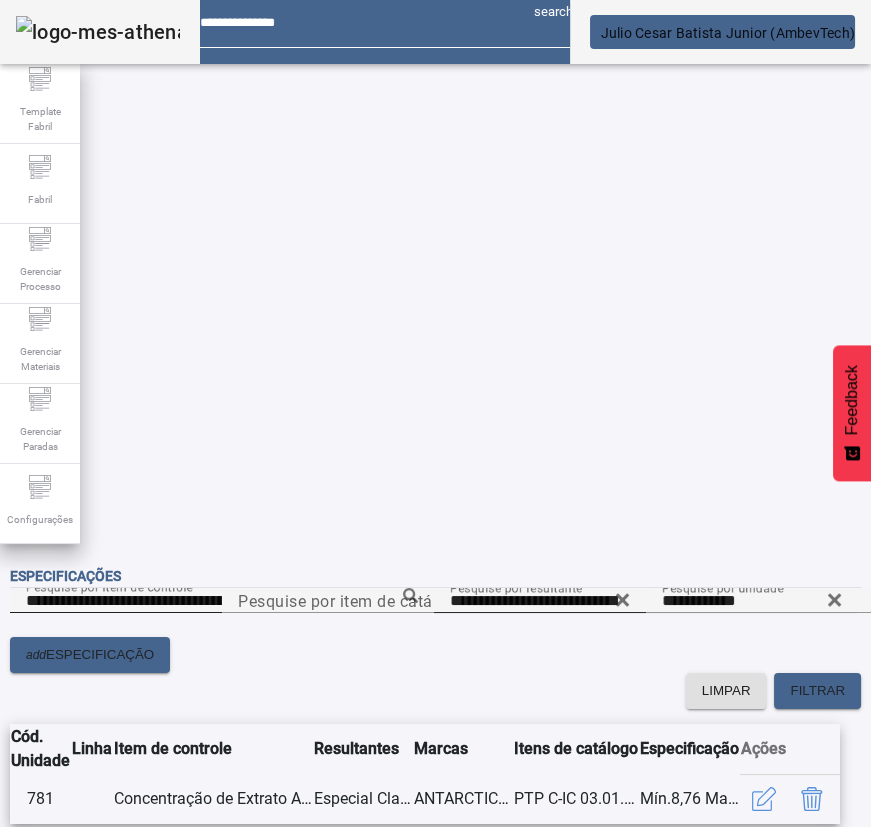 drag, startPoint x: 690, startPoint y: 812, endPoint x: 850, endPoint y: 797, distance: 160.70158 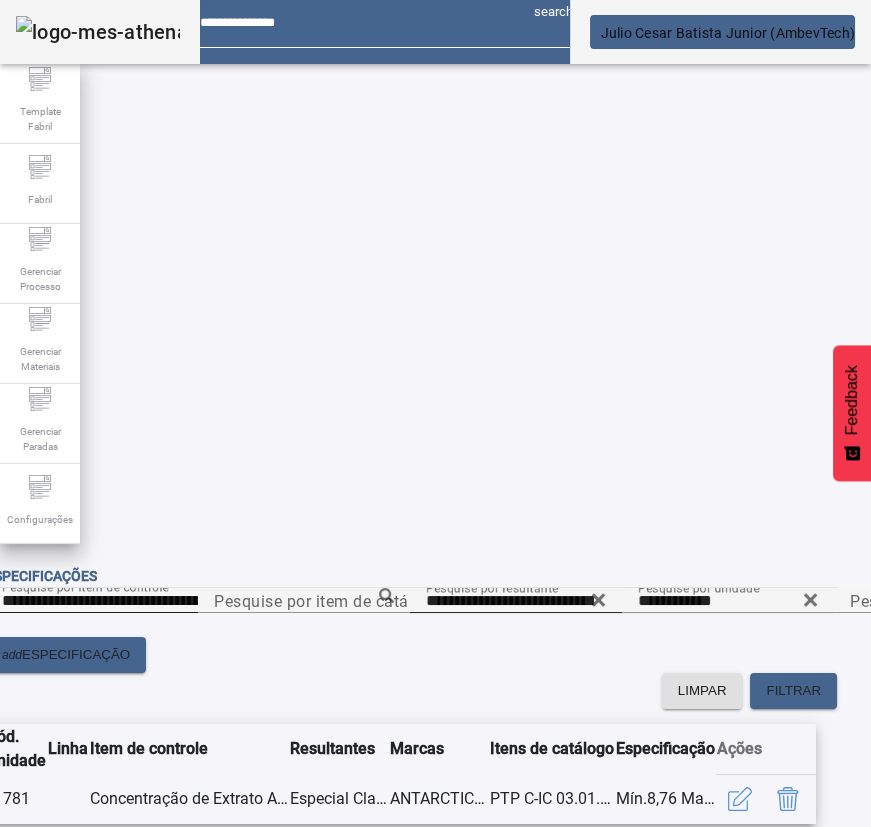 scroll, scrollTop: 0, scrollLeft: 132, axis: horizontal 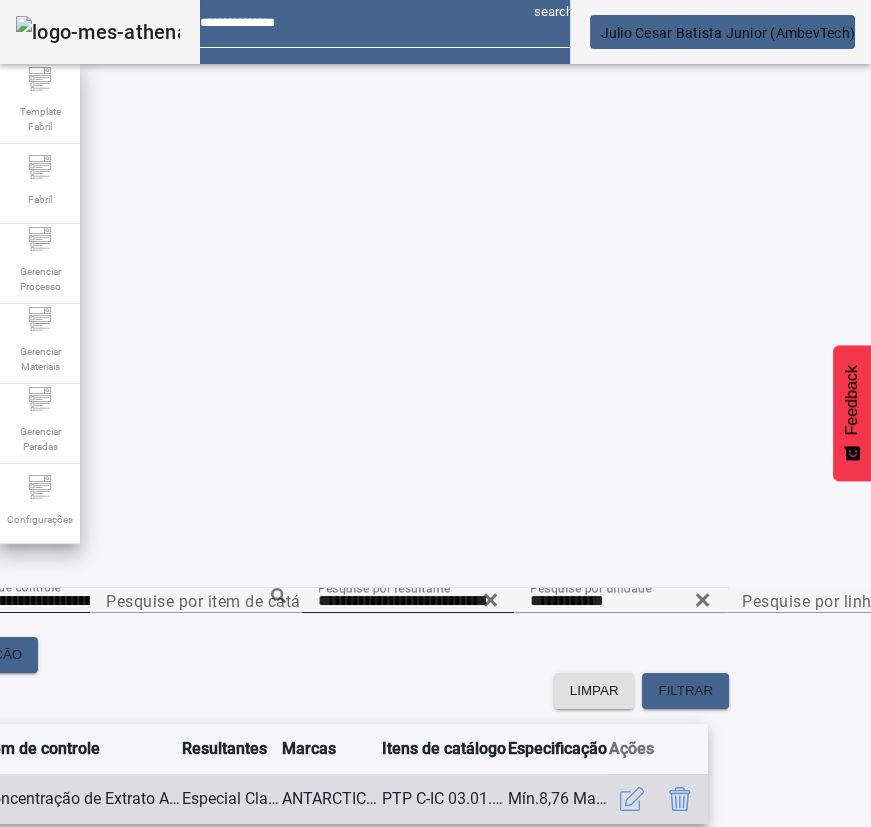 click 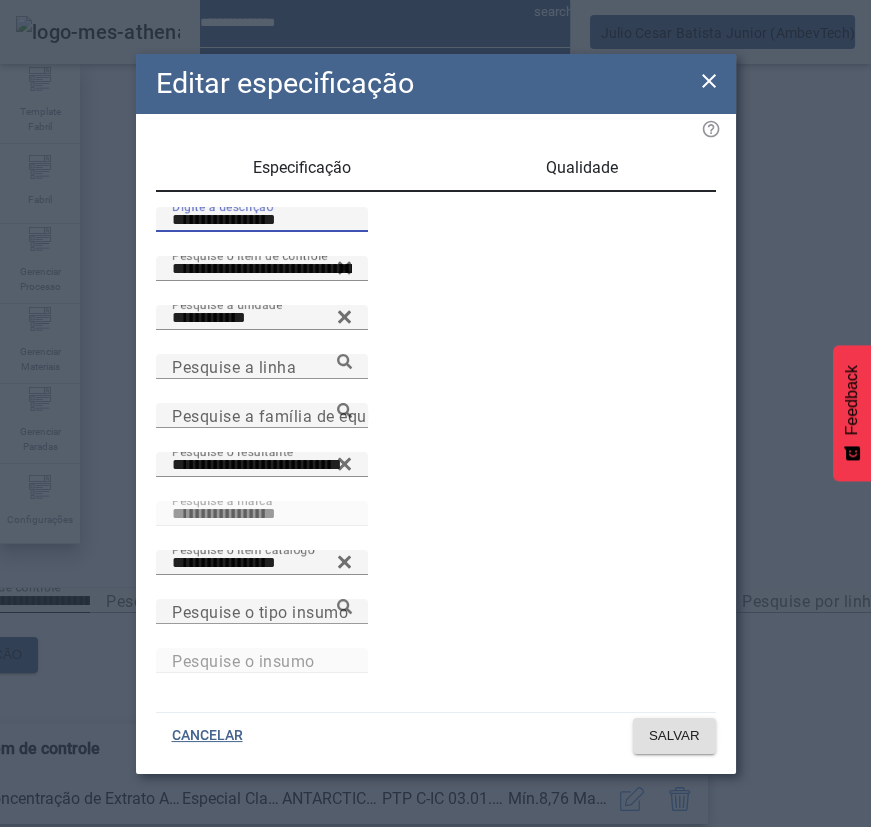 click on "**********" at bounding box center (262, 220) 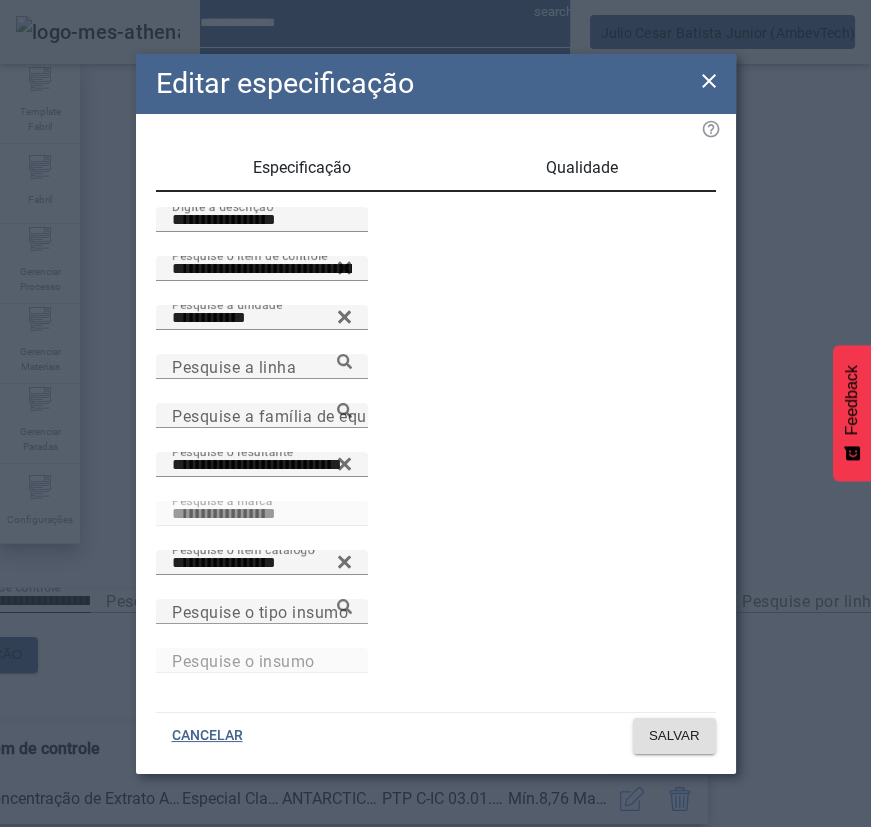 click on "Qualidade" at bounding box center (582, 168) 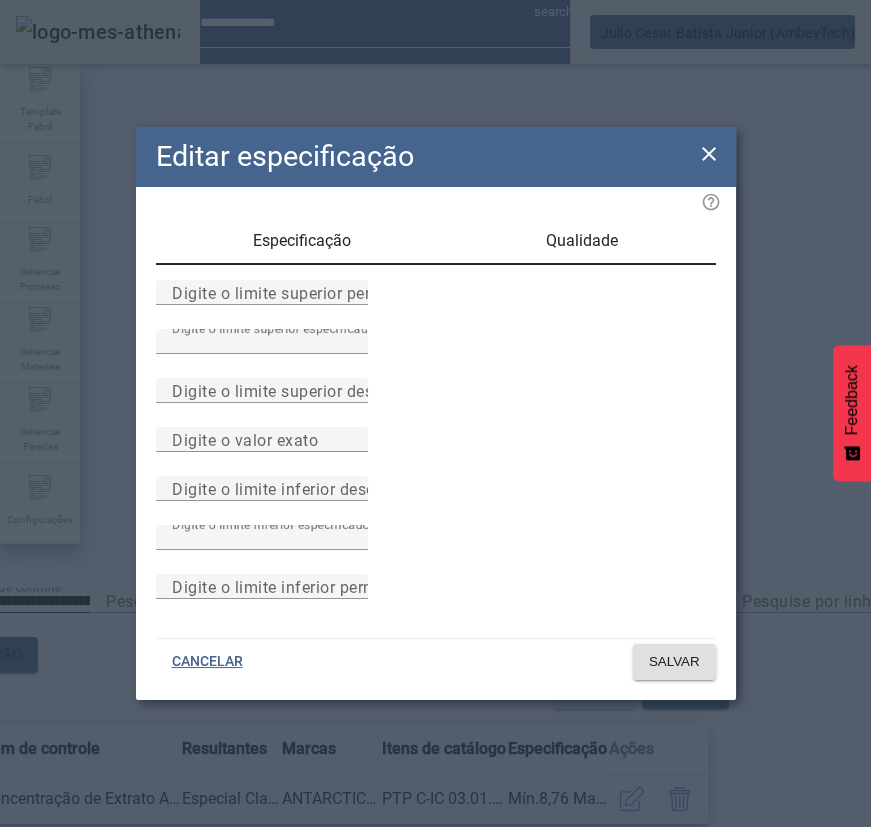 drag, startPoint x: 317, startPoint y: 620, endPoint x: 145, endPoint y: 603, distance: 172.83807 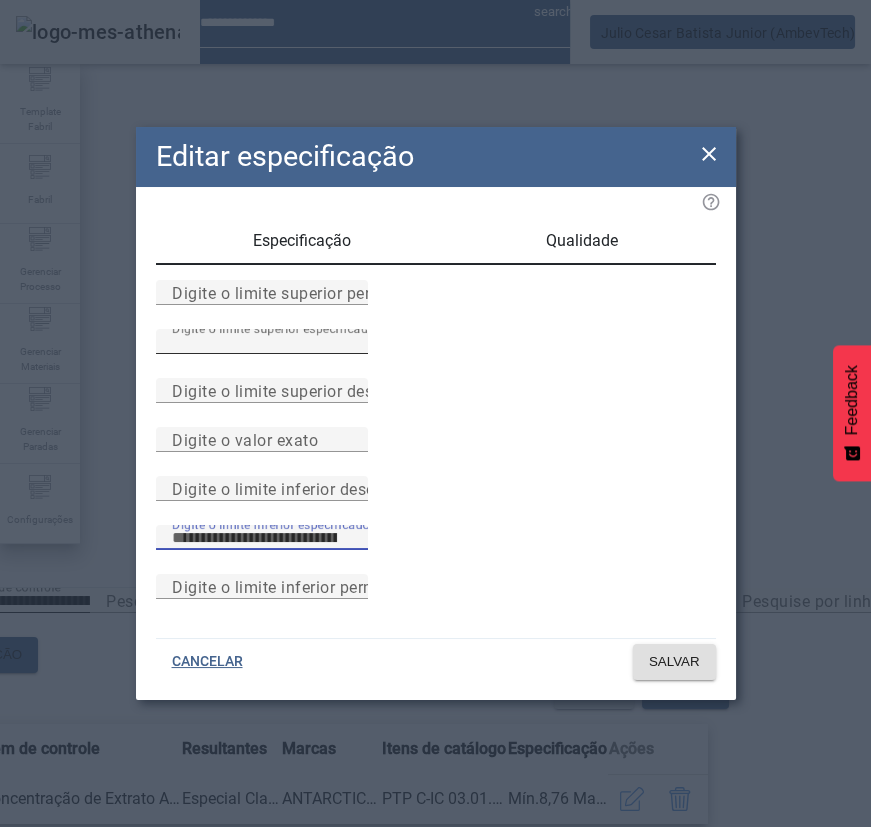 type on "****" 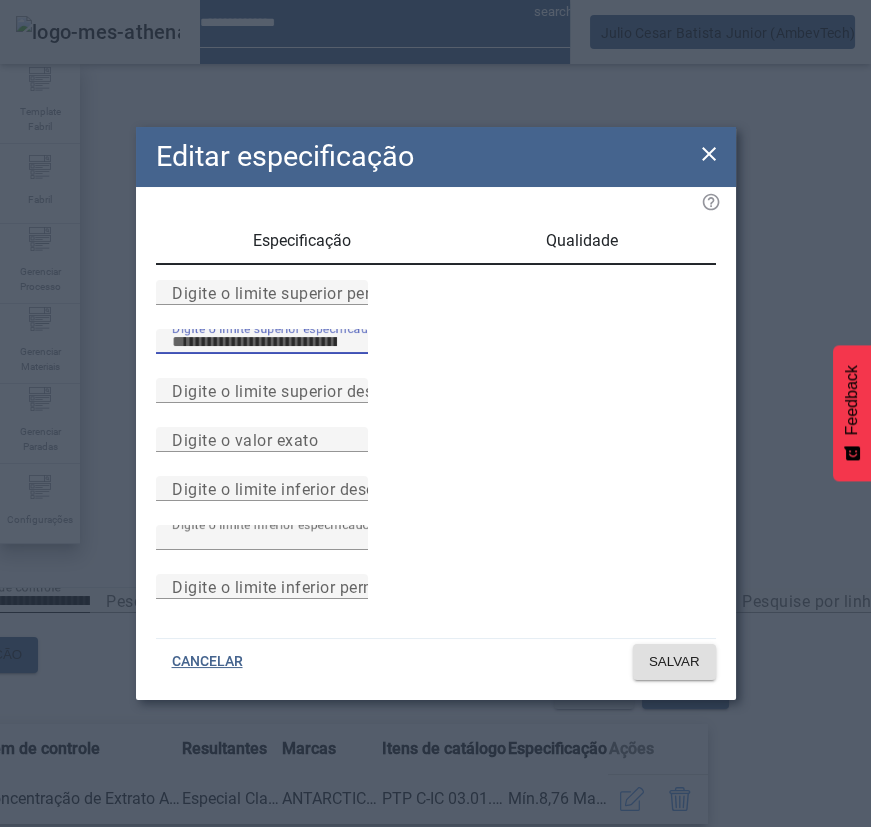 drag, startPoint x: 292, startPoint y: 296, endPoint x: 308, endPoint y: 296, distance: 16 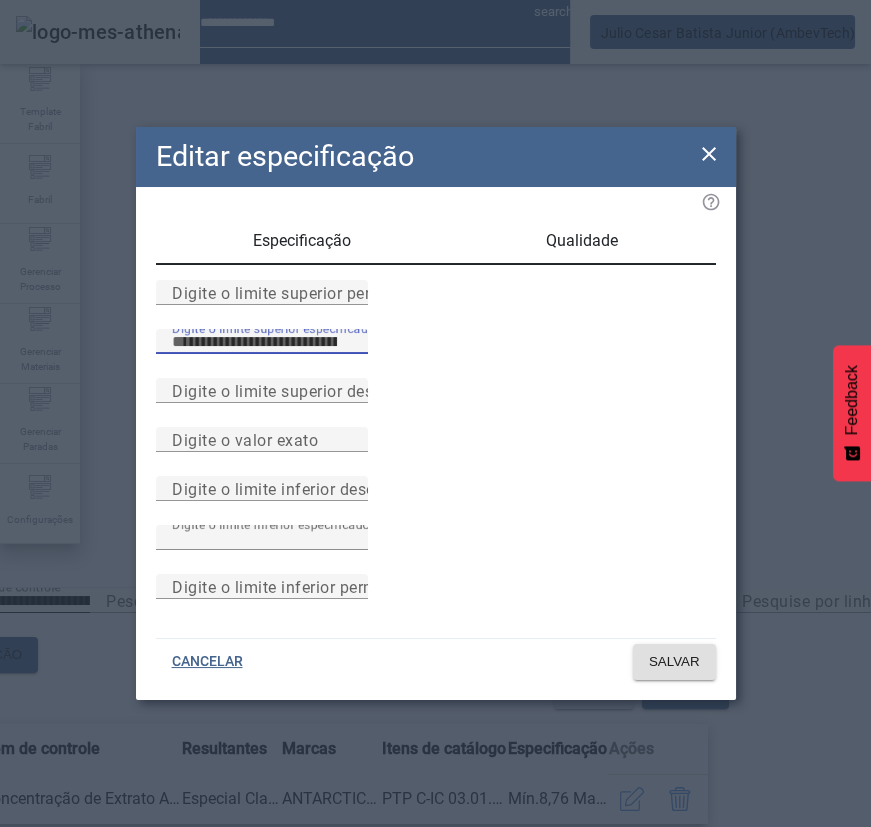 click on "****" at bounding box center [262, 342] 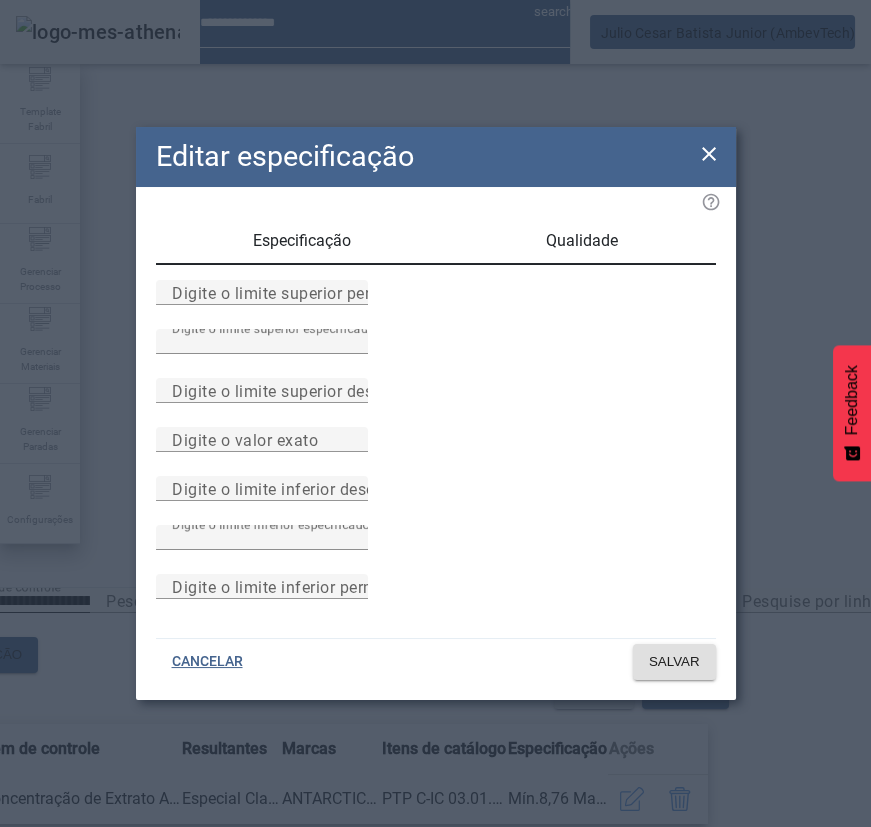 click on "Especificação" at bounding box center (302, 241) 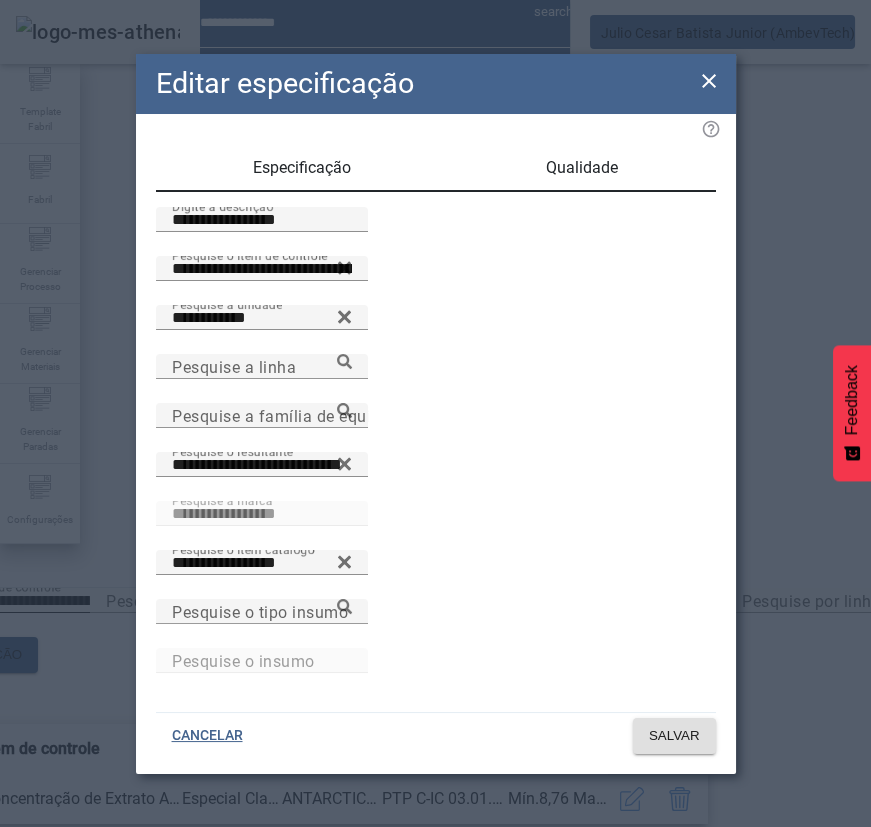 click on "Qualidade" at bounding box center (582, 168) 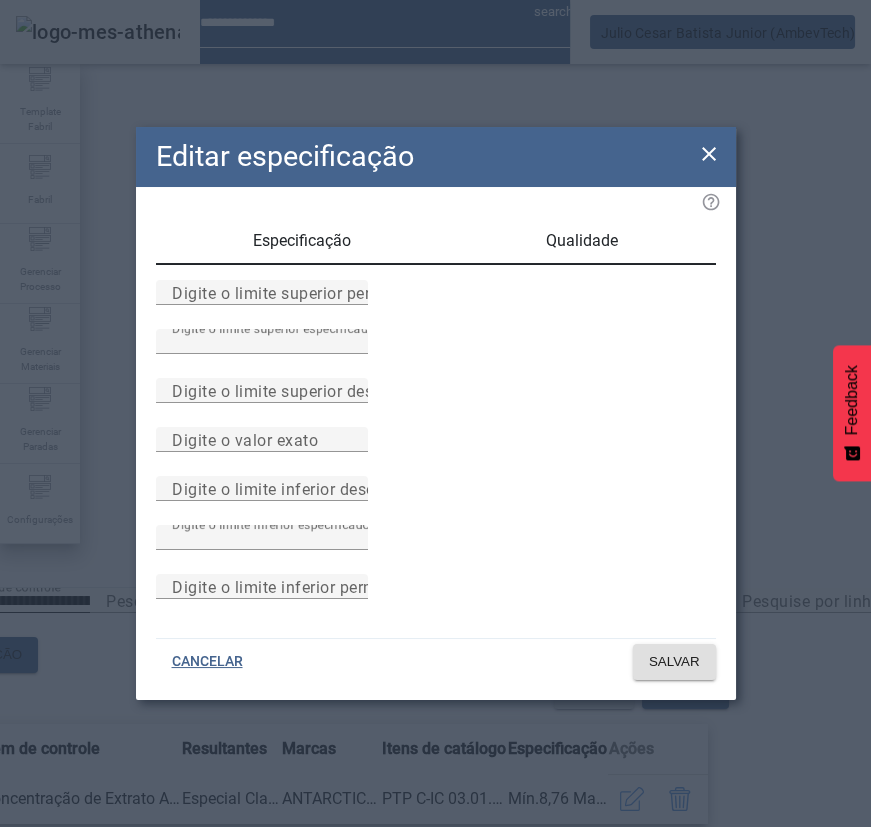 click on "Especificação" at bounding box center [302, 241] 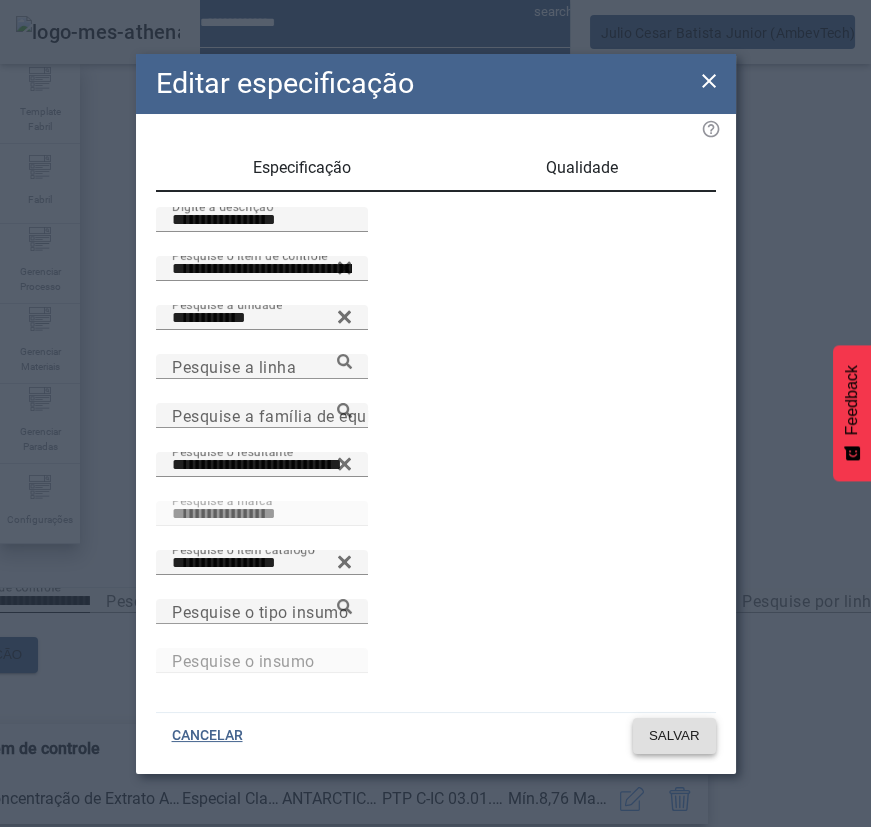 click on "SALVAR" 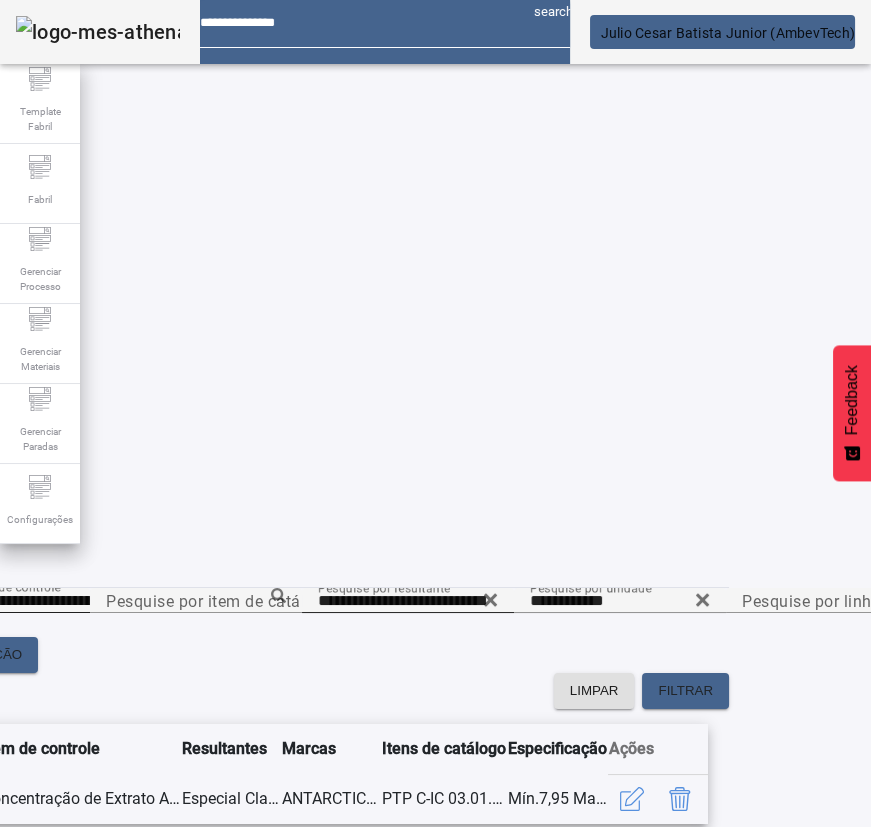 scroll, scrollTop: 0, scrollLeft: 0, axis: both 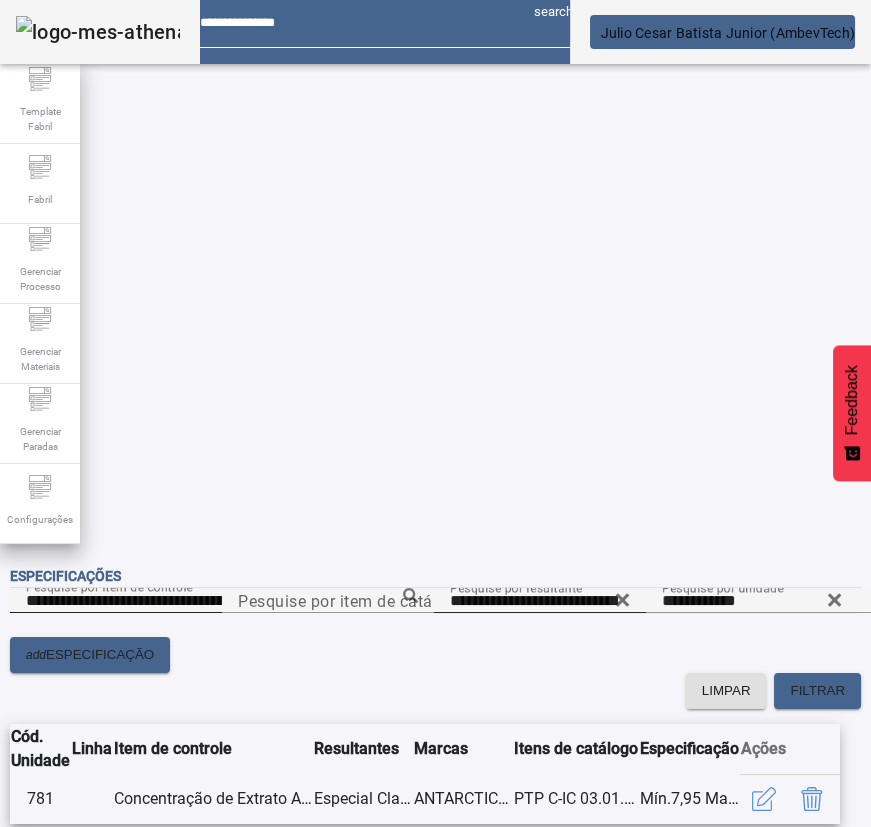 click 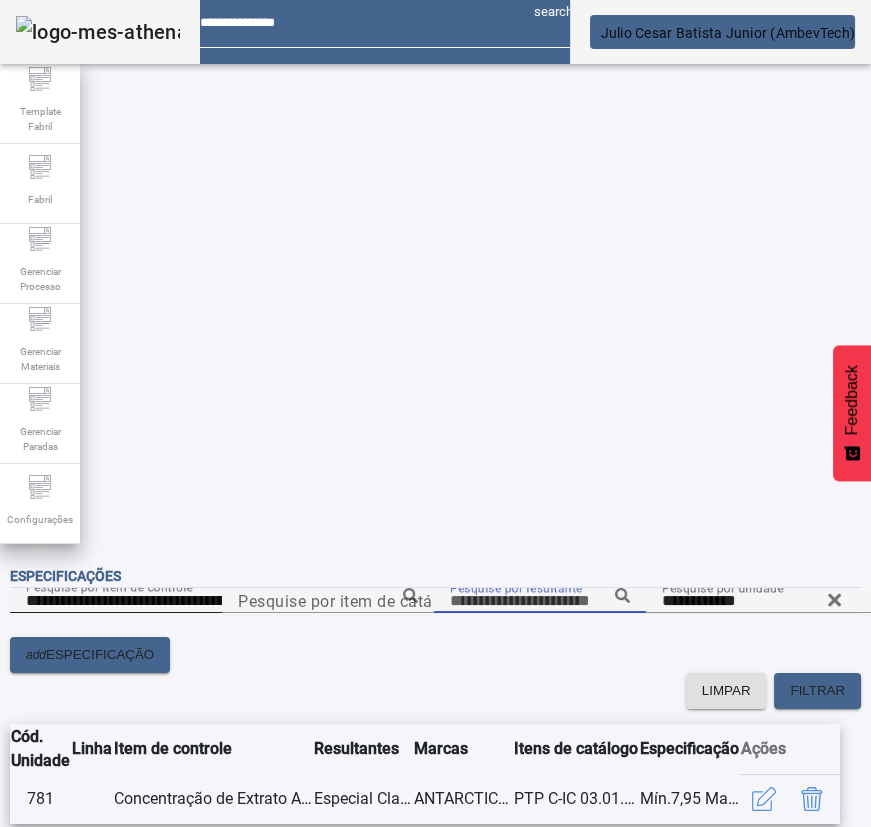paste on "**********" 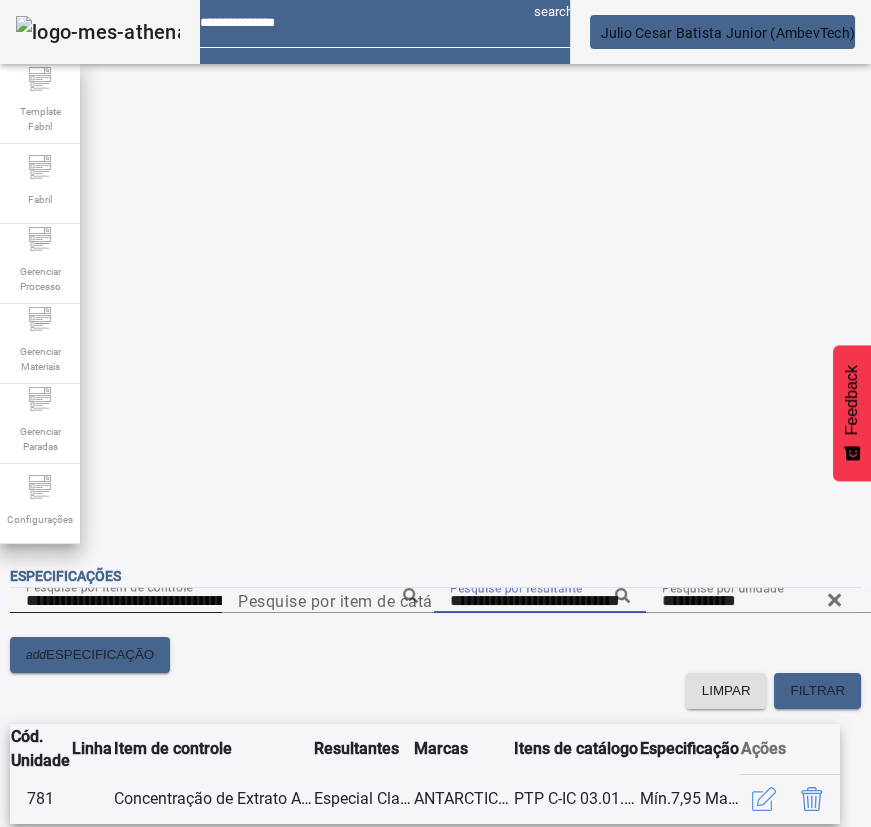 type on "**********" 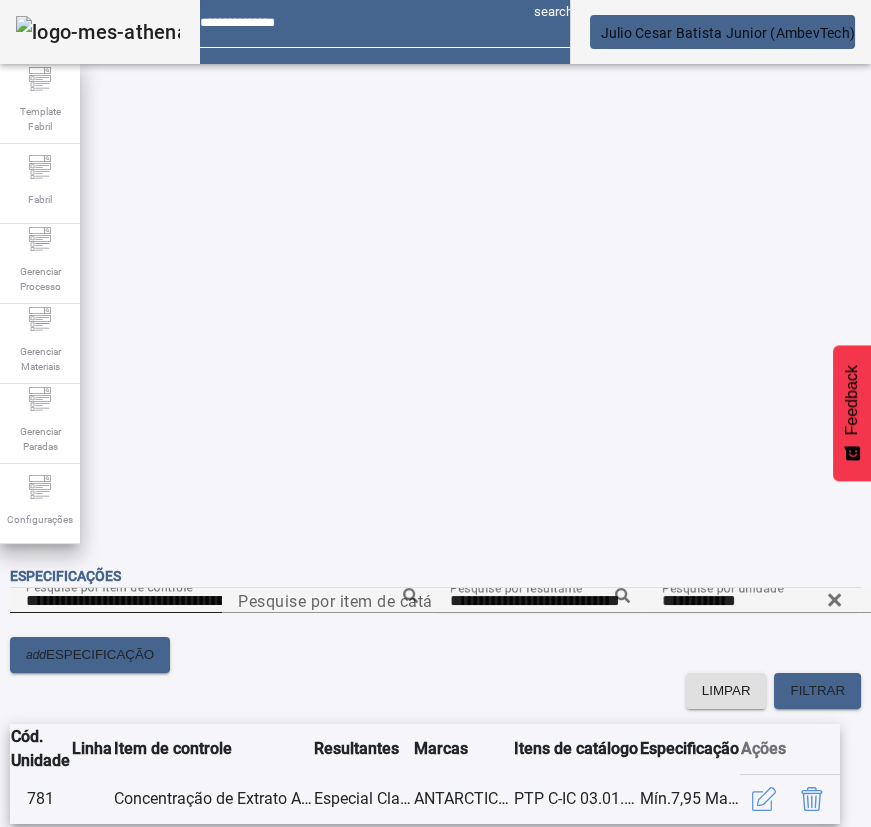 click on "MICHELOB ULTRA Fermentada HG" at bounding box center [144, 1075] 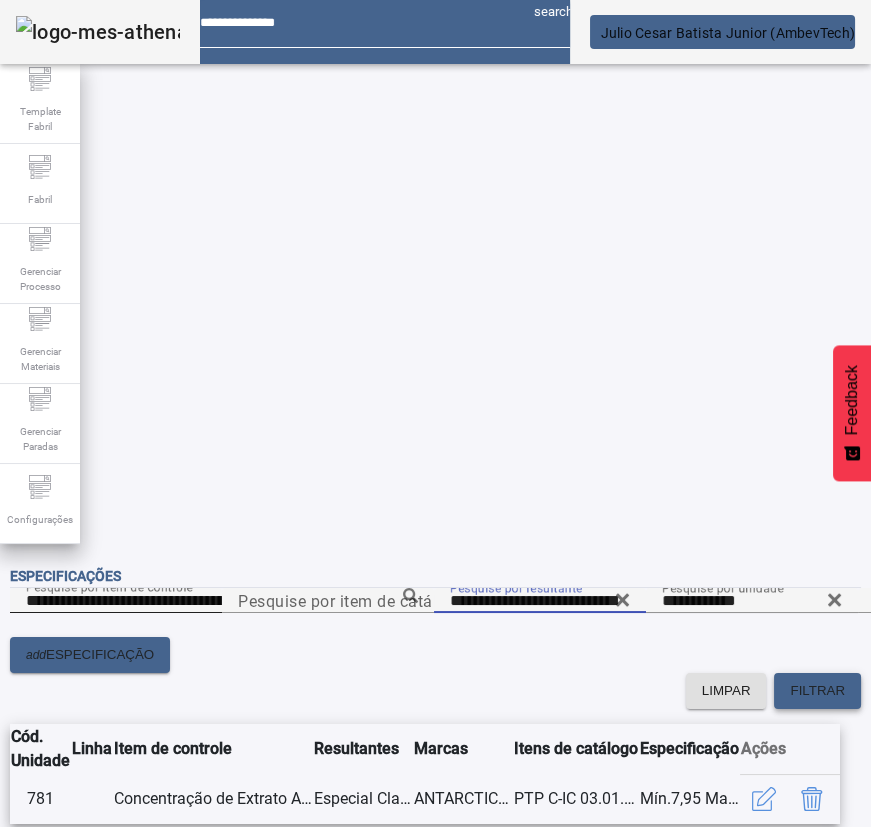 click on "FILTRAR" 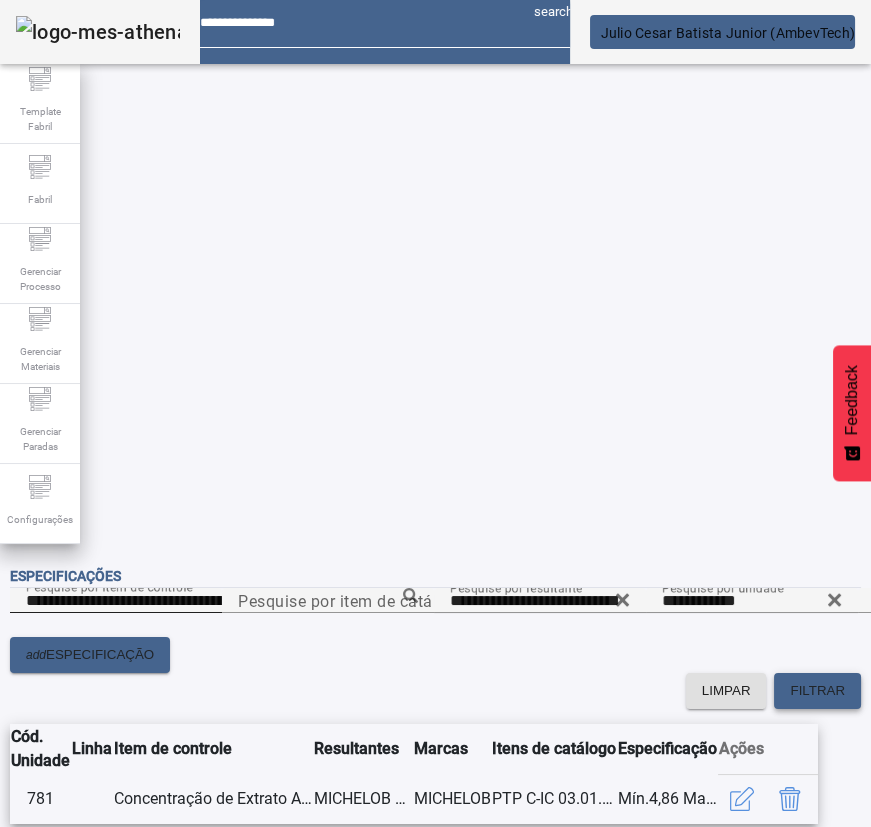 scroll, scrollTop: 0, scrollLeft: 120, axis: horizontal 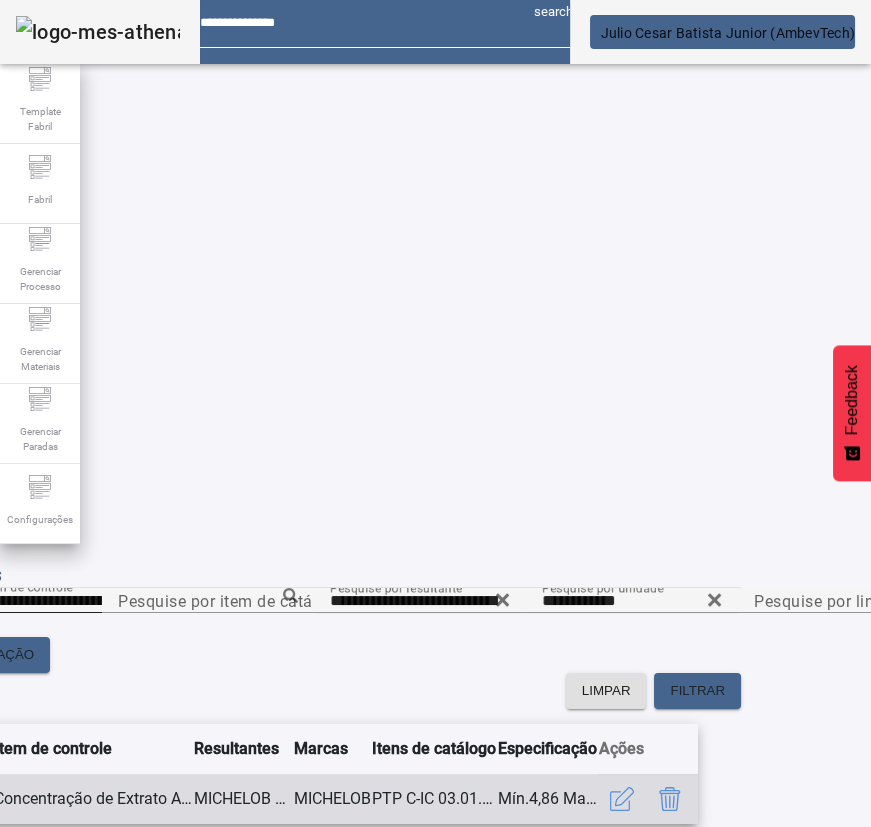 click 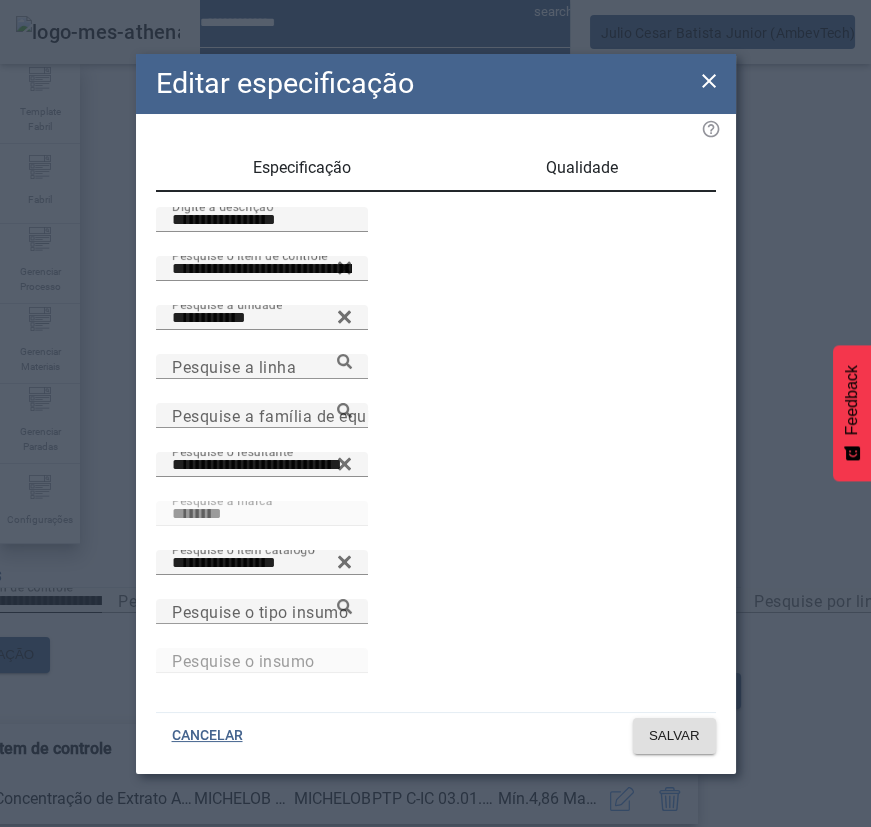 click on "Qualidade" at bounding box center [582, 168] 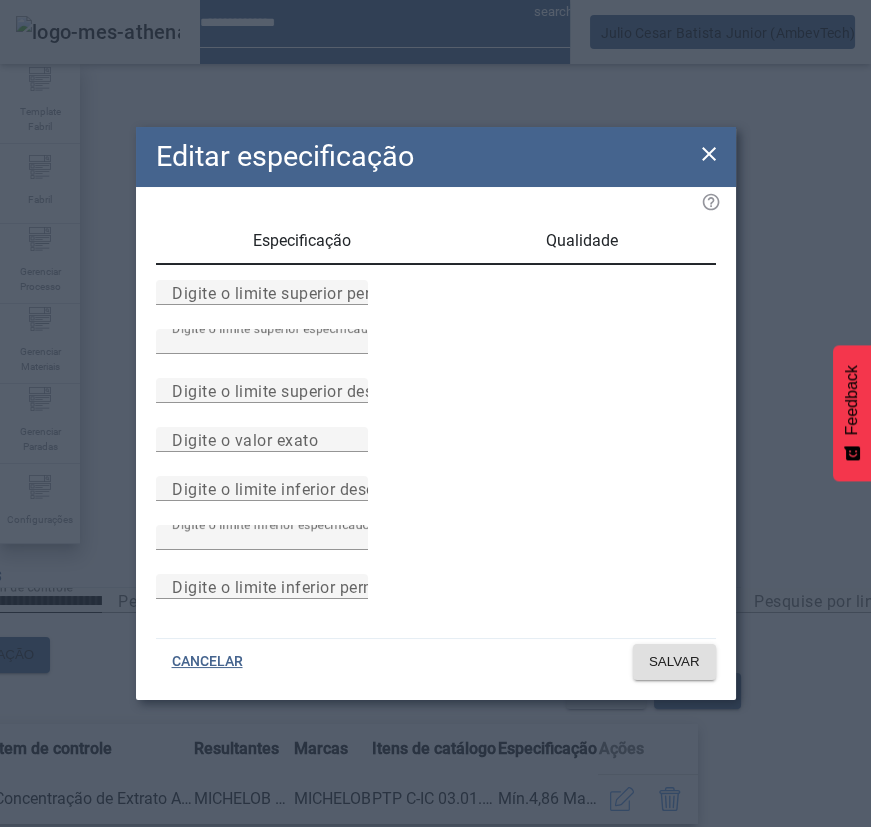 click on "Especificação" at bounding box center [302, 241] 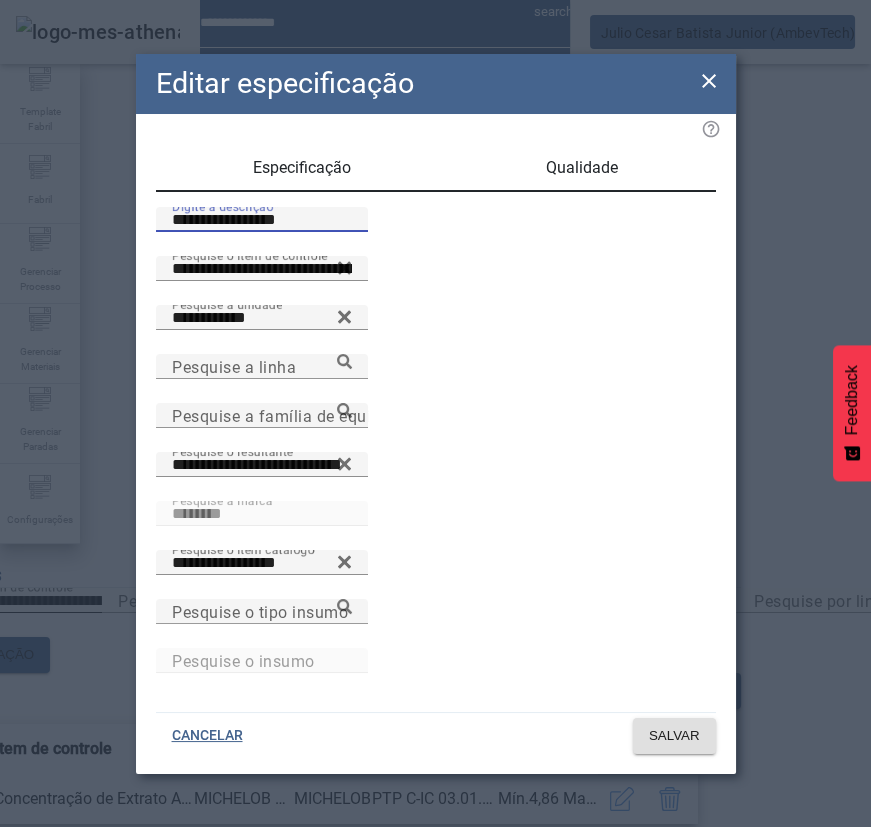 click on "**********" at bounding box center (262, 220) 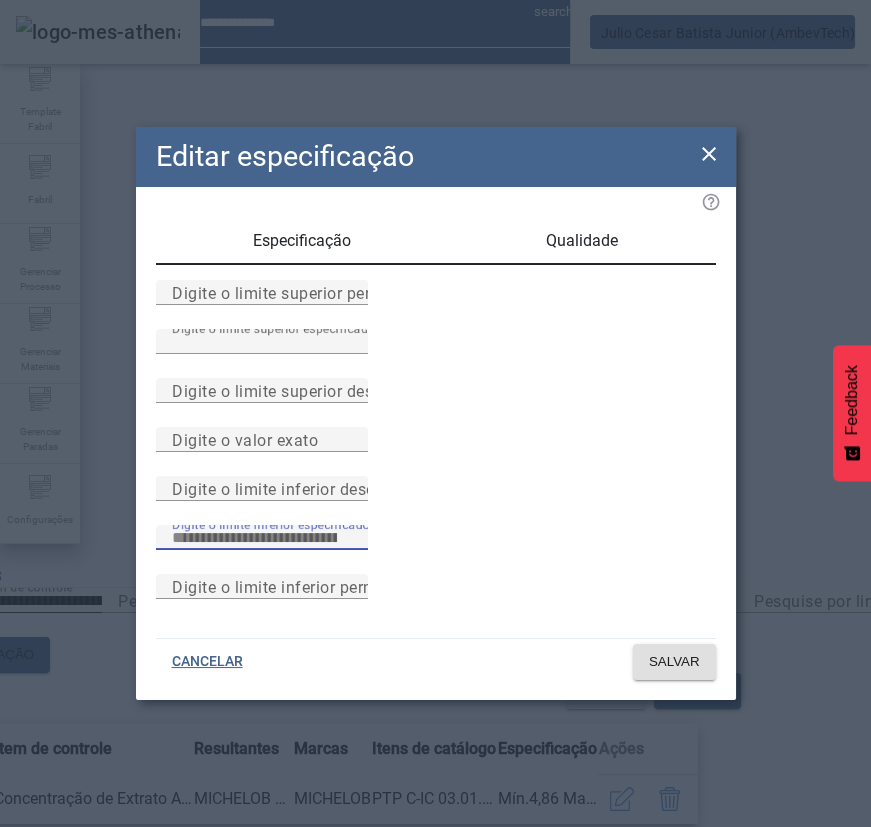 drag, startPoint x: 310, startPoint y: 613, endPoint x: 203, endPoint y: 609, distance: 107.07474 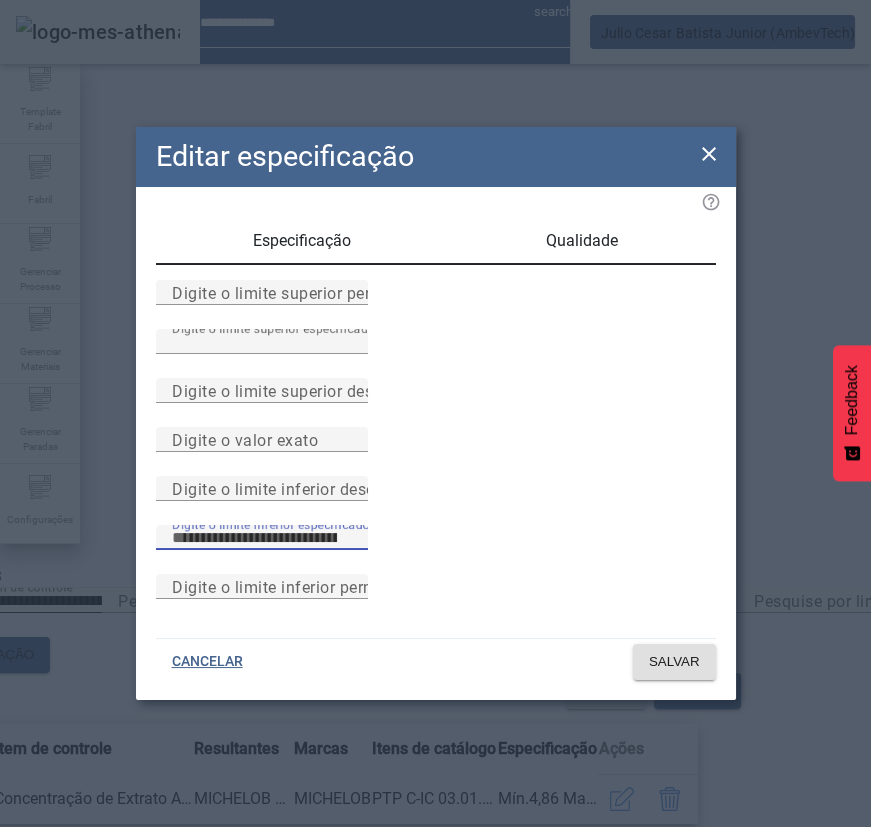 click on "Digite o limite inferior especificado ****" at bounding box center [436, 549] 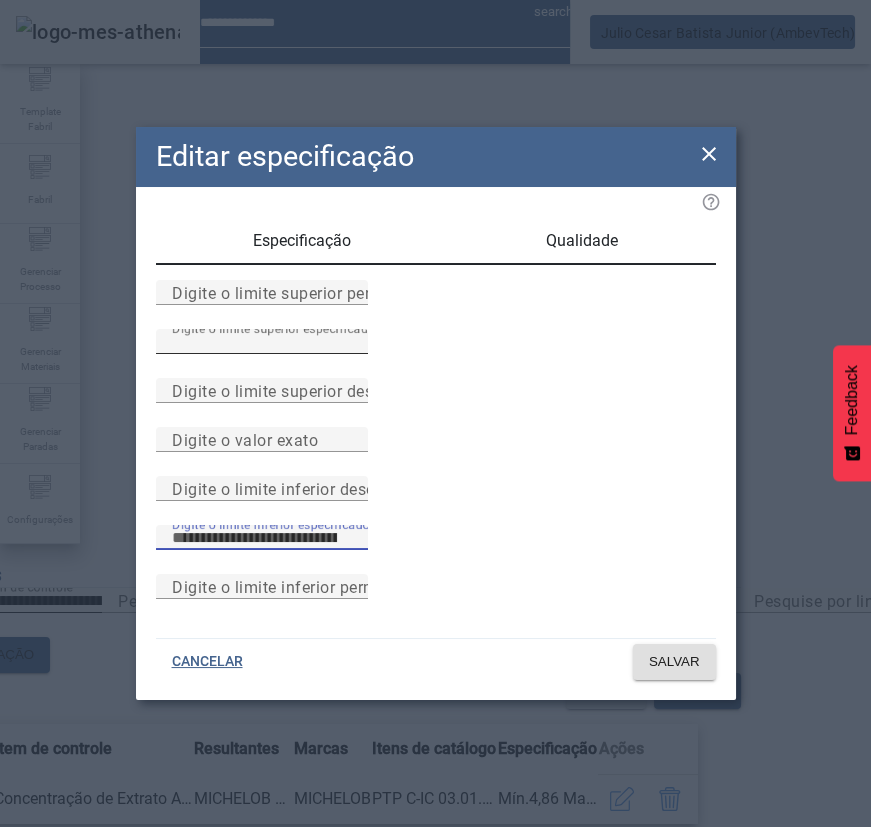 type on "****" 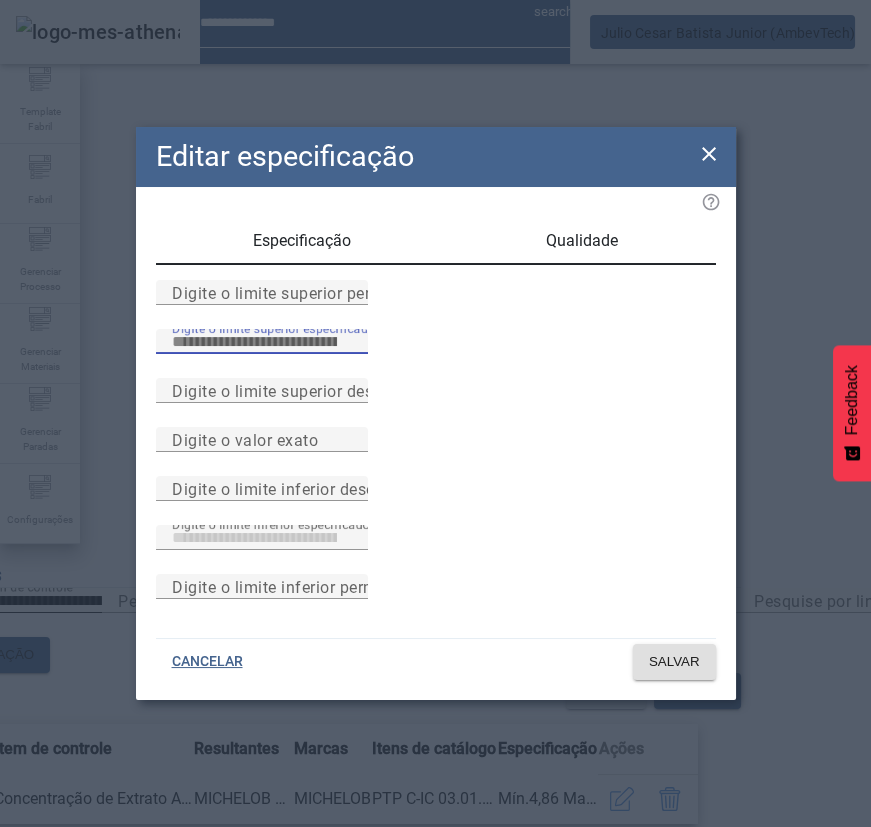drag, startPoint x: 305, startPoint y: 295, endPoint x: 195, endPoint y: 298, distance: 110.0409 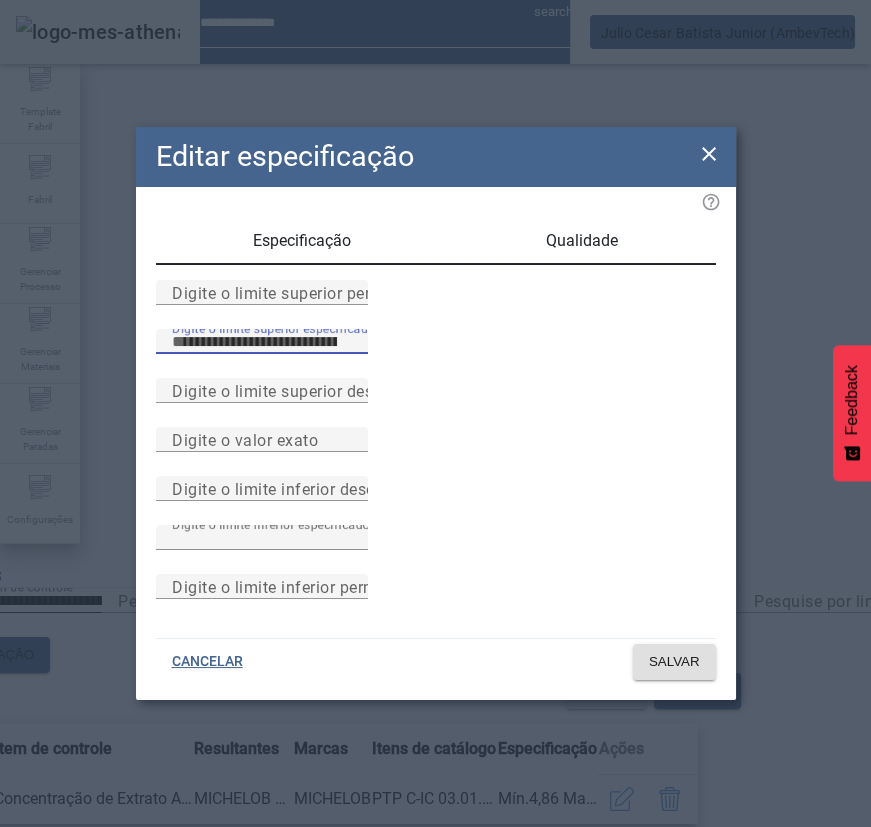 click on "Digite o limite superior especificado ****" at bounding box center (436, 353) 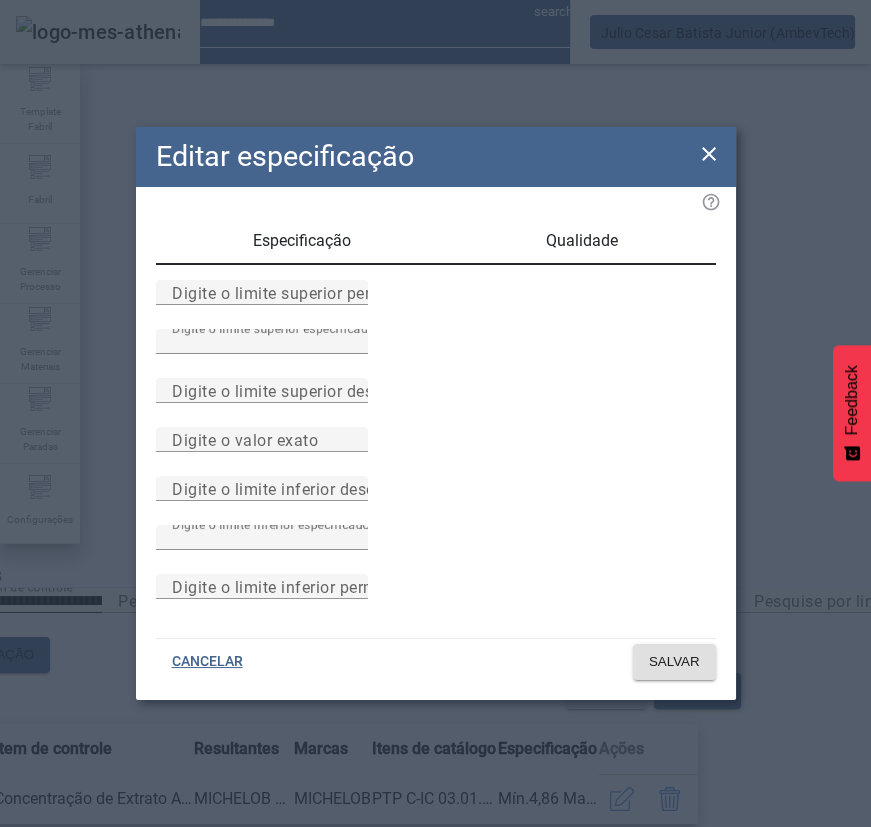 click on "Especificação" at bounding box center (302, 241) 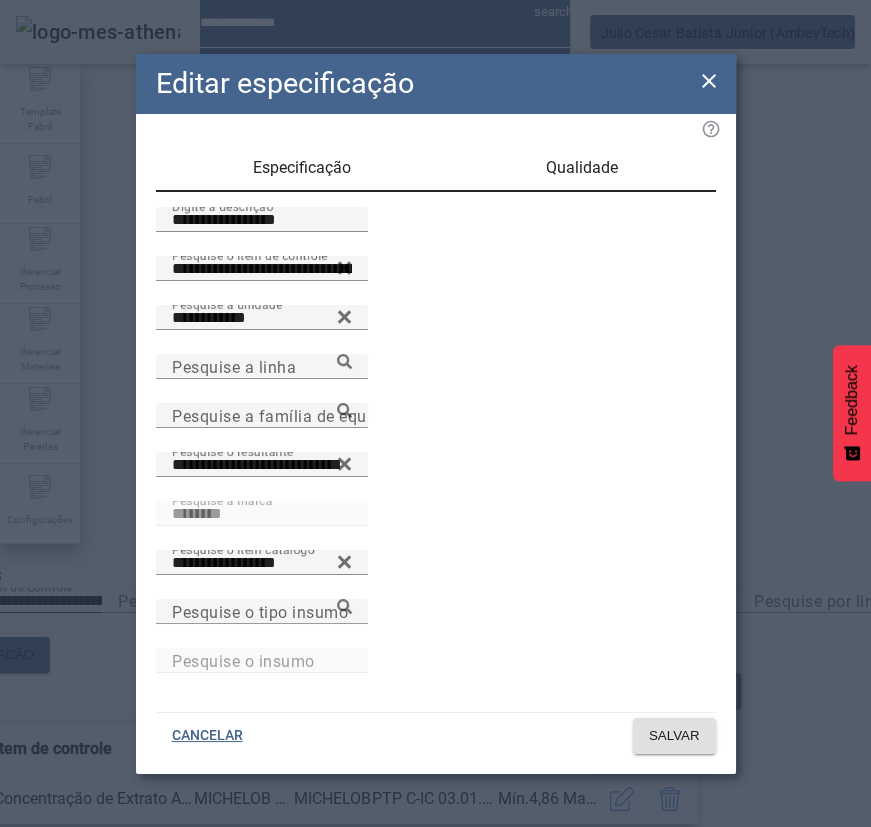 click on "**********" at bounding box center [436, 574] 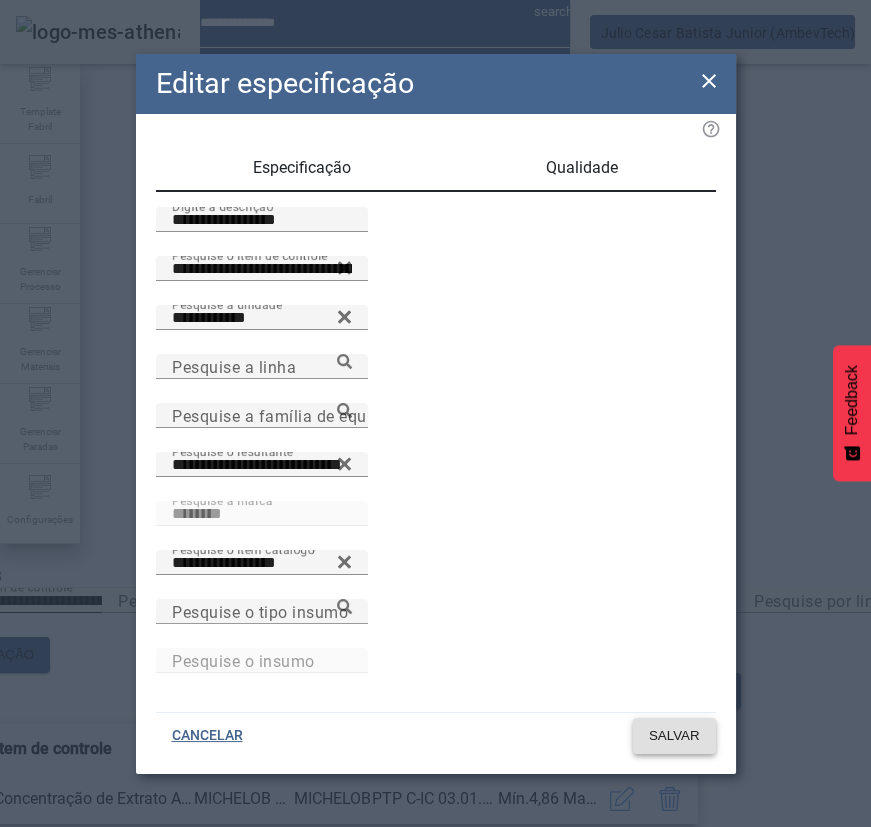click on "SALVAR" 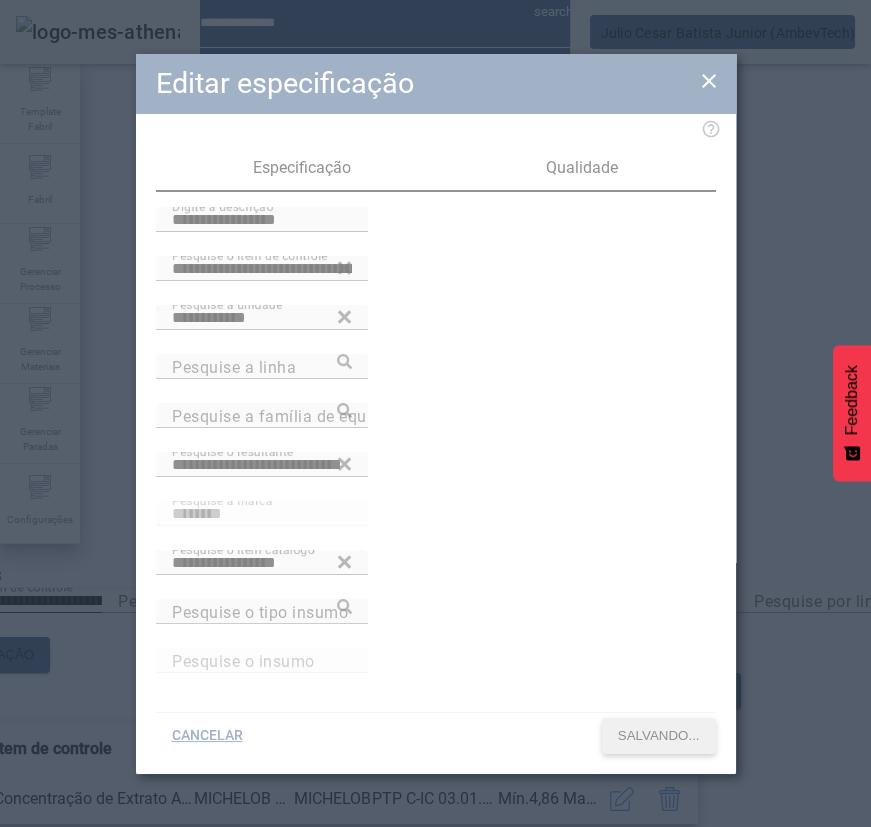 scroll, scrollTop: 0, scrollLeft: 0, axis: both 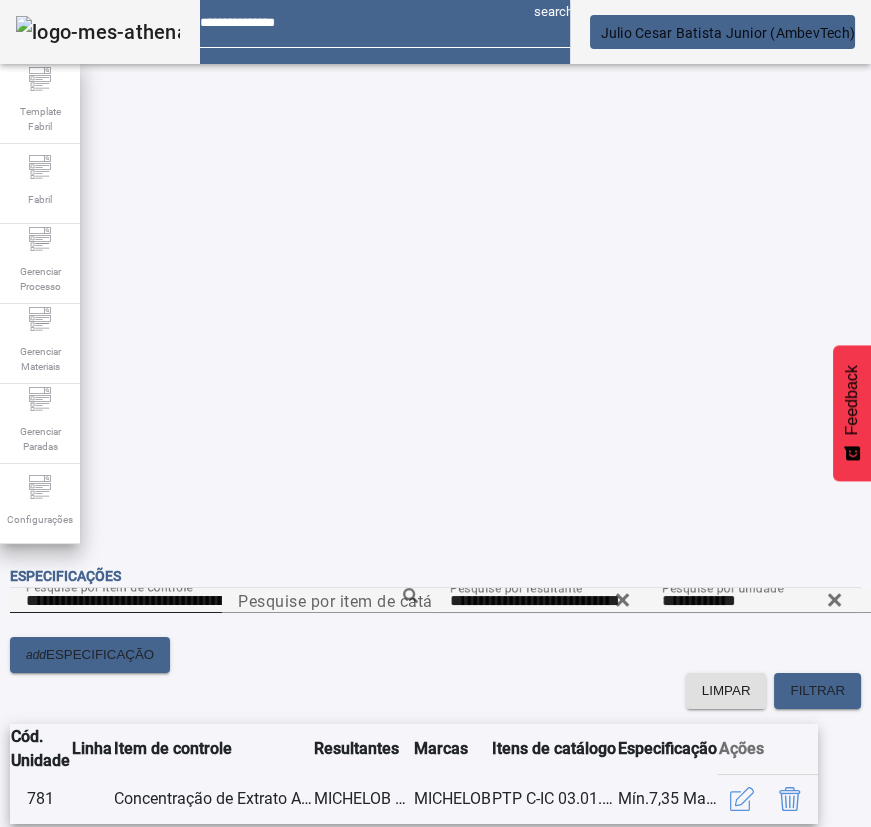 click on "**********" 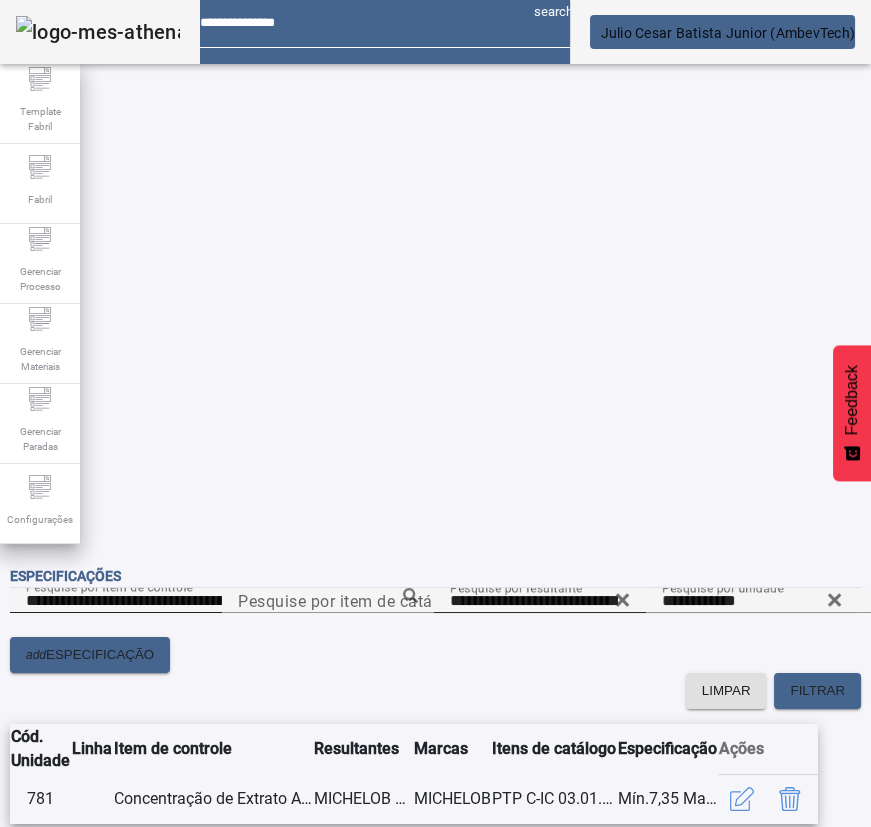 click 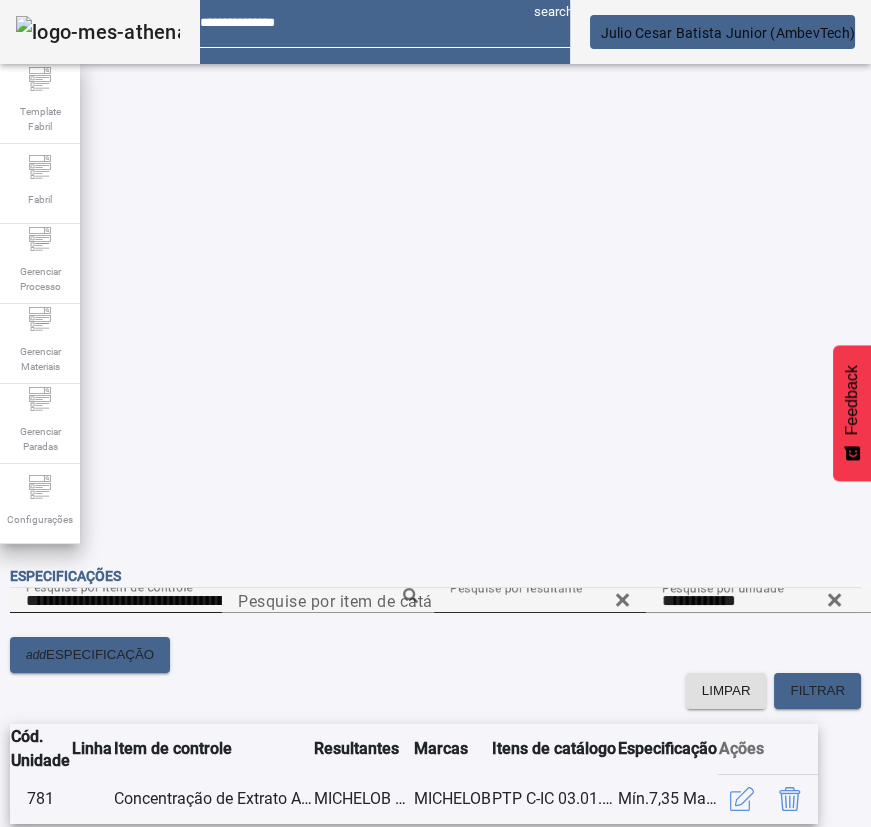 paste on "**********" 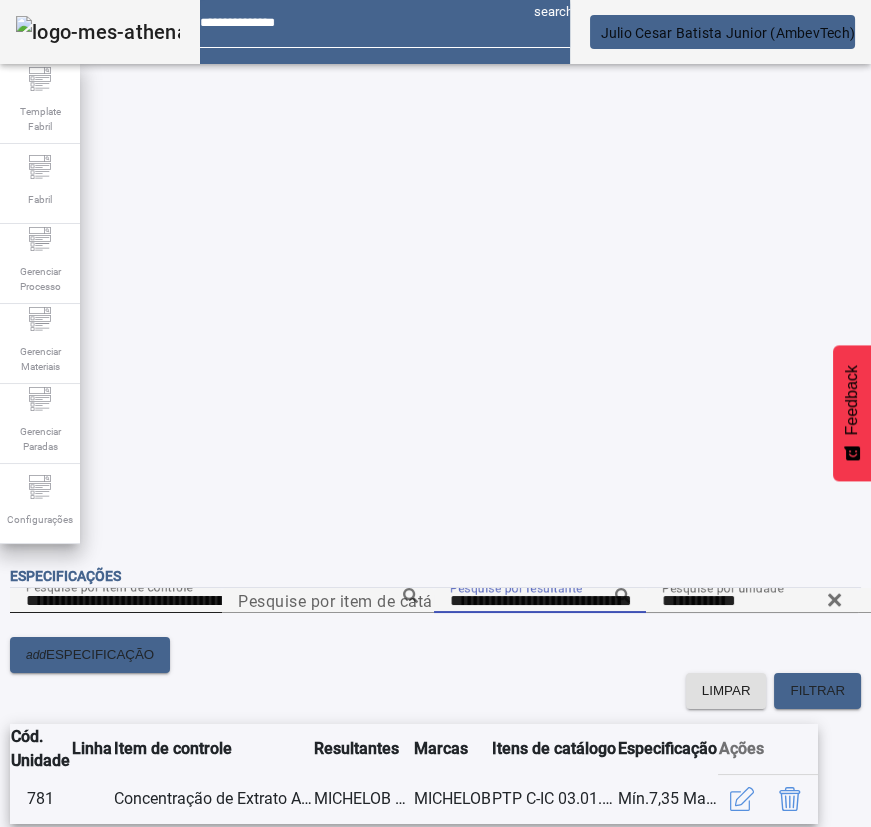 type on "**********" 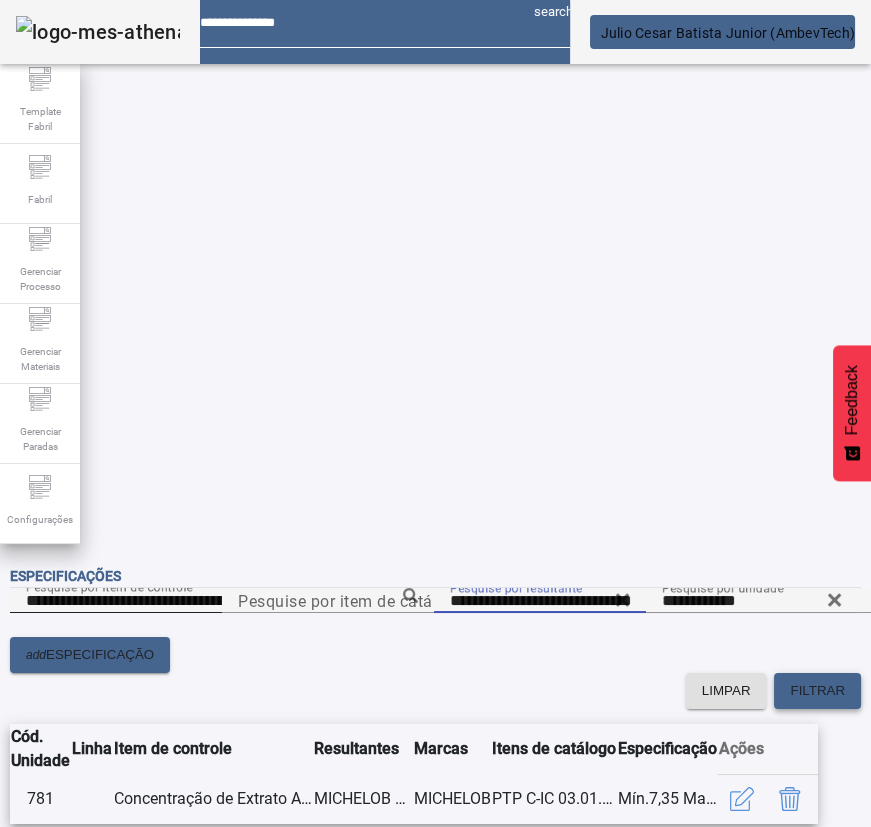 click on "FILTRAR" 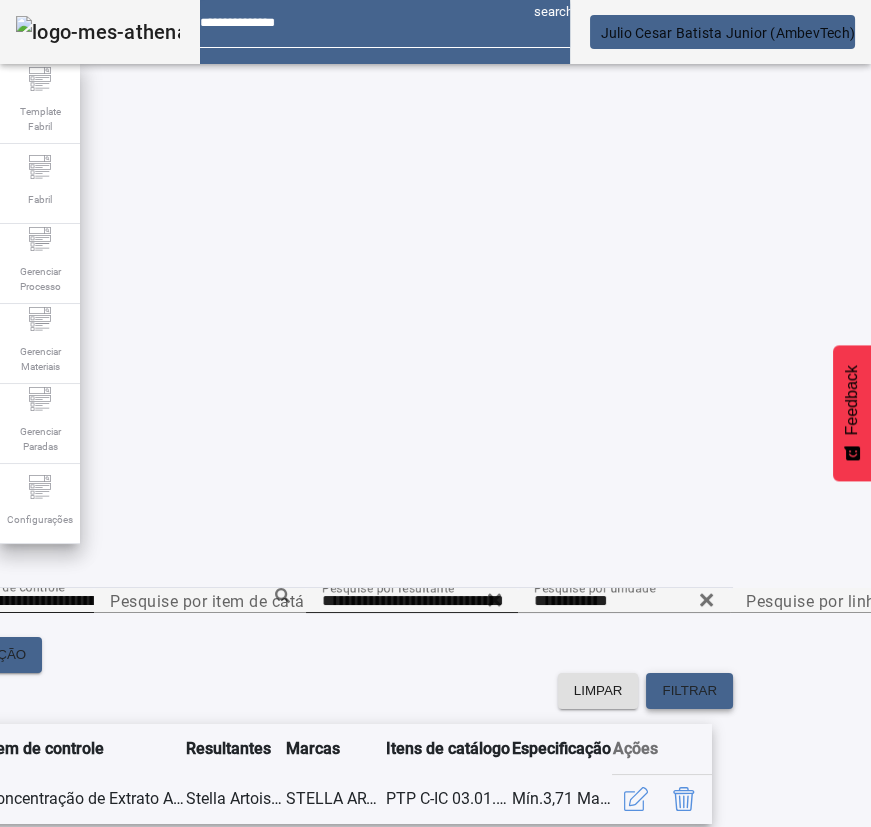 scroll, scrollTop: 0, scrollLeft: 131, axis: horizontal 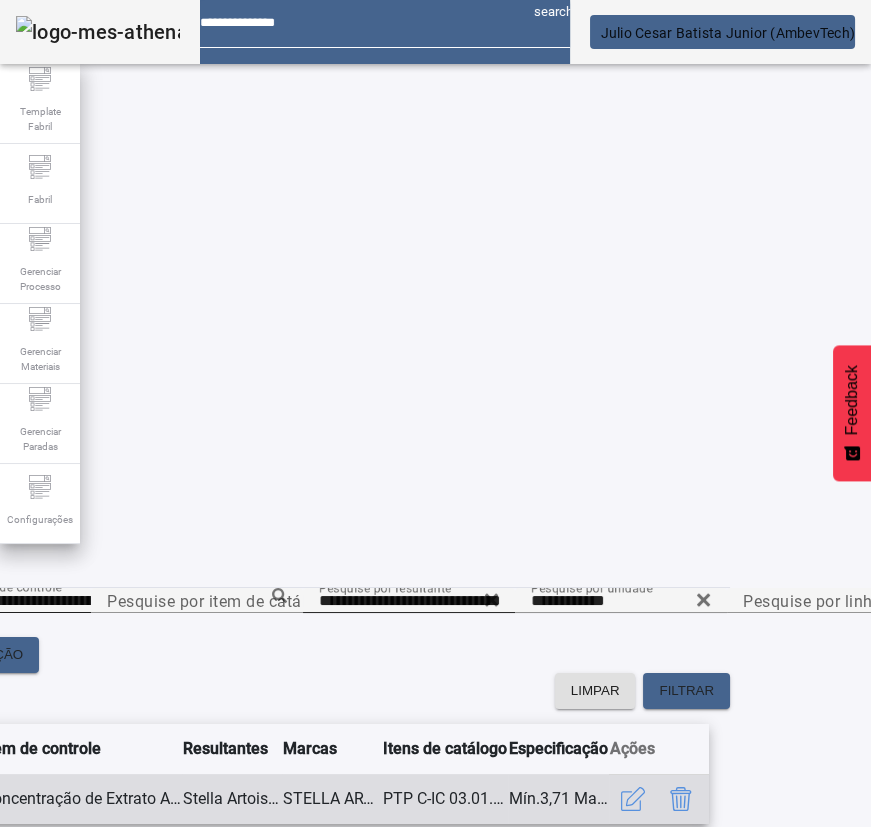 click 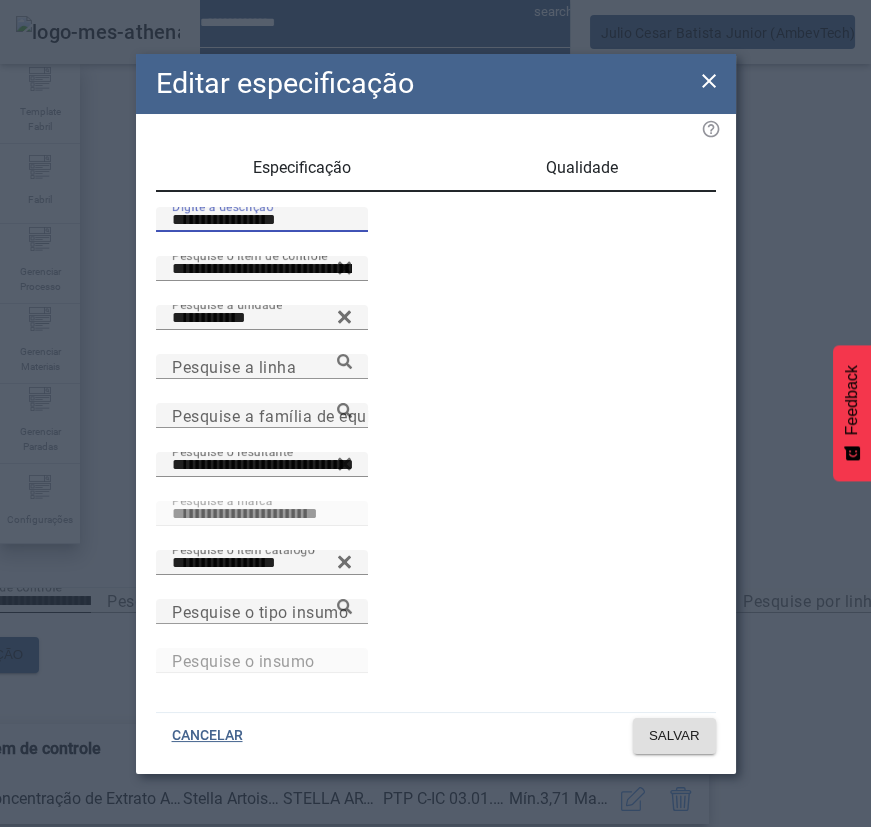 click on "**********" at bounding box center [262, 220] 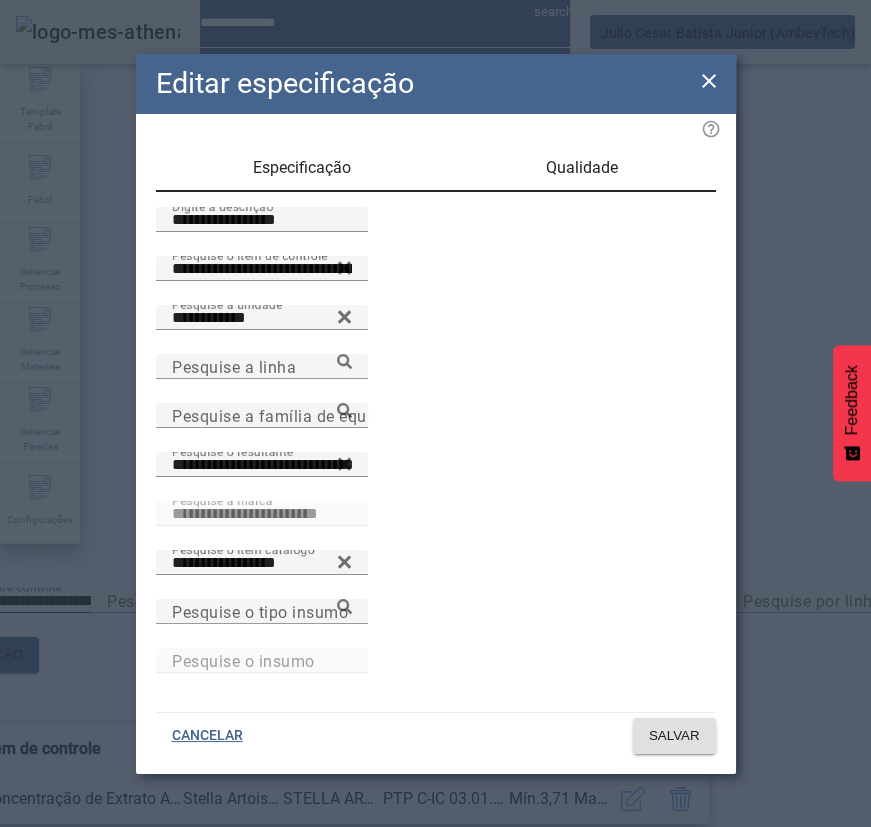 click on "Qualidade" at bounding box center (582, 168) 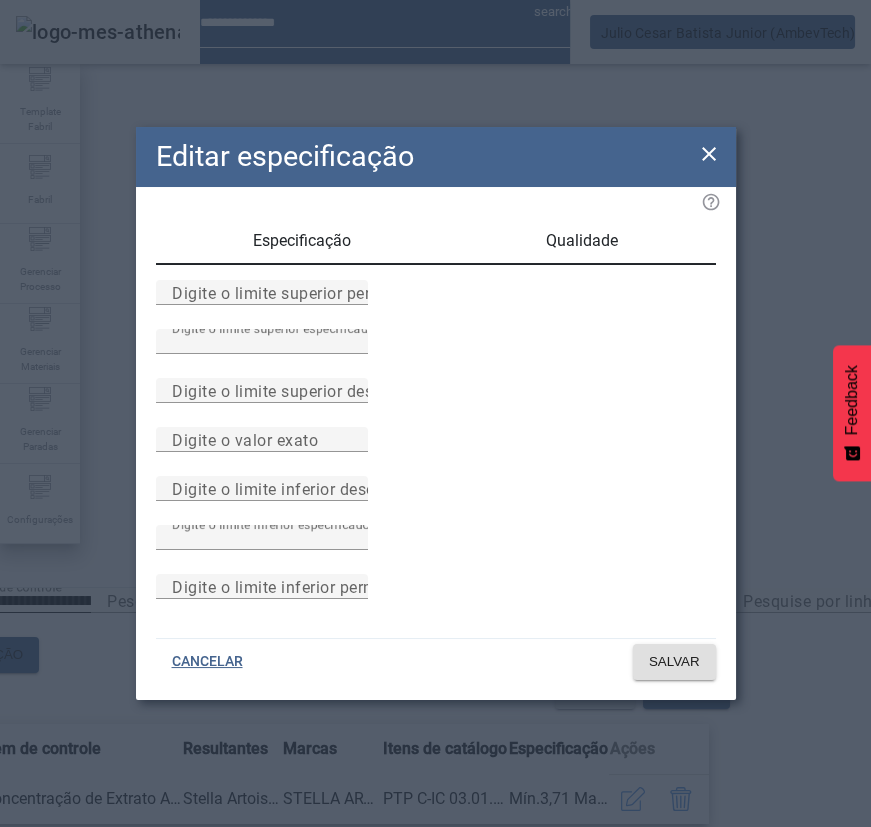 drag, startPoint x: 302, startPoint y: 610, endPoint x: 166, endPoint y: 606, distance: 136.0588 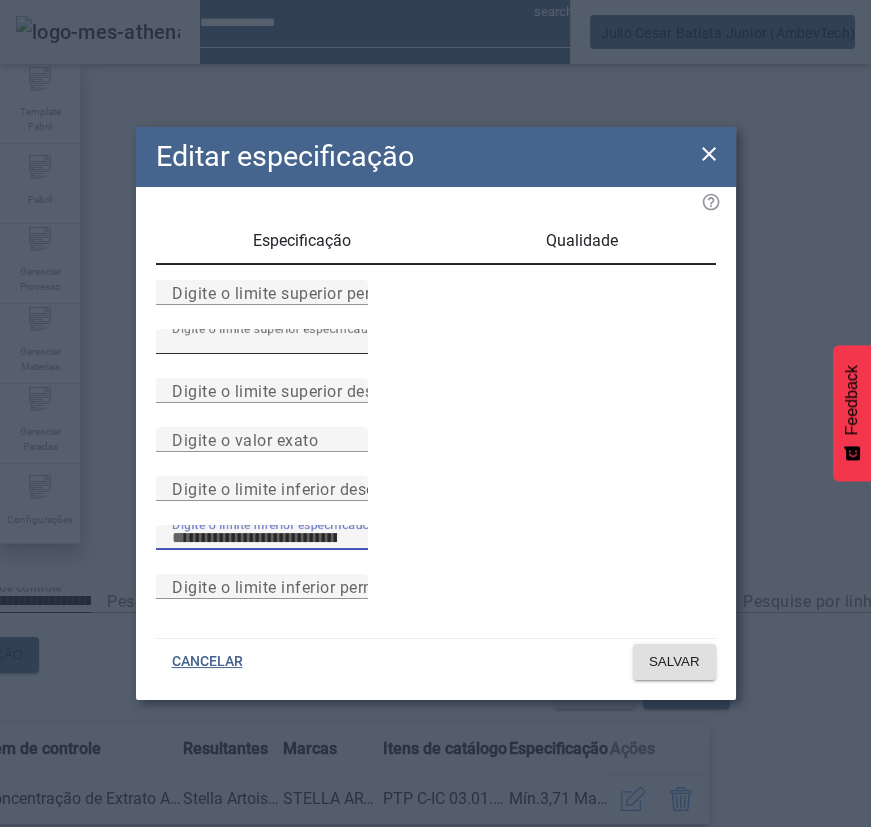type on "****" 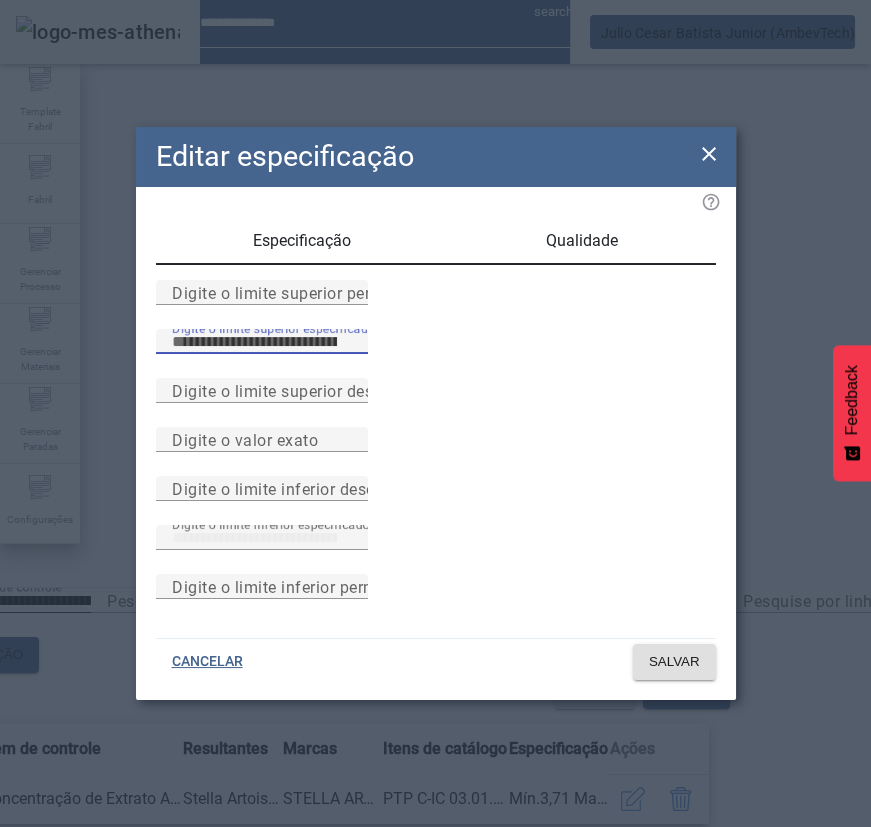 drag, startPoint x: 329, startPoint y: 302, endPoint x: 159, endPoint y: 302, distance: 170 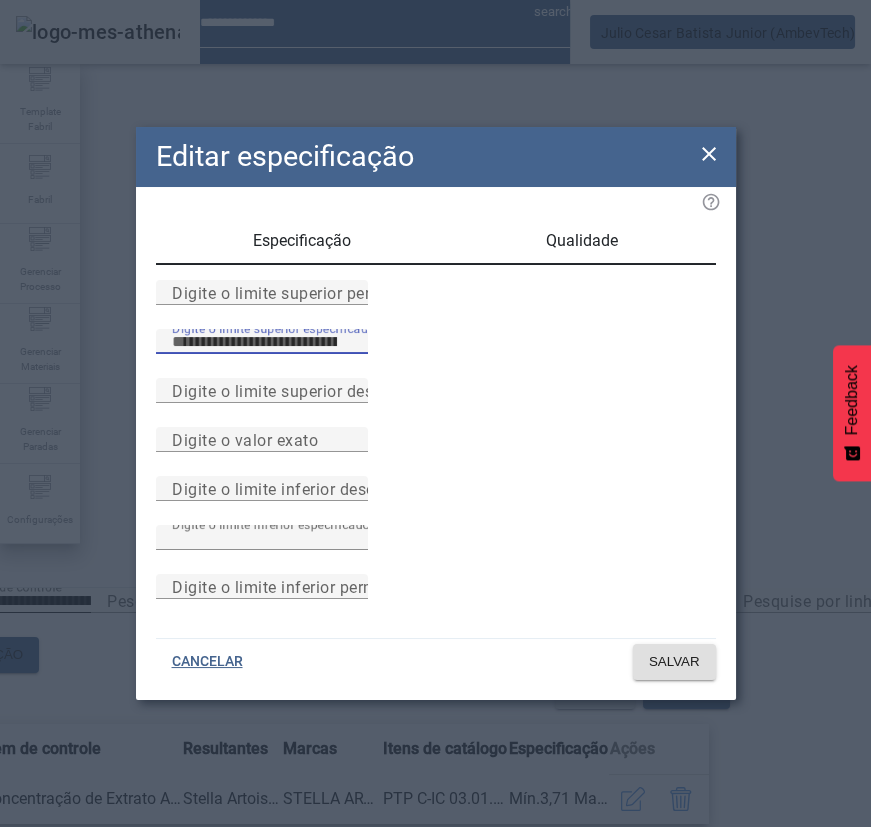 click on "Digite o limite superior especificado ****" at bounding box center [436, 353] 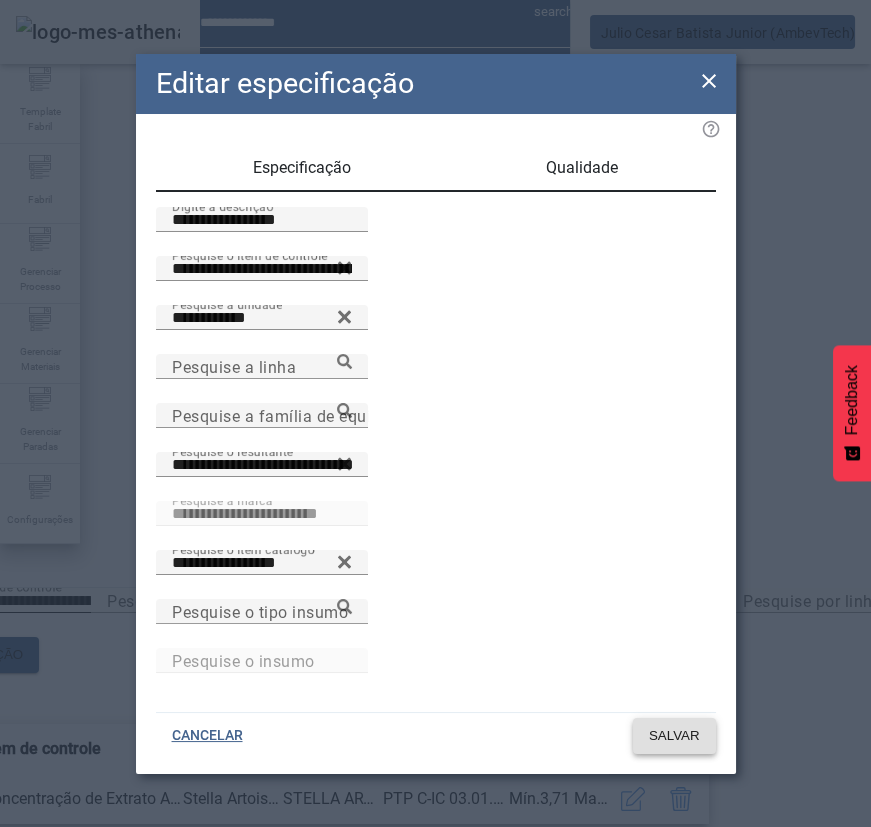 click on "SALVAR" 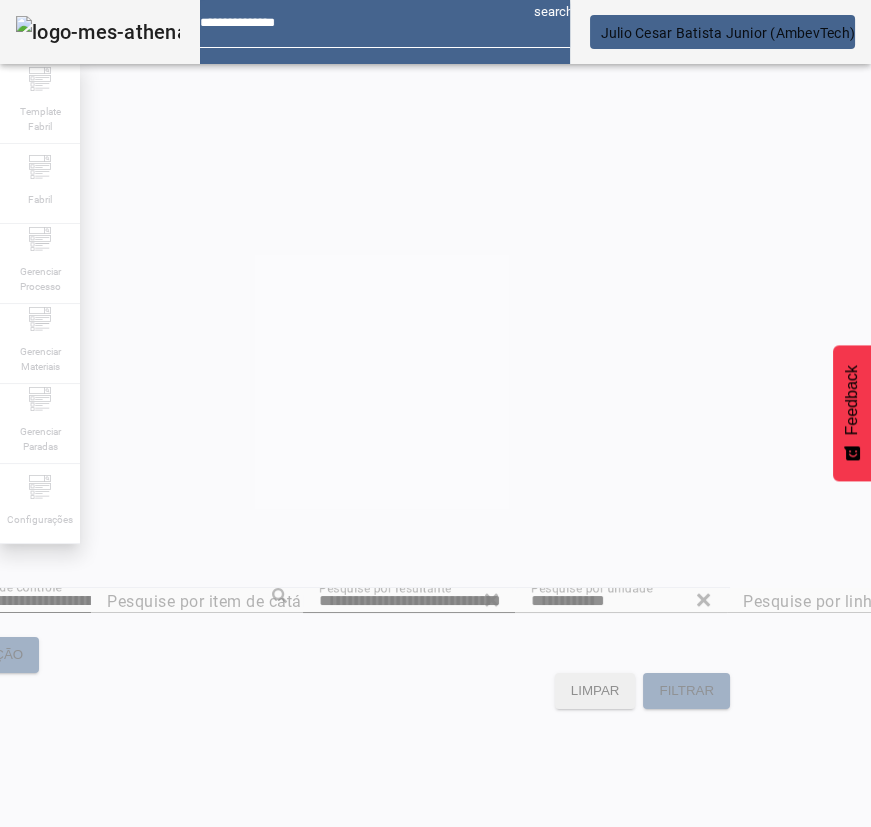 scroll, scrollTop: 0, scrollLeft: 0, axis: both 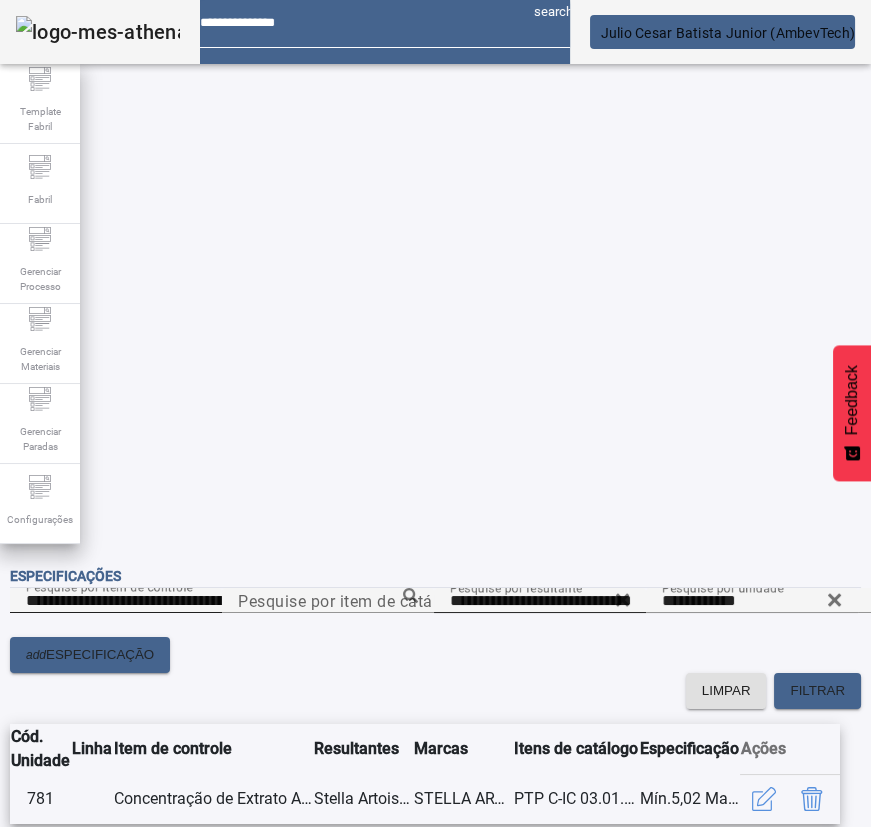 drag, startPoint x: 441, startPoint y: 221, endPoint x: 401, endPoint y: 219, distance: 40.04997 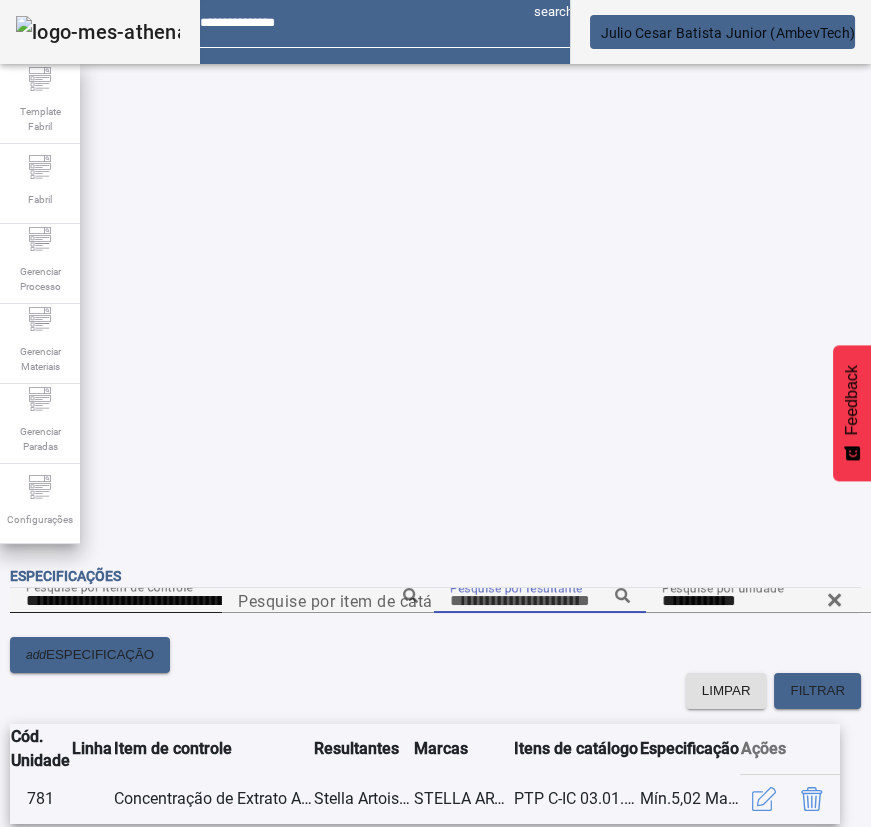 paste on "**********" 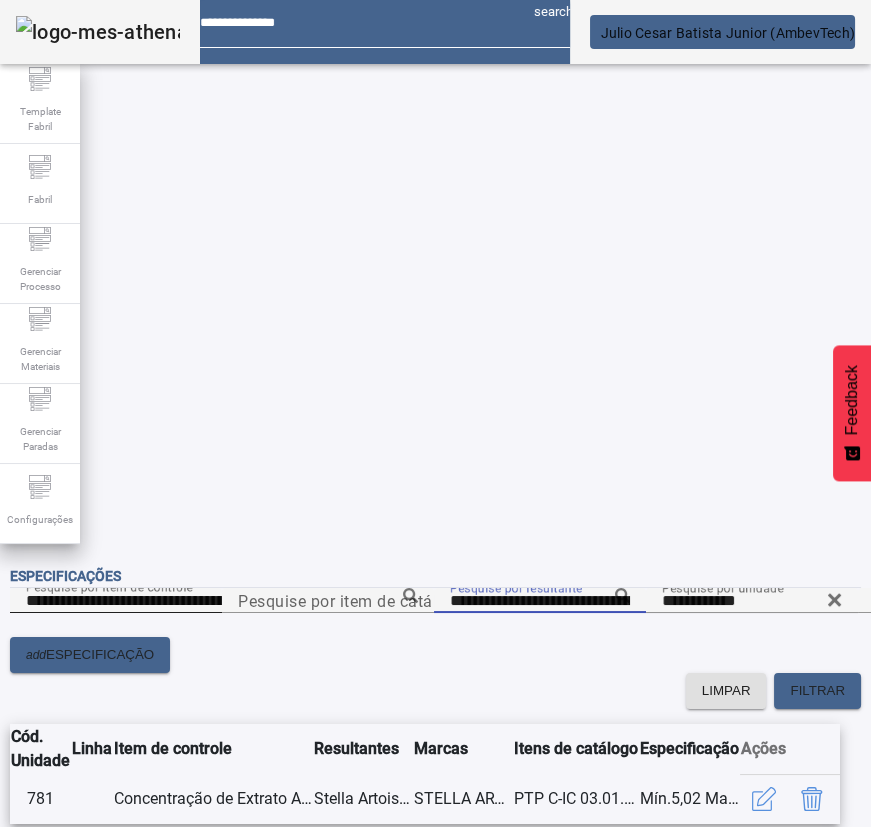 type on "**********" 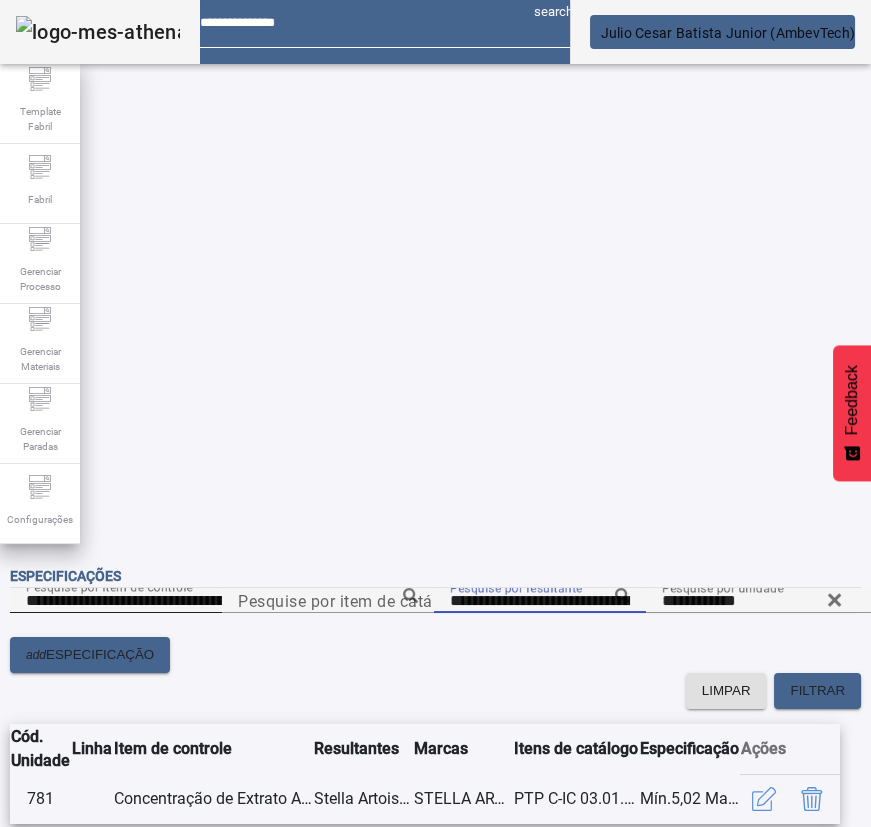 click on "Stella Artois Pure Gold Fermentada" at bounding box center [148, 1075] 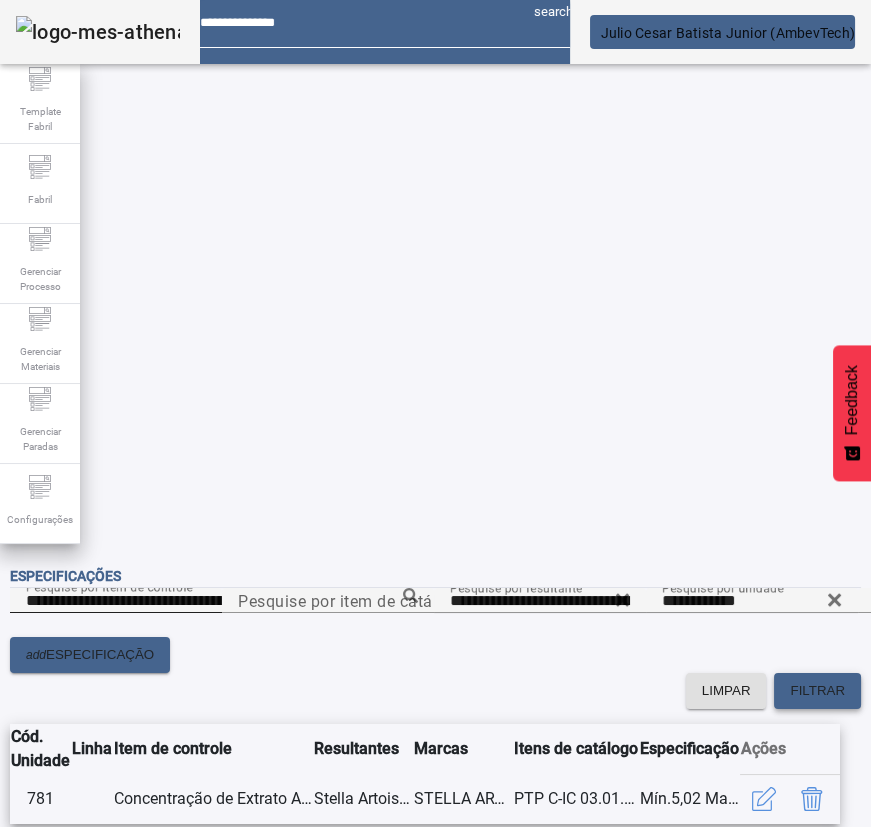 click on "FILTRAR" 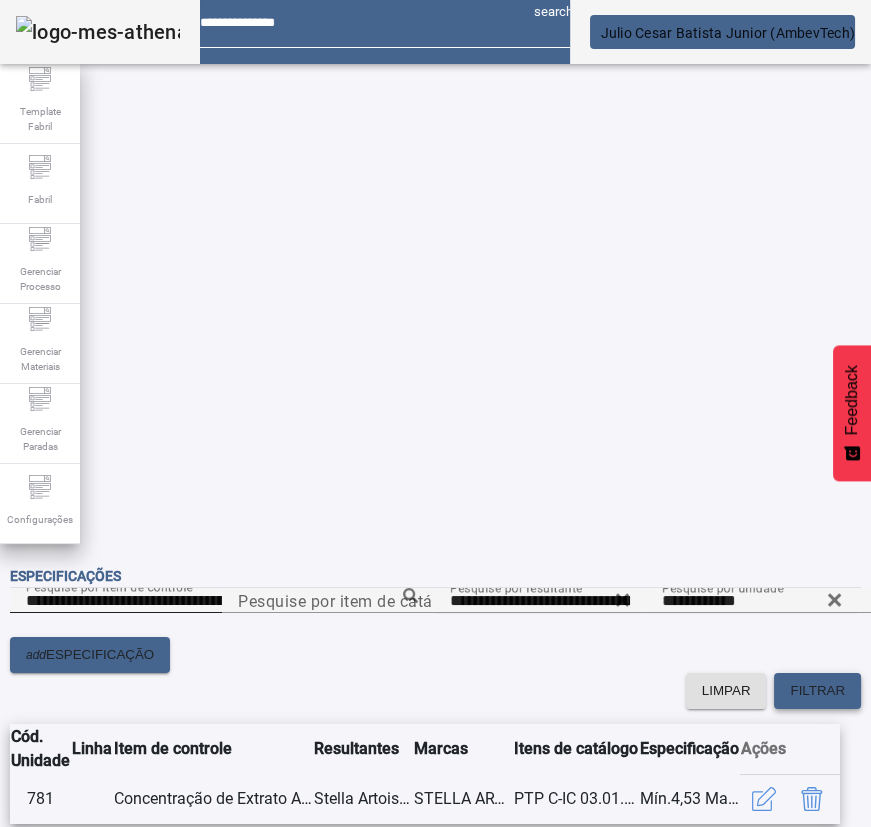 scroll, scrollTop: 0, scrollLeft: 132, axis: horizontal 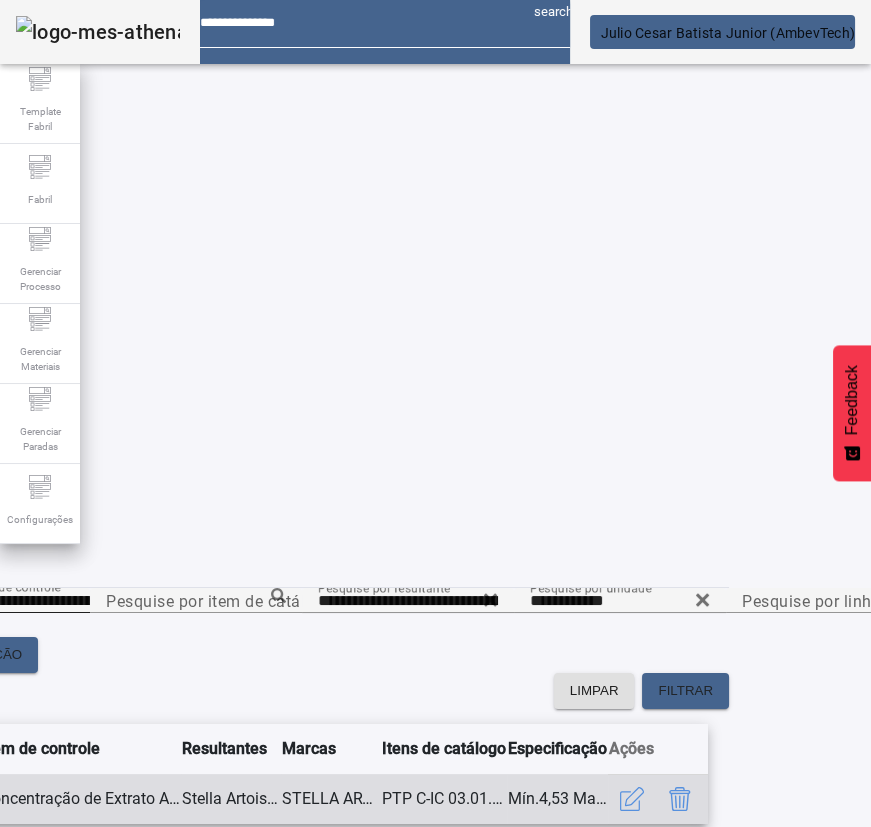 click 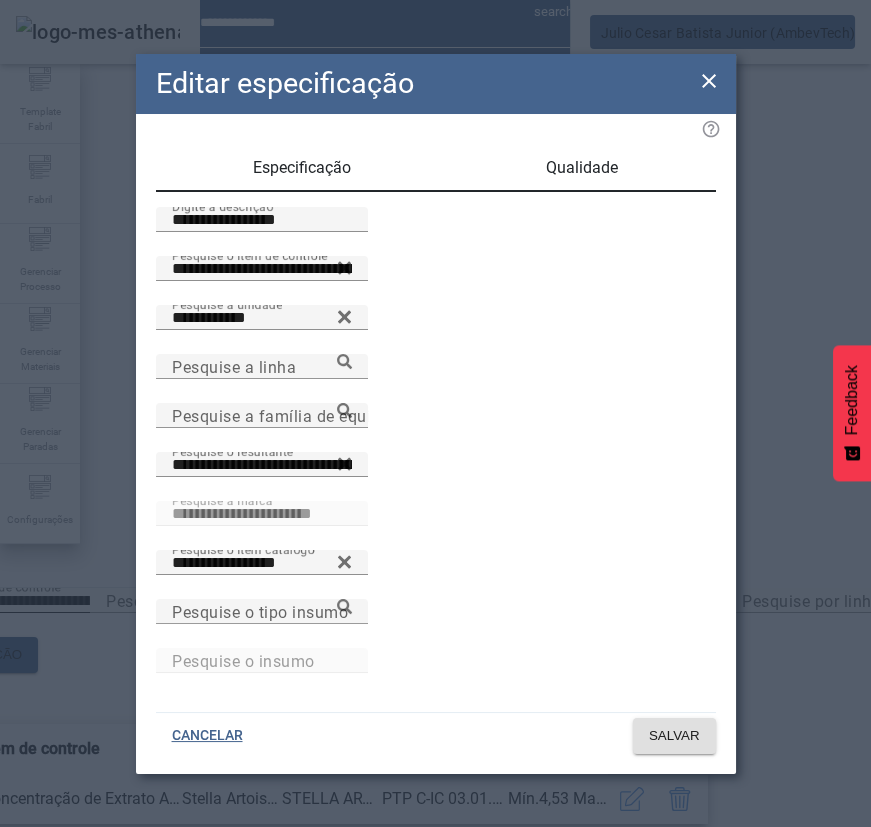 click on "Qualidade" at bounding box center [582, 168] 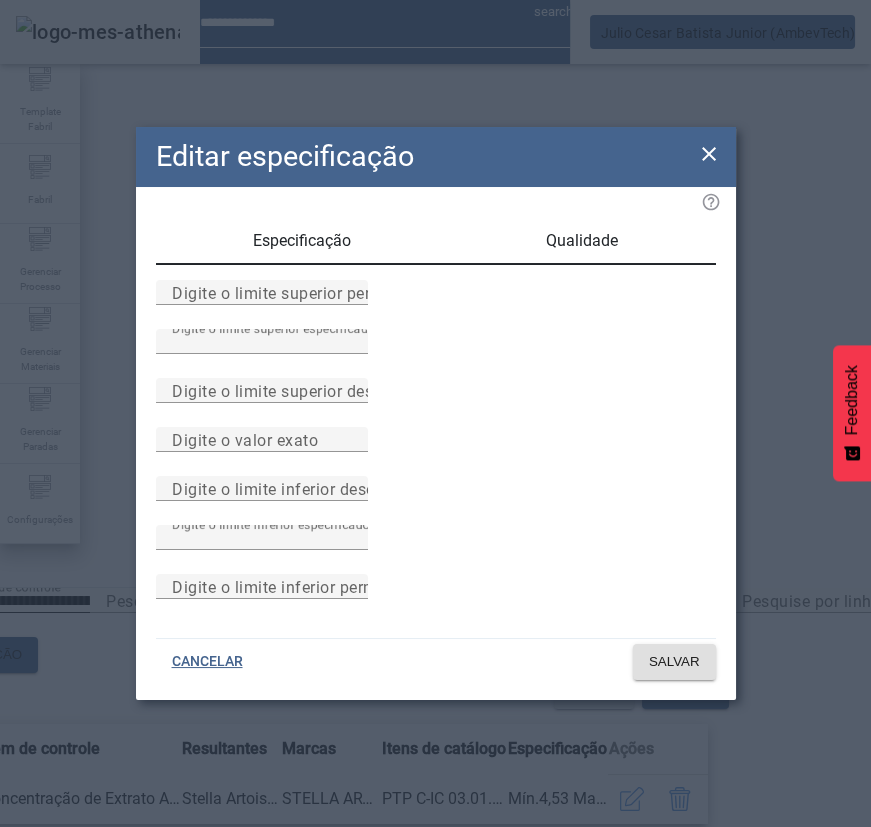 drag, startPoint x: 304, startPoint y: 607, endPoint x: 133, endPoint y: 607, distance: 171 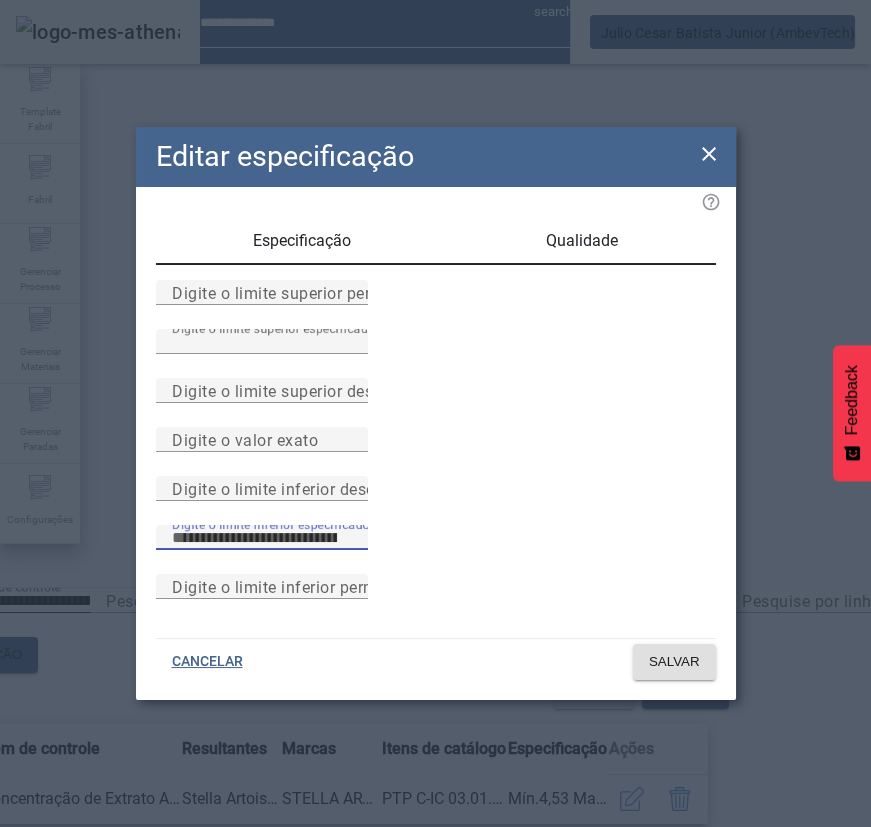 type on "****" 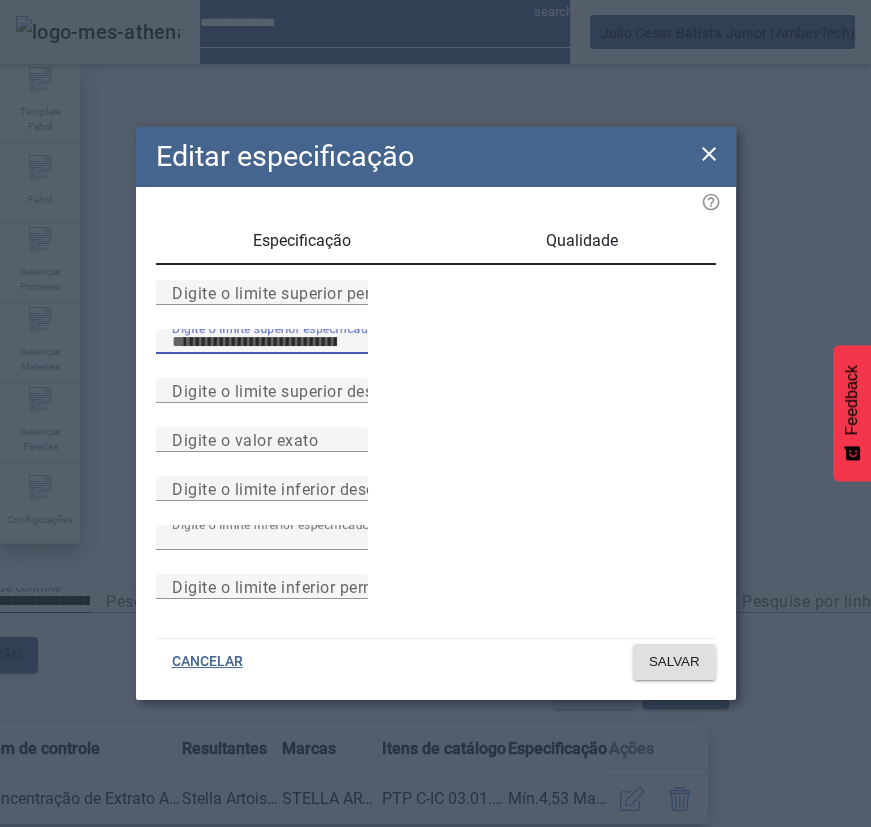 drag, startPoint x: 302, startPoint y: 311, endPoint x: 101, endPoint y: 304, distance: 201.12186 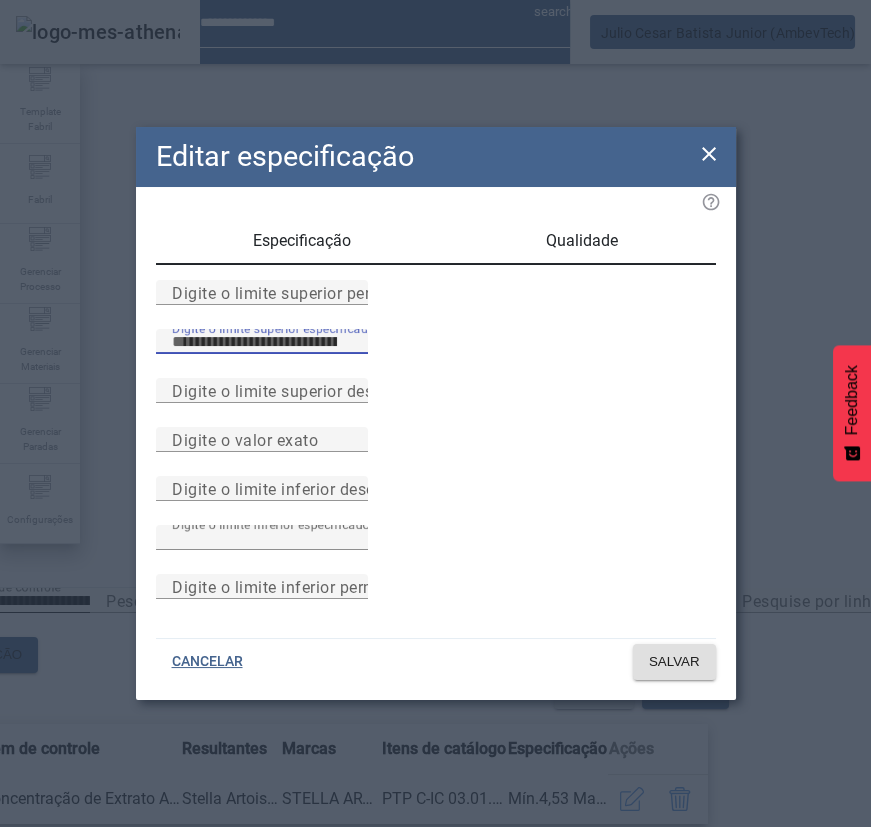 click on "Editar especificação Especificação Qualidade Digite o limite superior permitido Digite o limite superior especificado **** Digite o limite superior desejado Digite o valor exato Digite o limite inferior desejado Digite o limite inferior especificado **** Digite o limite inferior permitido CANCELAR SALVAR" 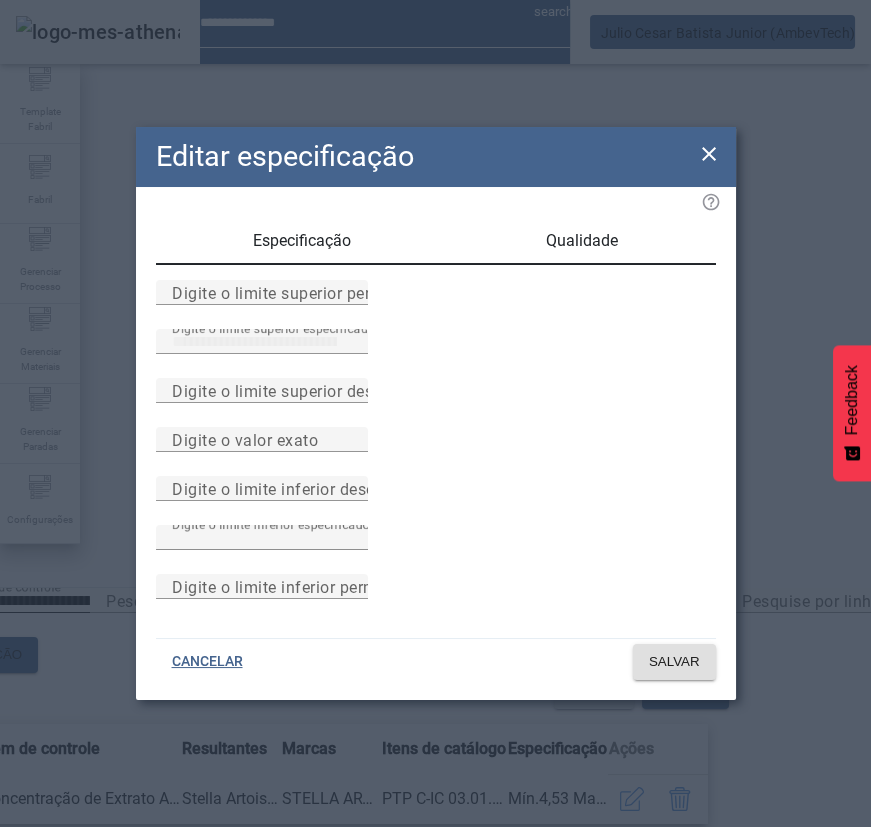 click on "Especificação" at bounding box center [302, 241] 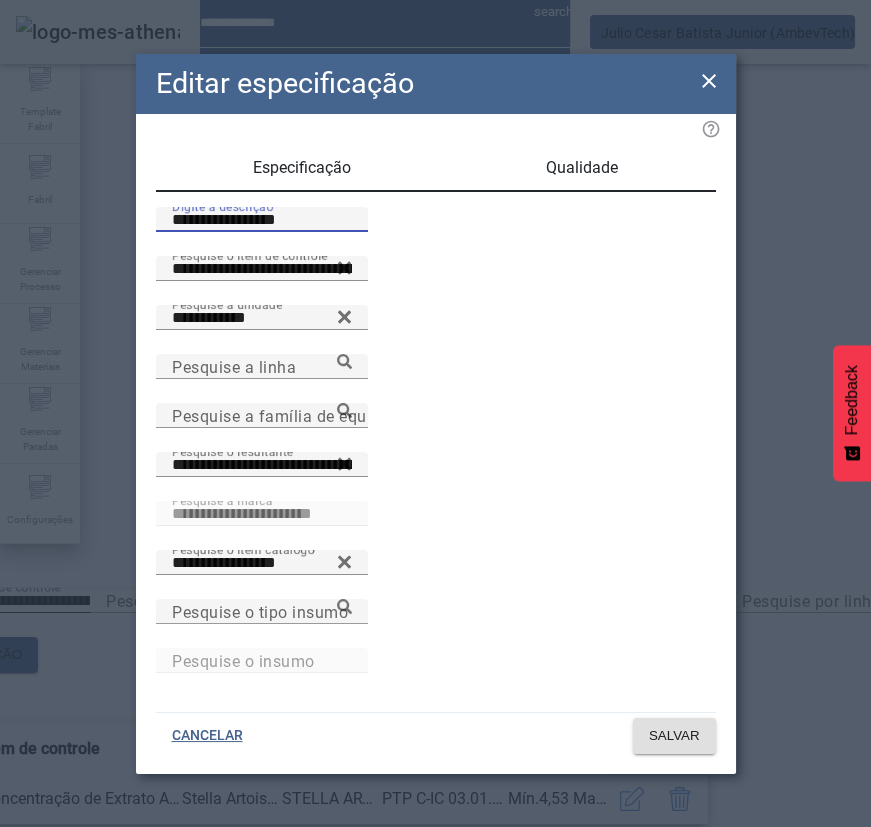 click on "**********" at bounding box center (262, 220) 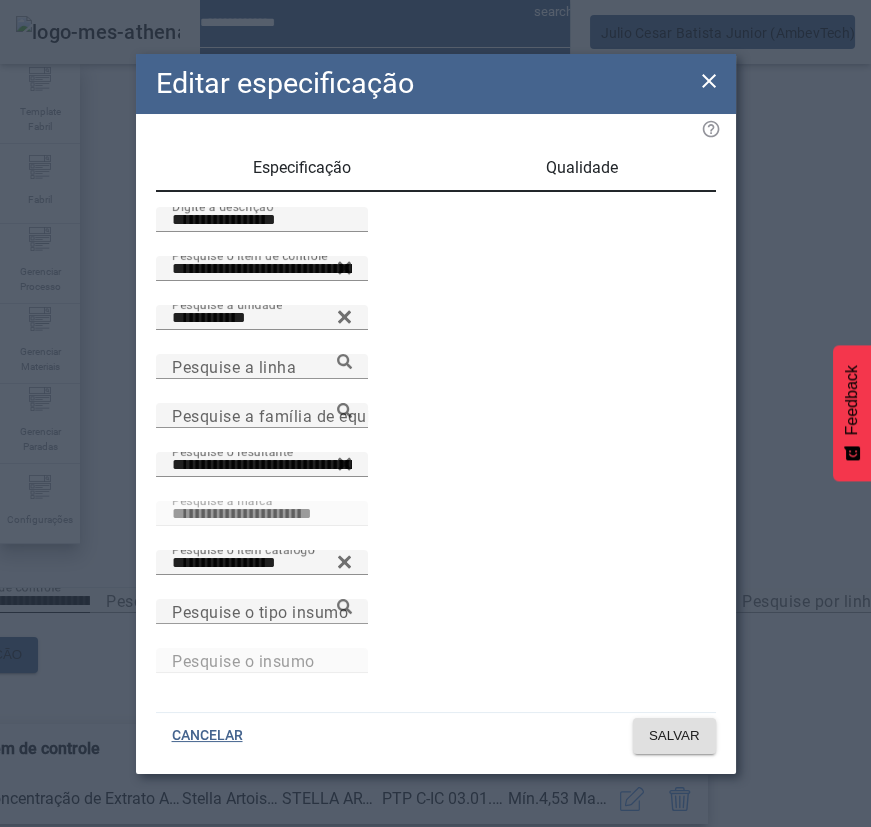 click on "Qualidade" at bounding box center (582, 168) 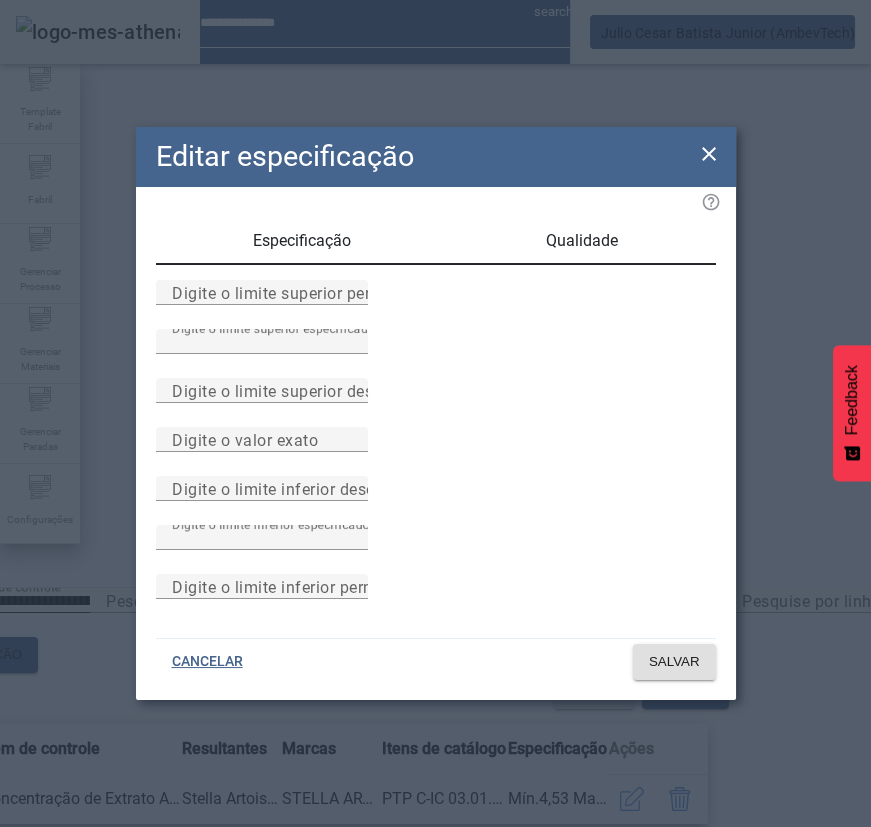 click on "Especificação" at bounding box center [302, 241] 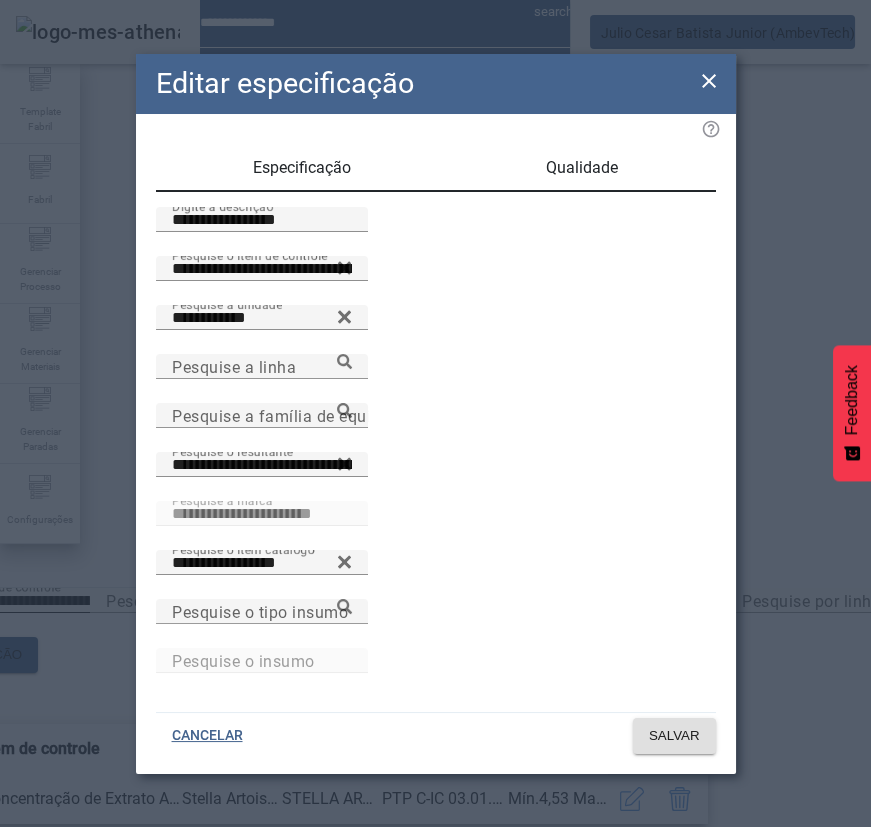 click on "Qualidade" at bounding box center (582, 168) 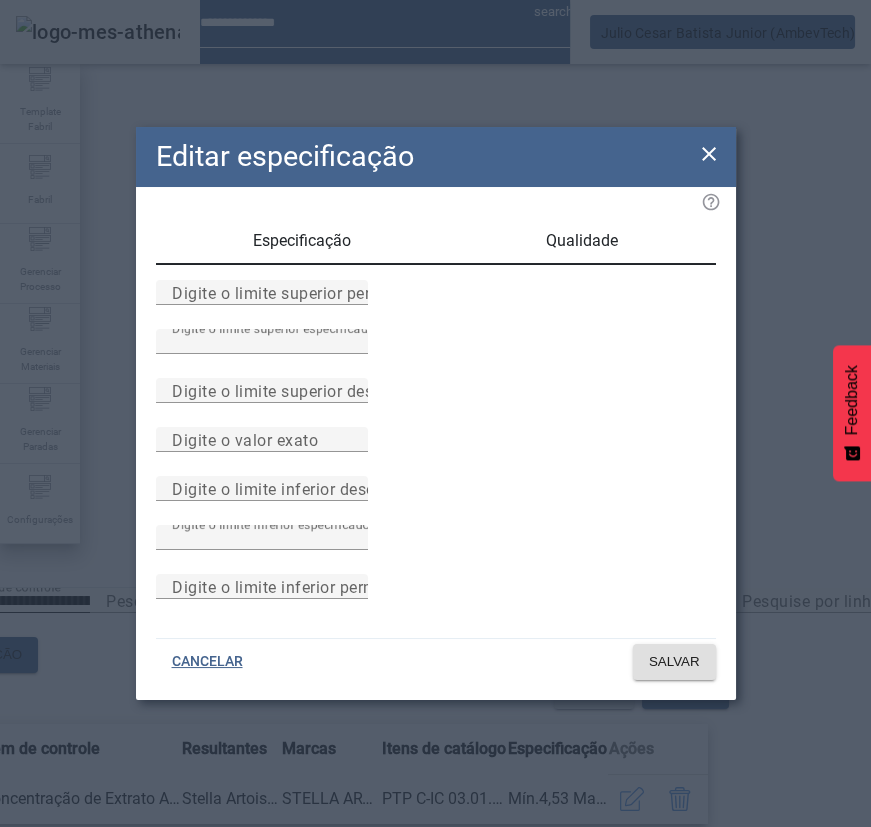 click on "Especificação" at bounding box center [302, 241] 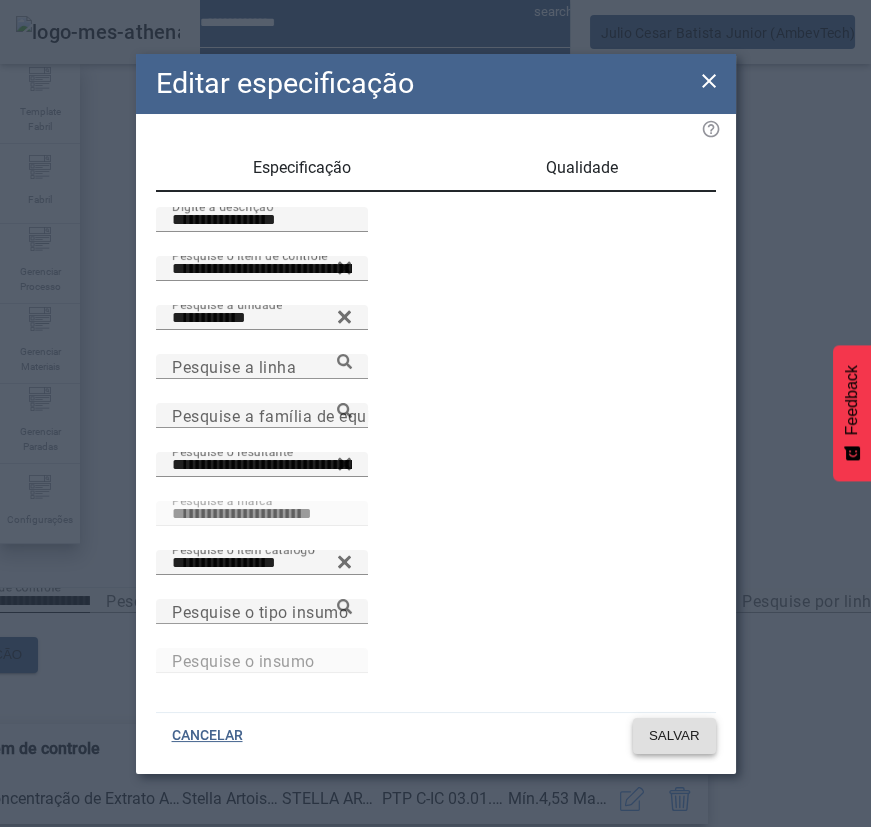 click on "SALVAR" 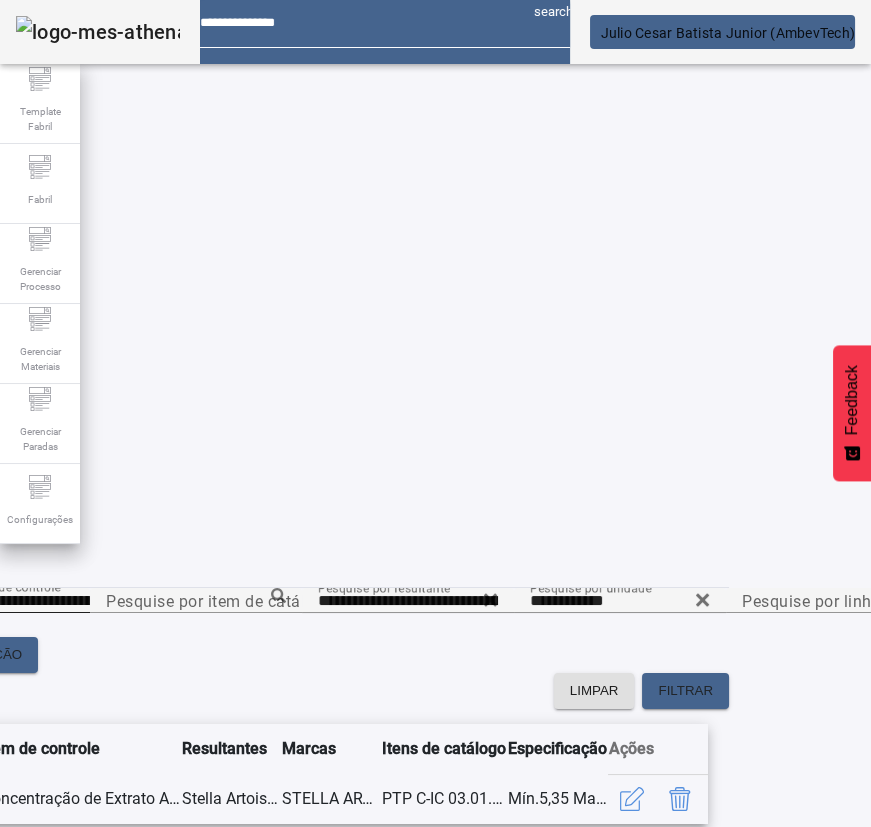 scroll, scrollTop: 0, scrollLeft: 0, axis: both 